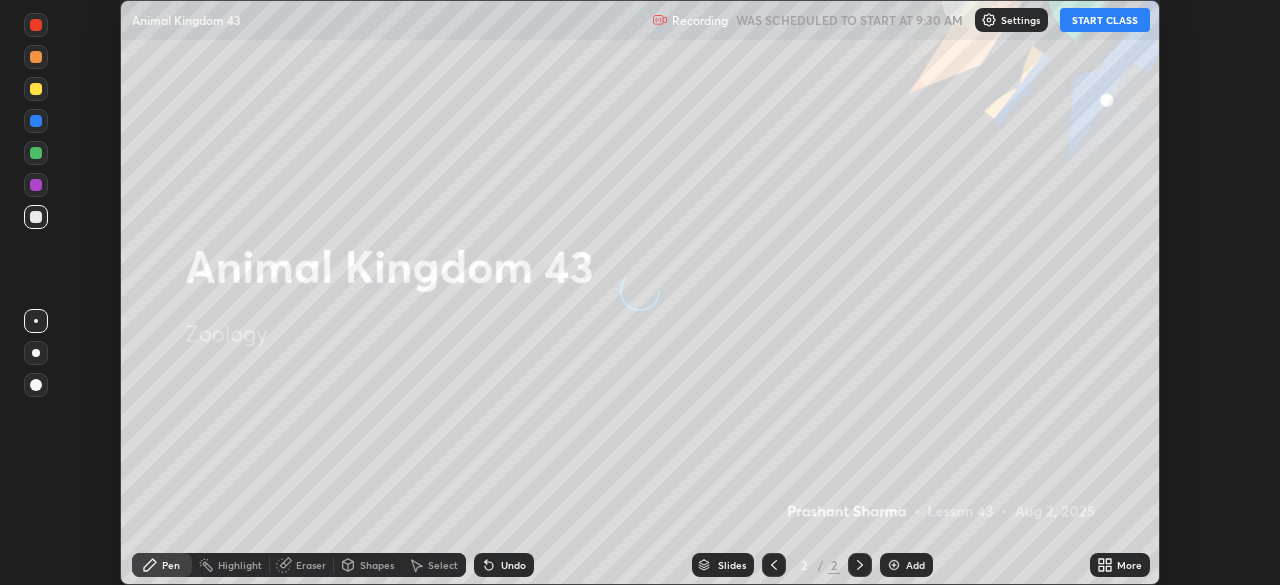 scroll, scrollTop: 0, scrollLeft: 0, axis: both 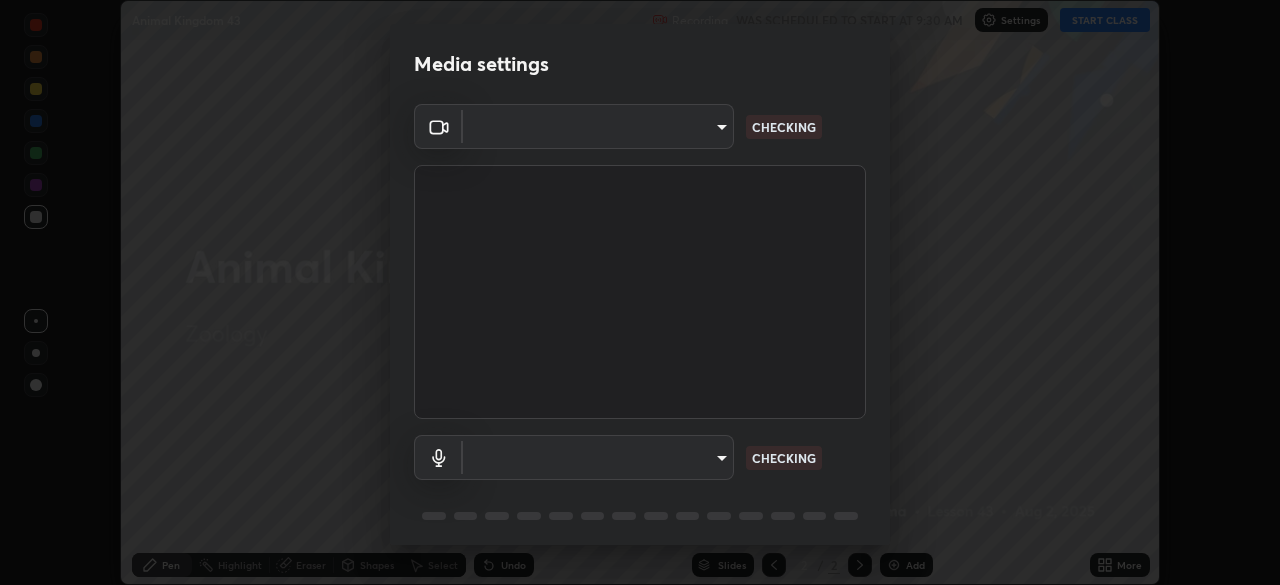 type on "[HASH]" 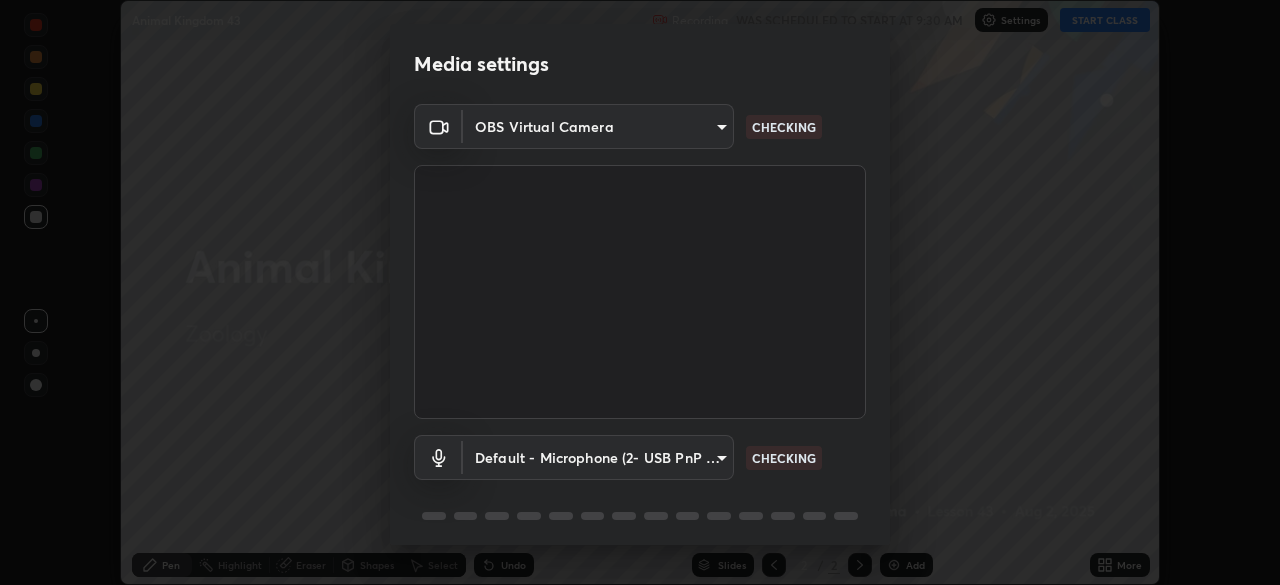 click on "Erase all Animal Kingdom 43 Recording WAS SCHEDULED TO START AT  9:30 AM Settings START CLASS Setting up your live class Animal Kingdom 43 • L43 of Zoology [FIRST] [LAST] Pen Highlight Eraser Shapes Select Undo Slides 2 / 2 Add More No doubts shared Encourage your learners to ask a doubt for better clarity Report an issue Reason for reporting Buffering Chat not working Audio - Video sync issue Educator video quality low ​ Attach an image Report Media settings OBS Virtual Camera [HASH] CHECKING Default - Microphone (2- USB PnP Sound Device) default CHECKING 1 / 5 Next" at bounding box center [640, 292] 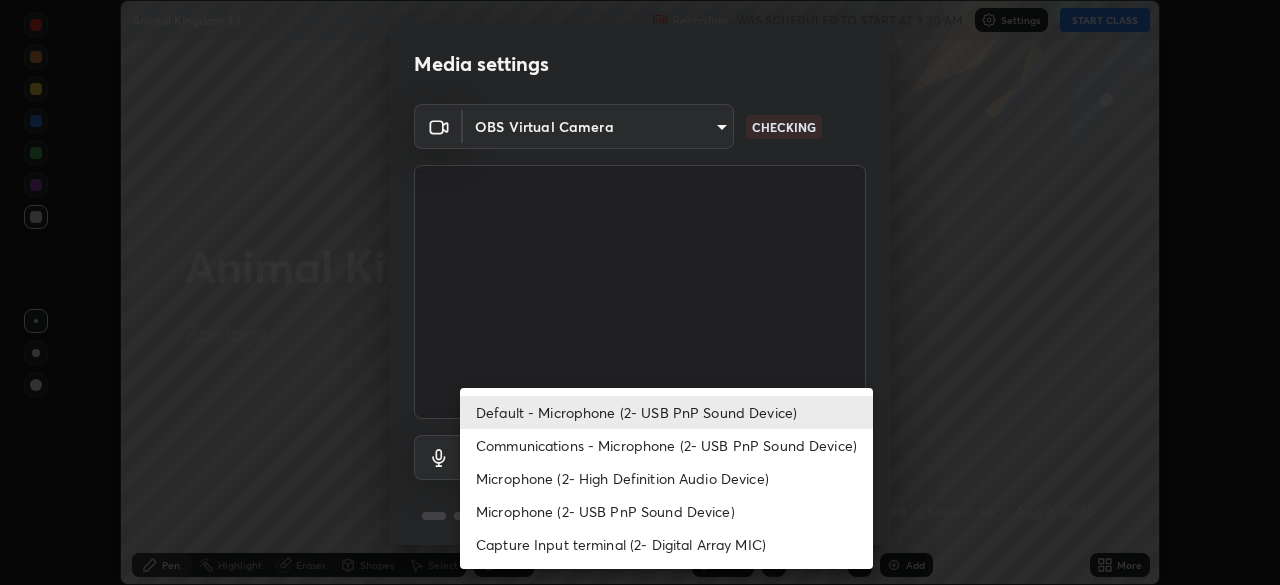 click on "Microphone (2- USB PnP Sound Device)" at bounding box center [666, 511] 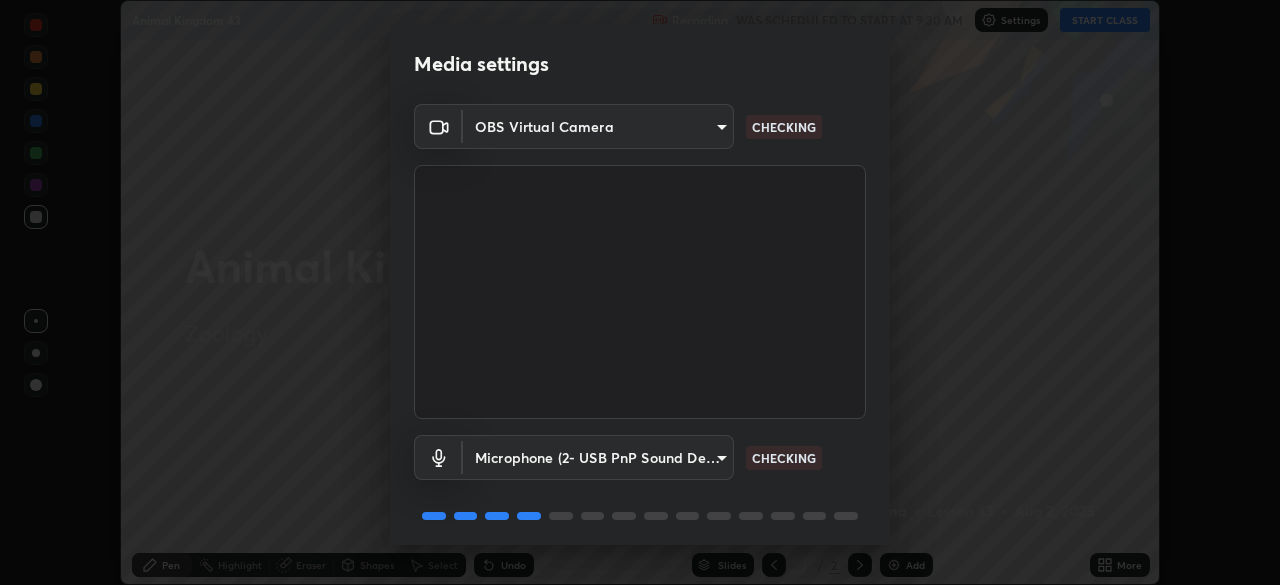 click on "Erase all Animal Kingdom 43 Recording WAS SCHEDULED TO START AT  9:30 AM Settings START CLASS Setting up your live class Animal Kingdom 43 • L43 of Zoology [FIRST] [LAST] Pen Highlight Eraser Shapes Select Undo Slides 2 / 2 Add More No doubts shared Encourage your learners to ask a doubt for better clarity Report an issue Reason for reporting Buffering Chat not working Audio - Video sync issue Educator video quality low ​ Attach an image Report Media settings OBS Virtual Camera [HASH] CHECKING Microphone (2- USB PnP Sound Device) [HASH] CHECKING 1 / 5 Next" at bounding box center (640, 292) 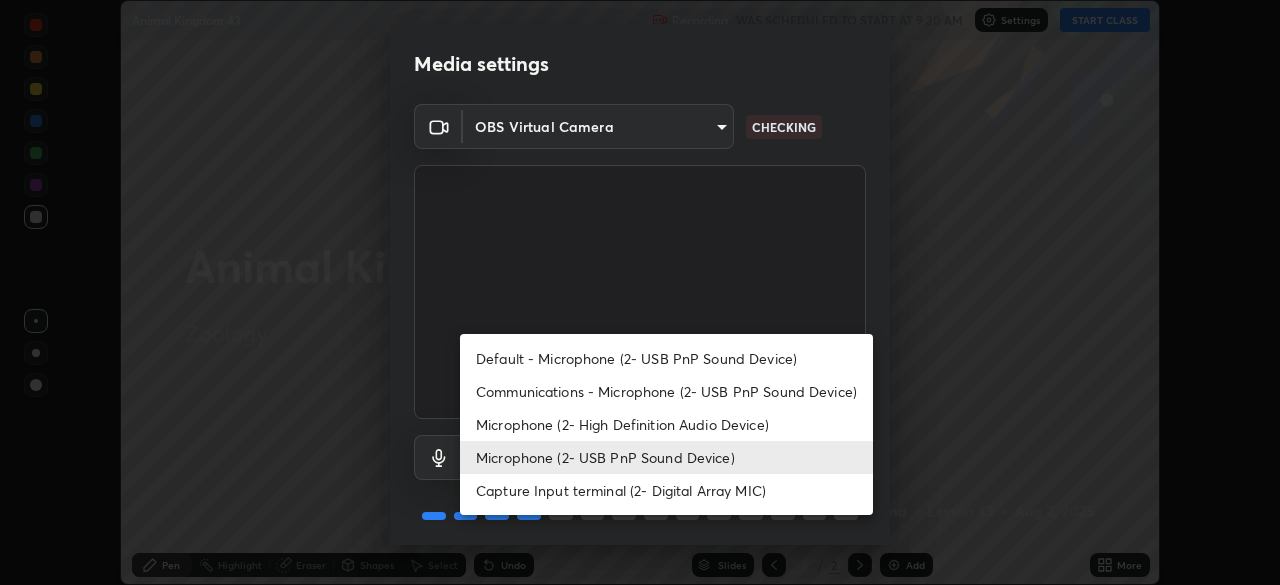 click on "Default - Microphone (2- USB PnP Sound Device)" at bounding box center (666, 358) 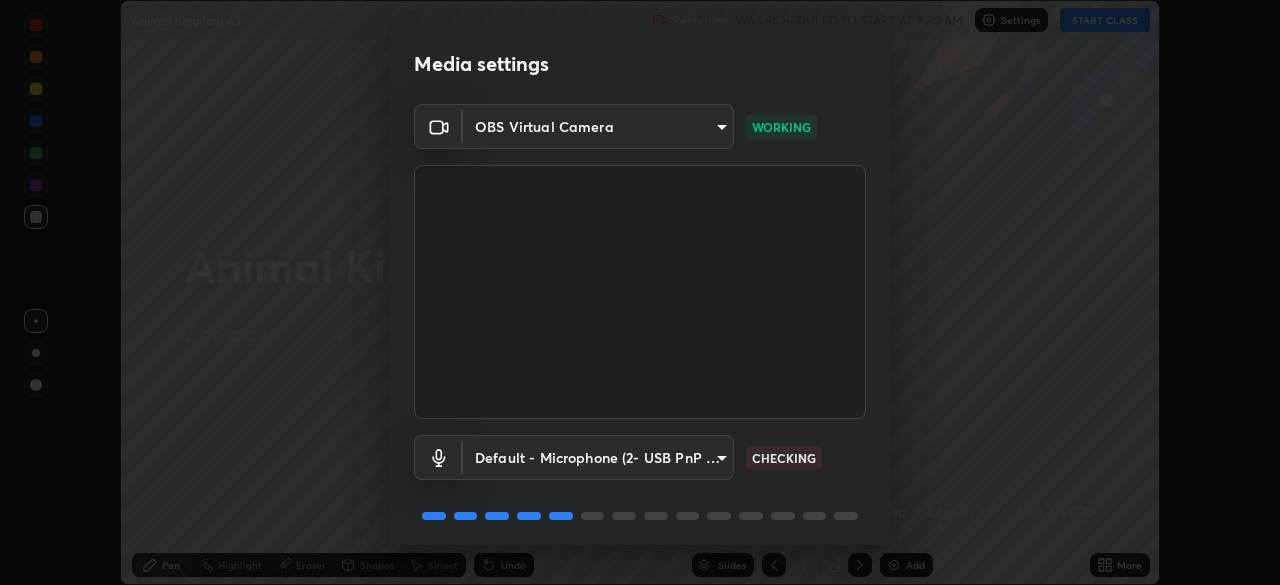 scroll, scrollTop: 71, scrollLeft: 0, axis: vertical 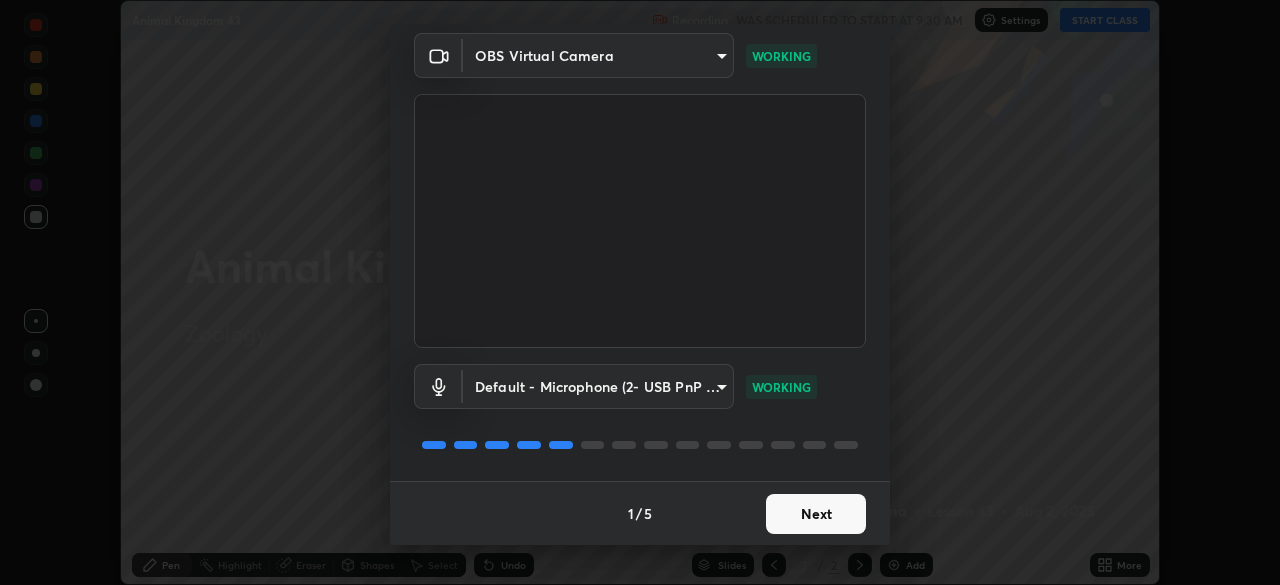 click on "Next" at bounding box center (816, 514) 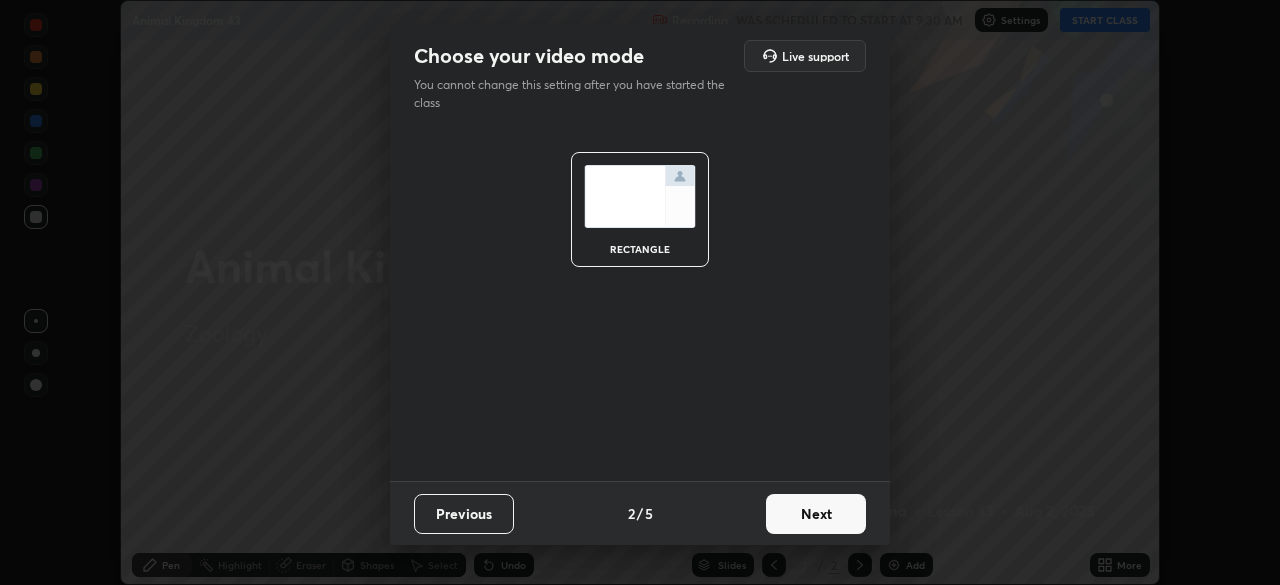 click on "Next" at bounding box center [816, 514] 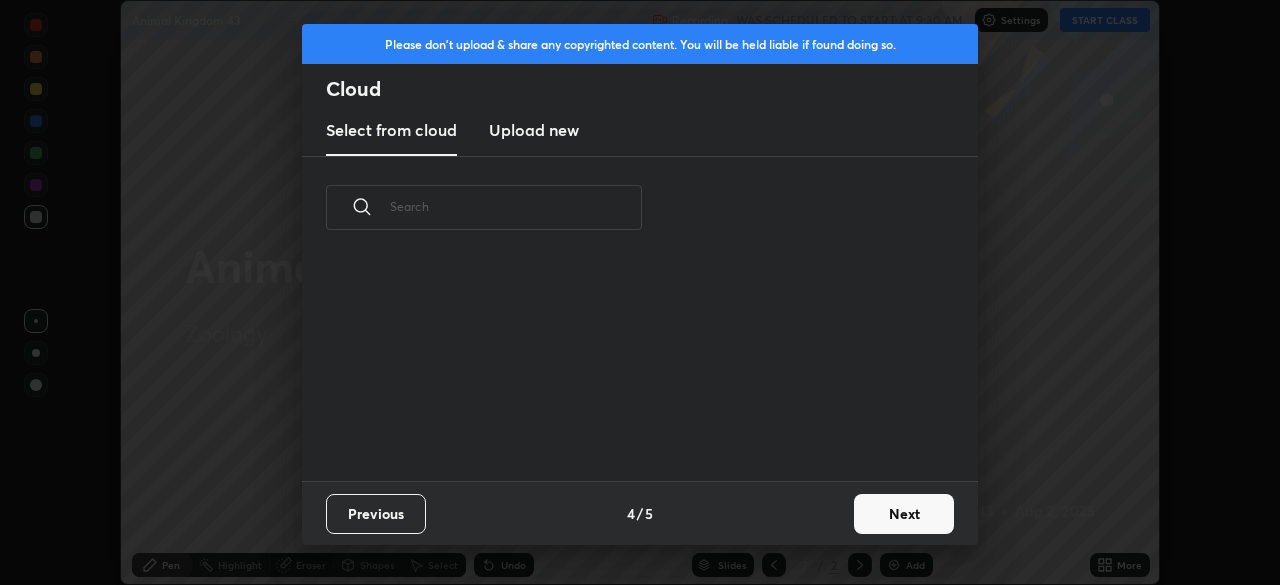 click on "Next" at bounding box center [904, 514] 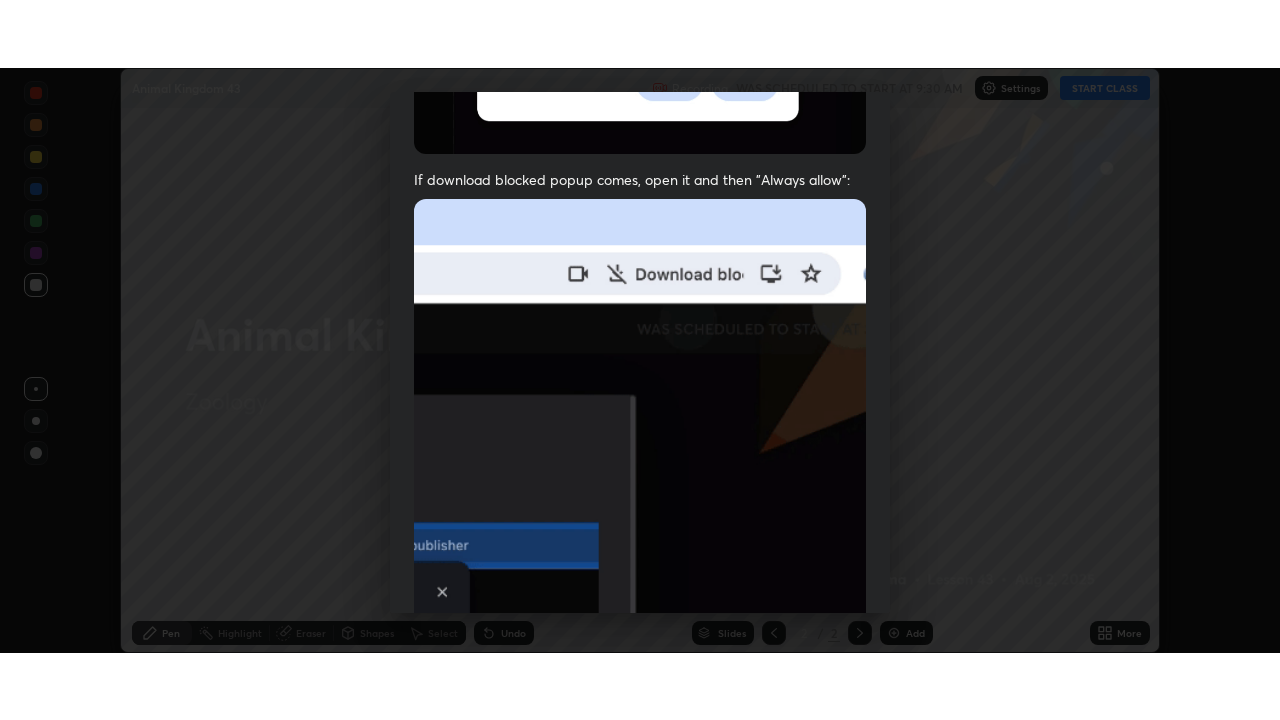 scroll, scrollTop: 479, scrollLeft: 0, axis: vertical 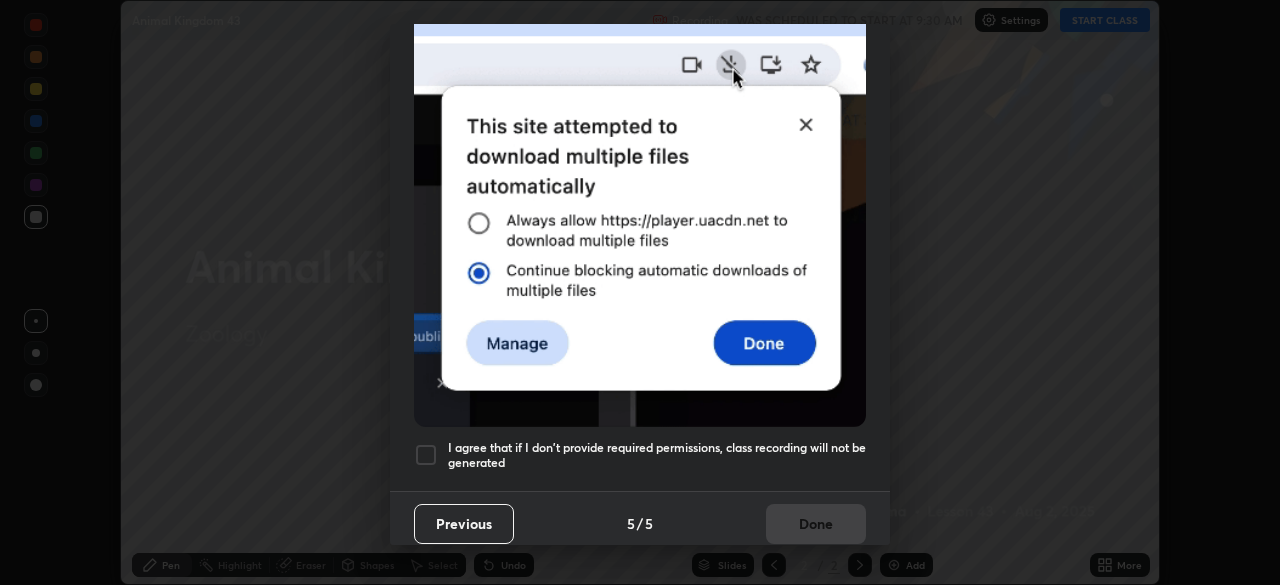 click at bounding box center (426, 455) 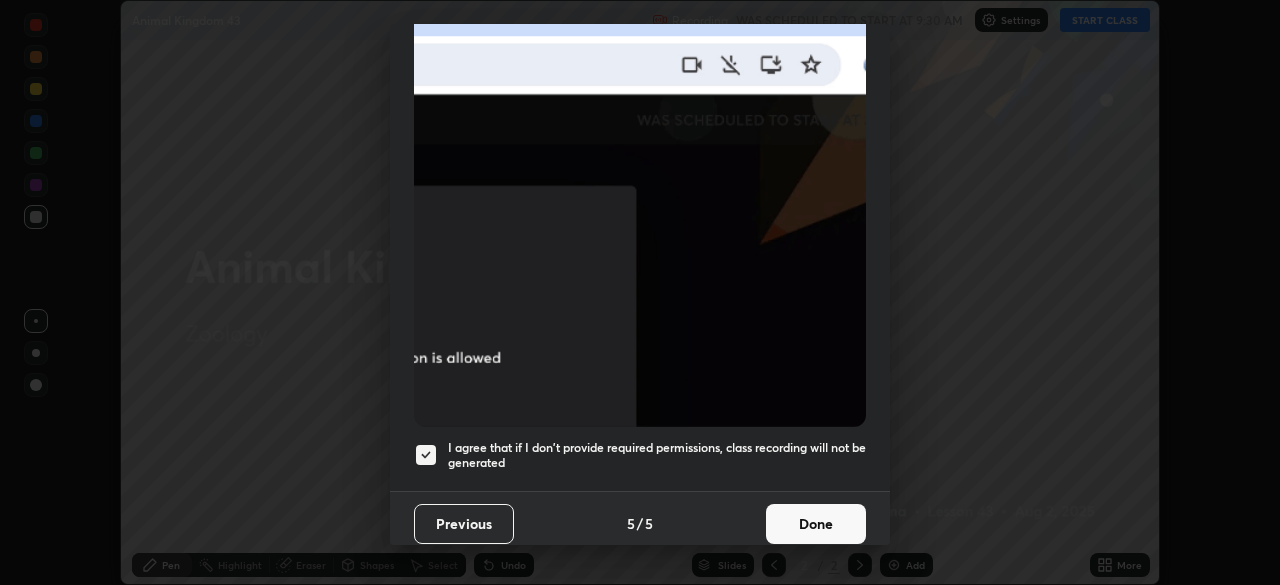 click on "Done" at bounding box center [816, 524] 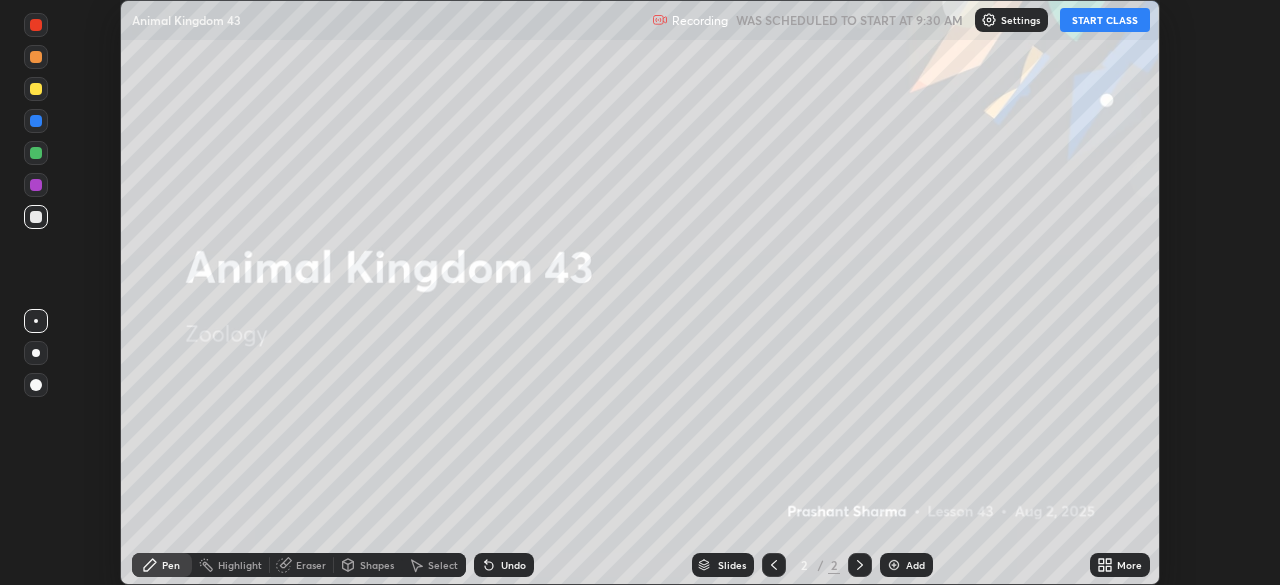 click on "START CLASS" at bounding box center [1105, 20] 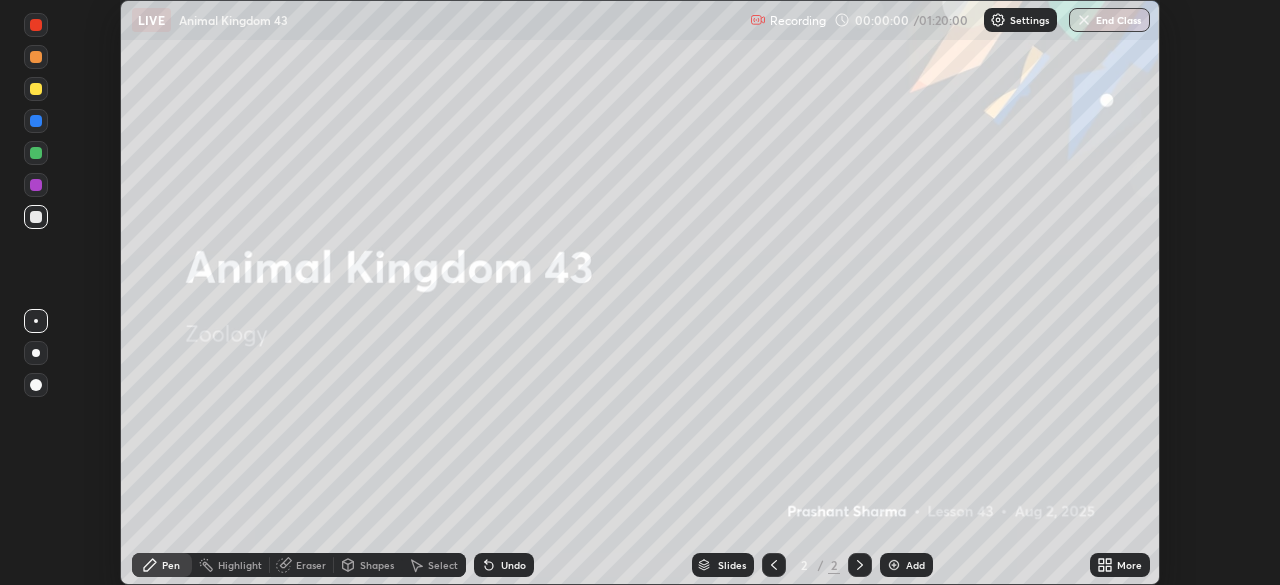 click 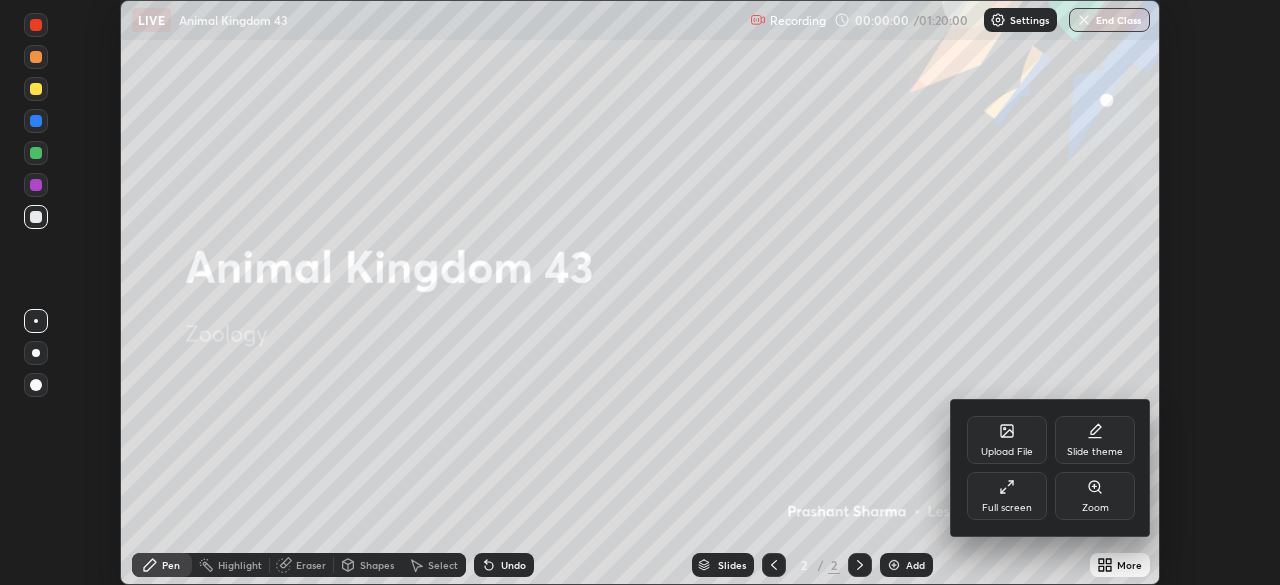 click on "Full screen" at bounding box center [1007, 496] 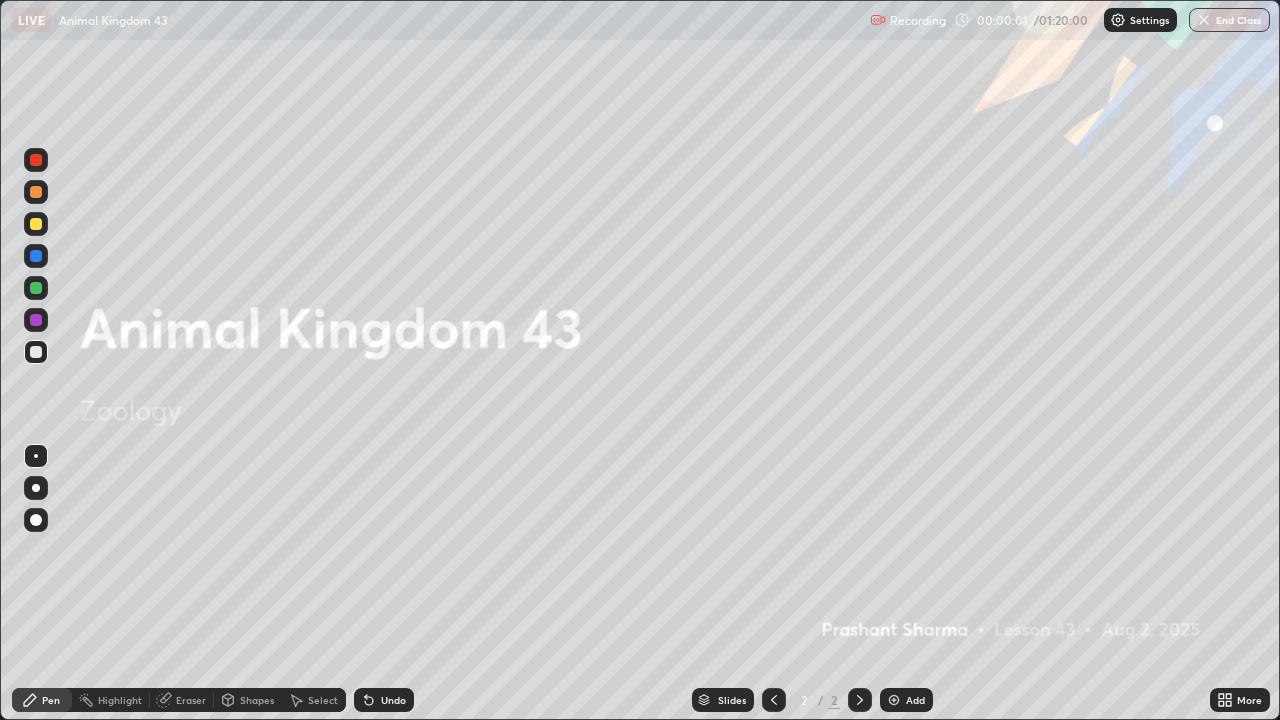 scroll, scrollTop: 99280, scrollLeft: 98720, axis: both 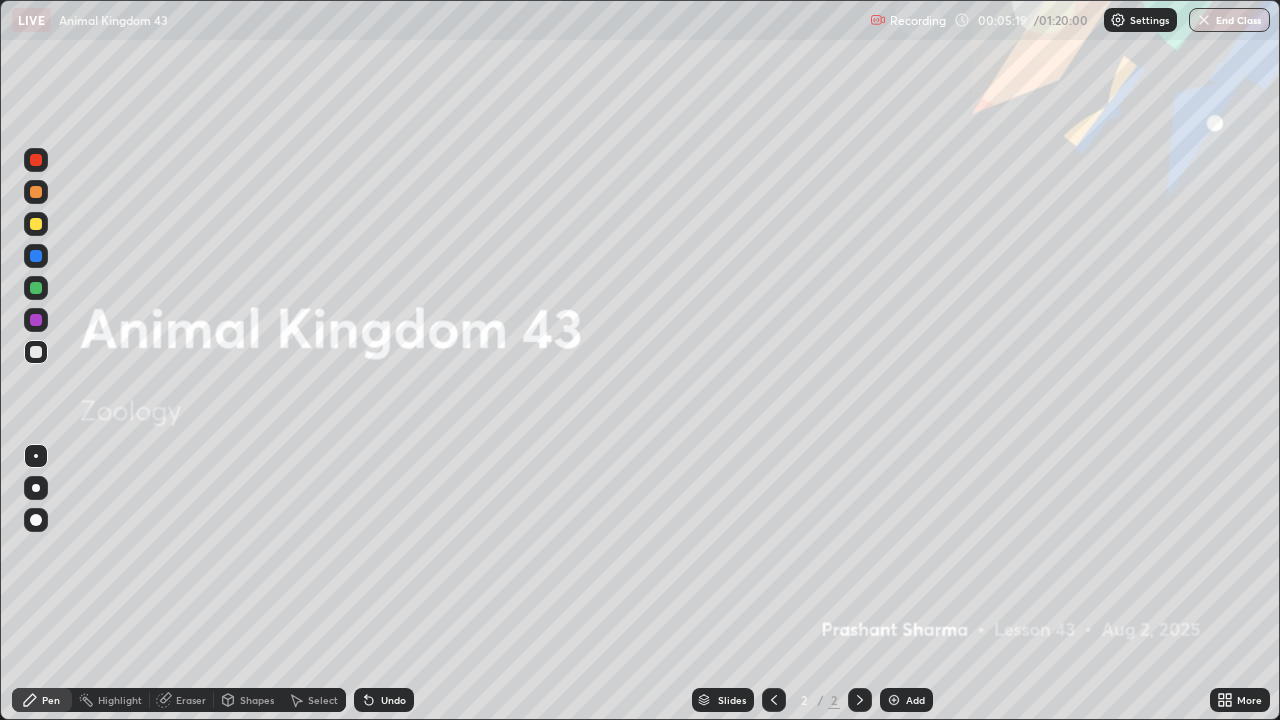 click on "Add" at bounding box center [906, 700] 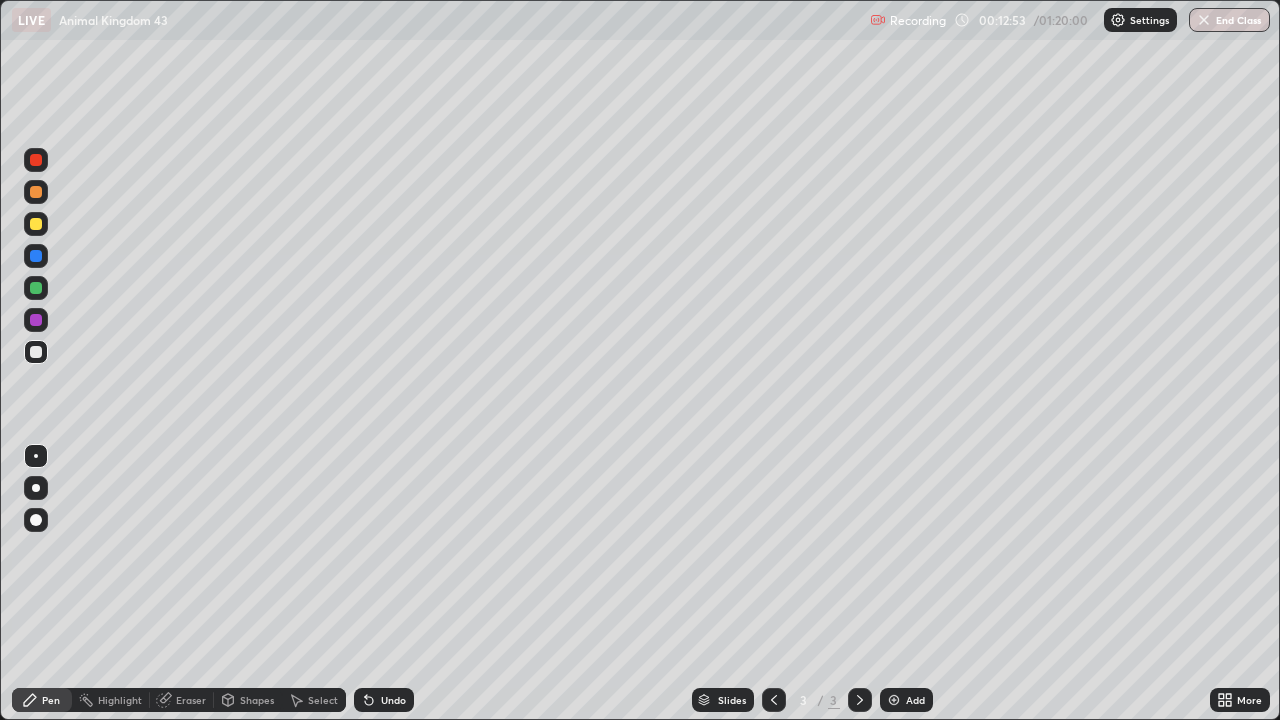 click on "Undo" at bounding box center [393, 700] 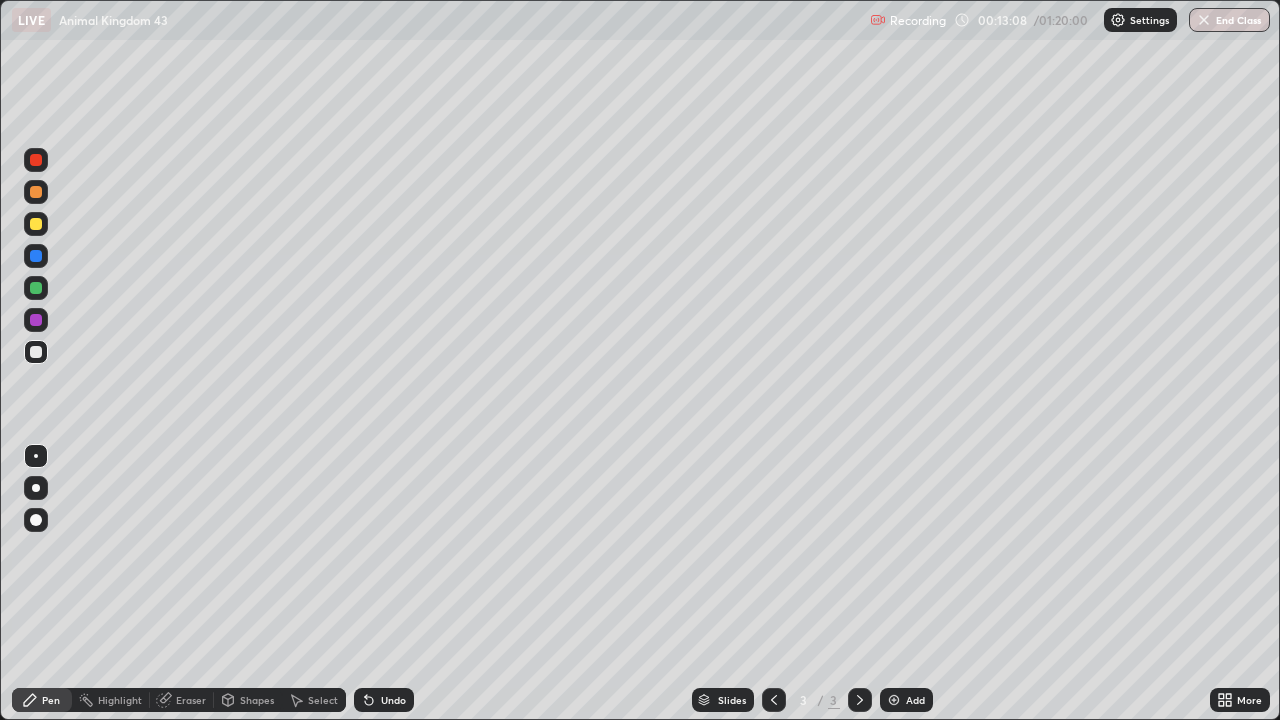 click on "Select" at bounding box center (314, 700) 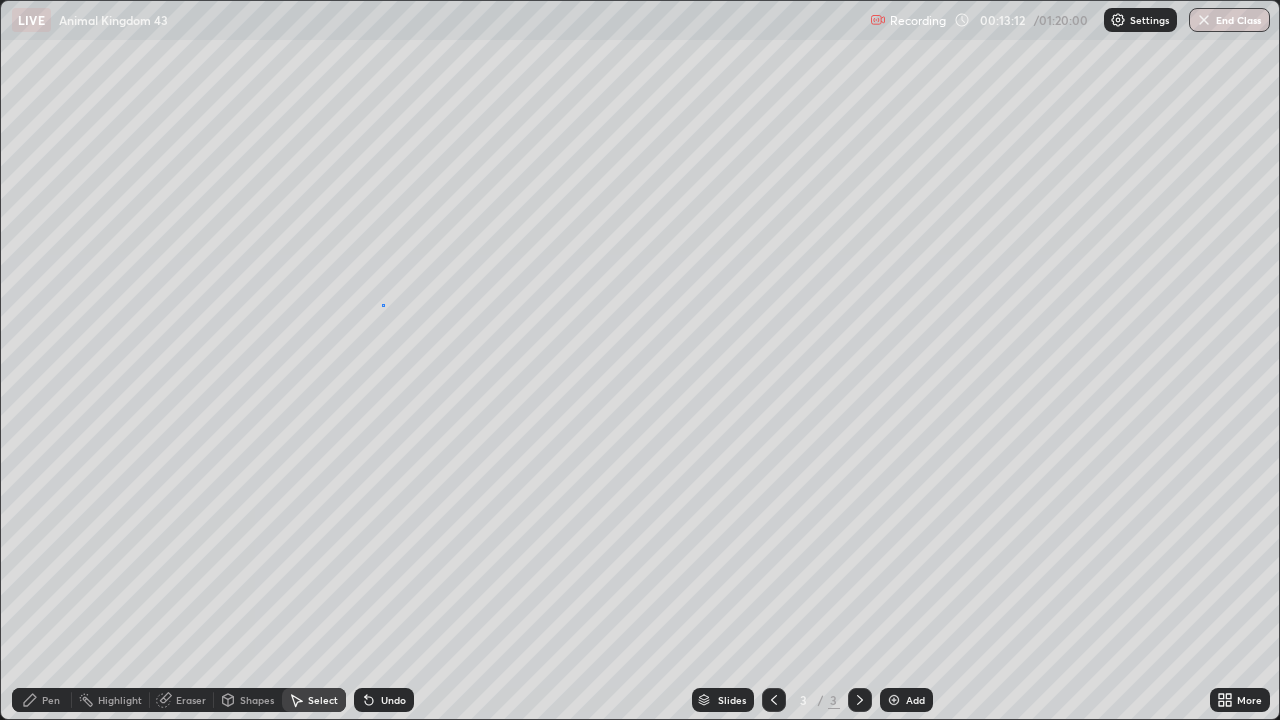 click on "0 ° Undo Copy Duplicate Duplicate to new slide Delete" at bounding box center (640, 360) 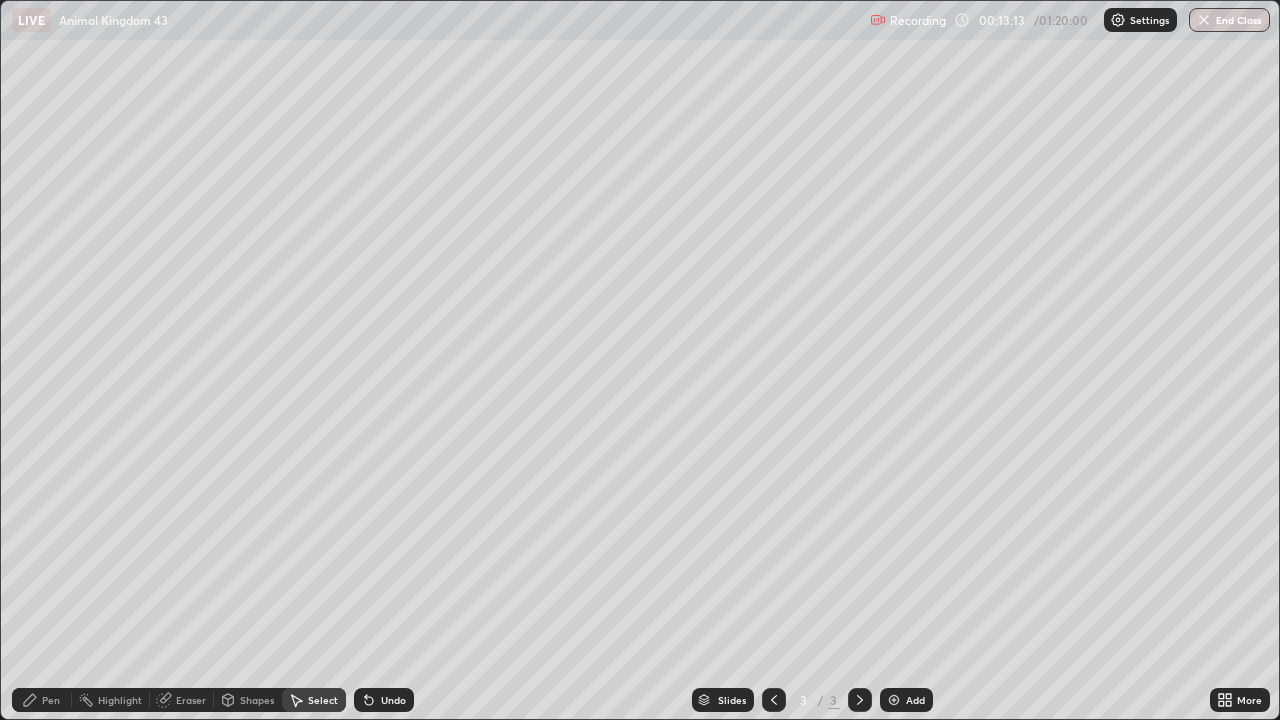 click on "Pen" at bounding box center (51, 700) 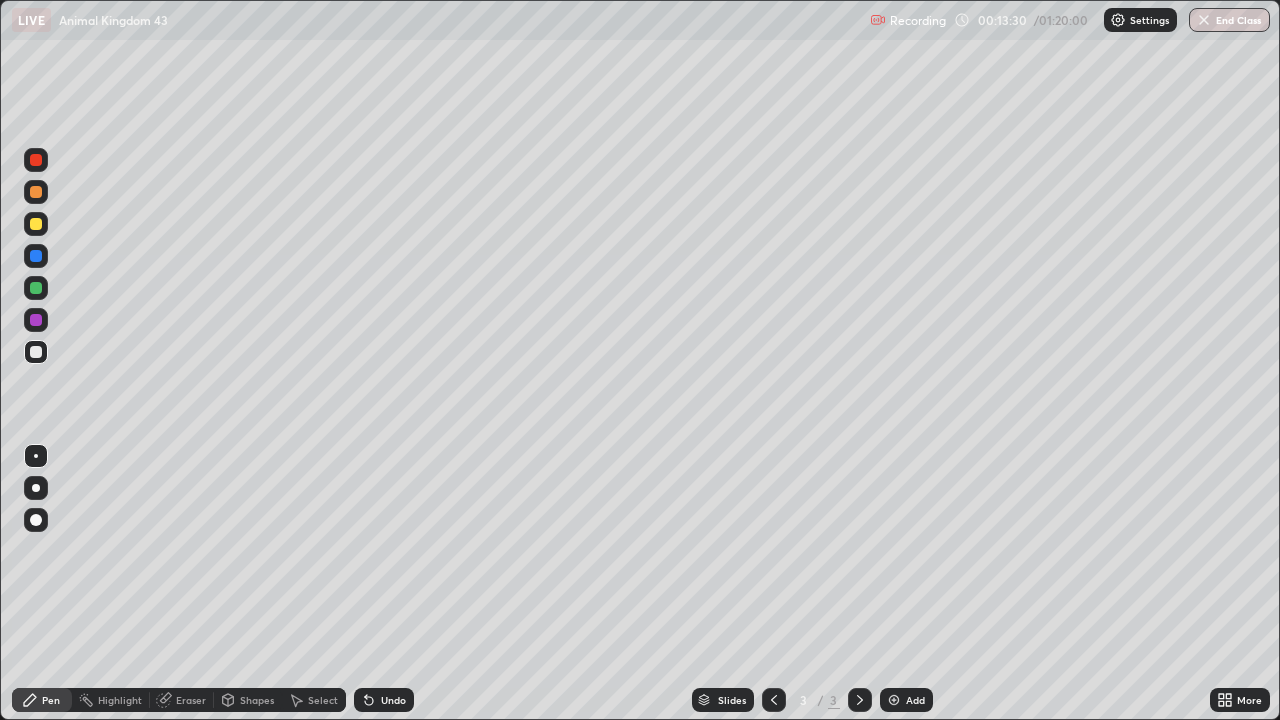 click at bounding box center [36, 192] 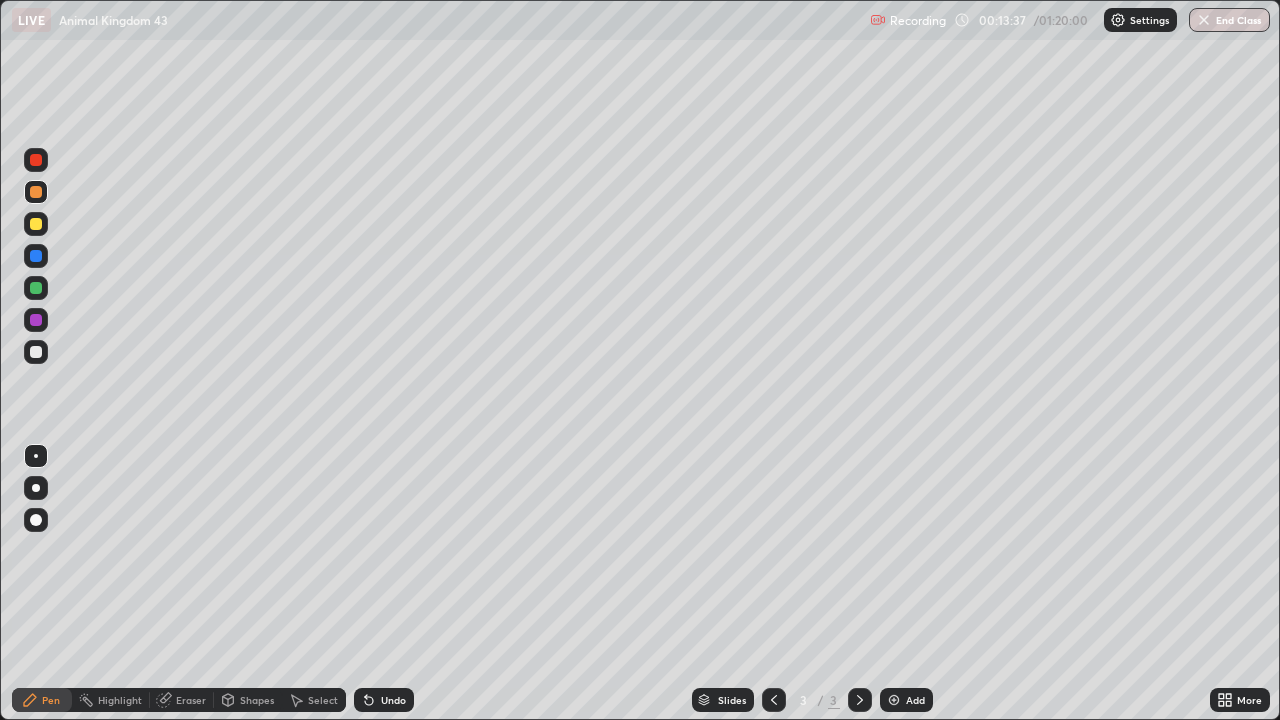 click at bounding box center [36, 352] 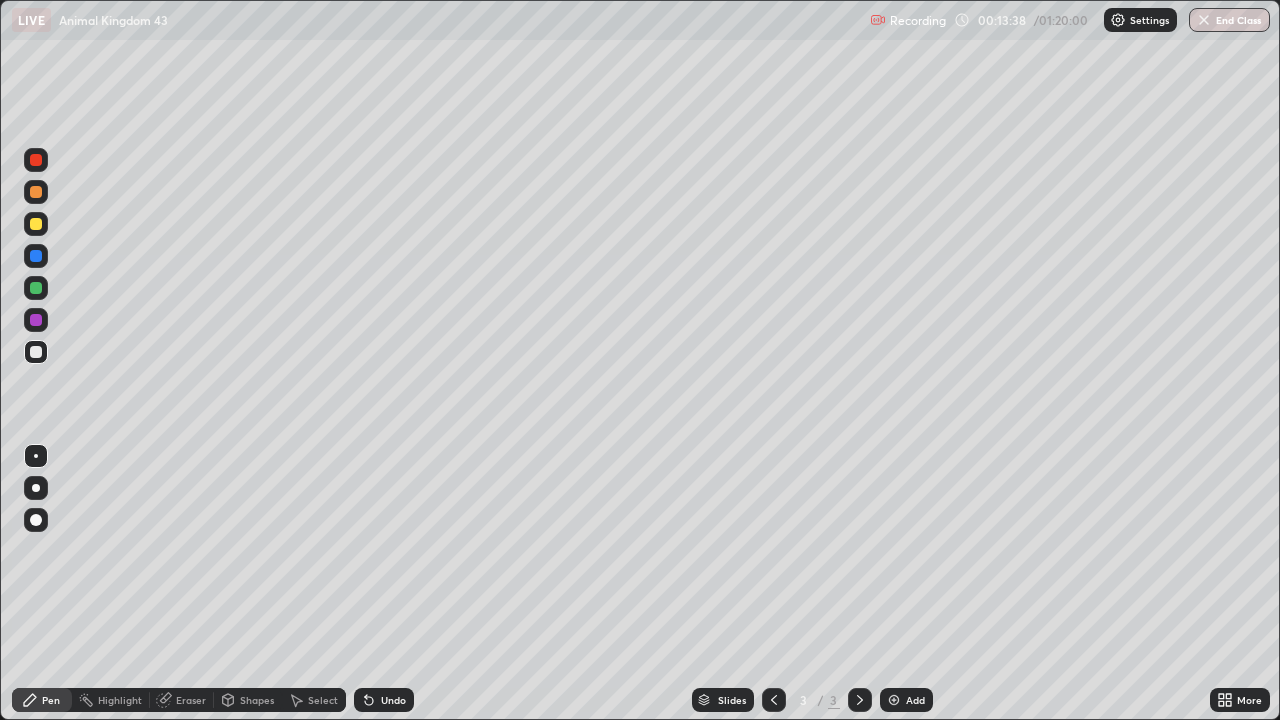 click on "Select" at bounding box center (323, 700) 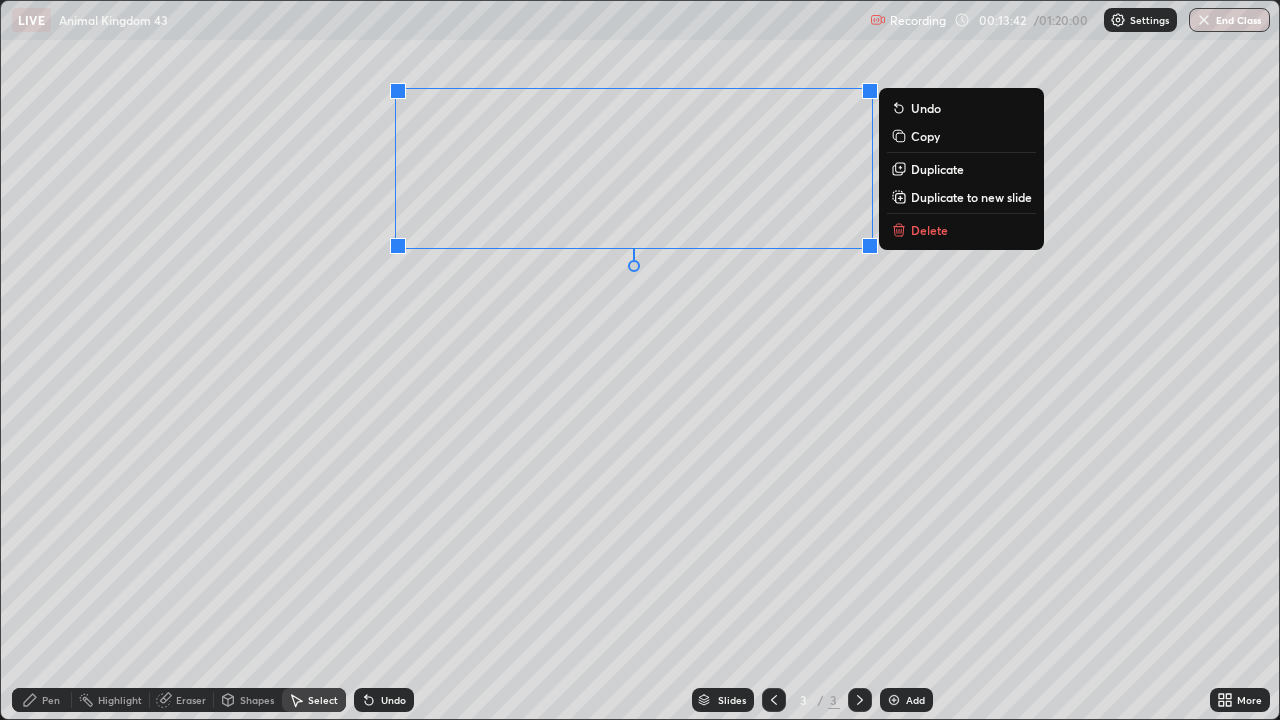 click on "0 ° Undo Copy Duplicate Duplicate to new slide Delete" at bounding box center [640, 360] 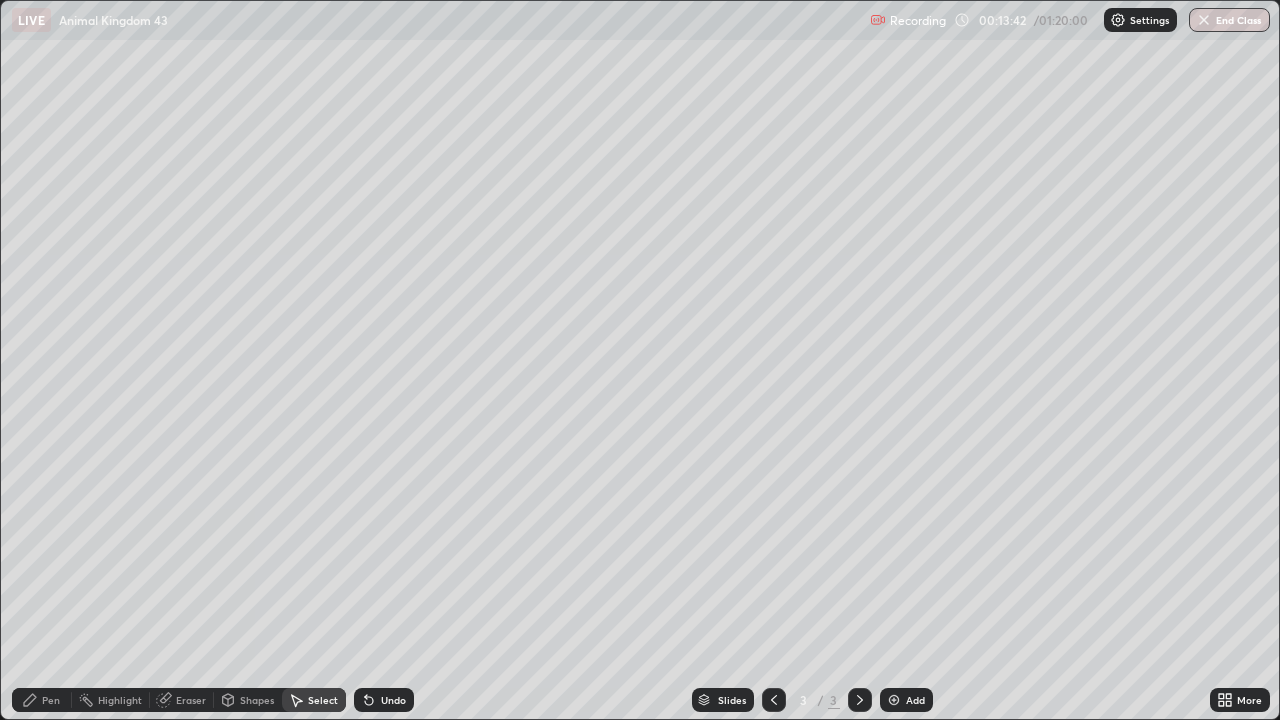 click on "Pen" at bounding box center [51, 700] 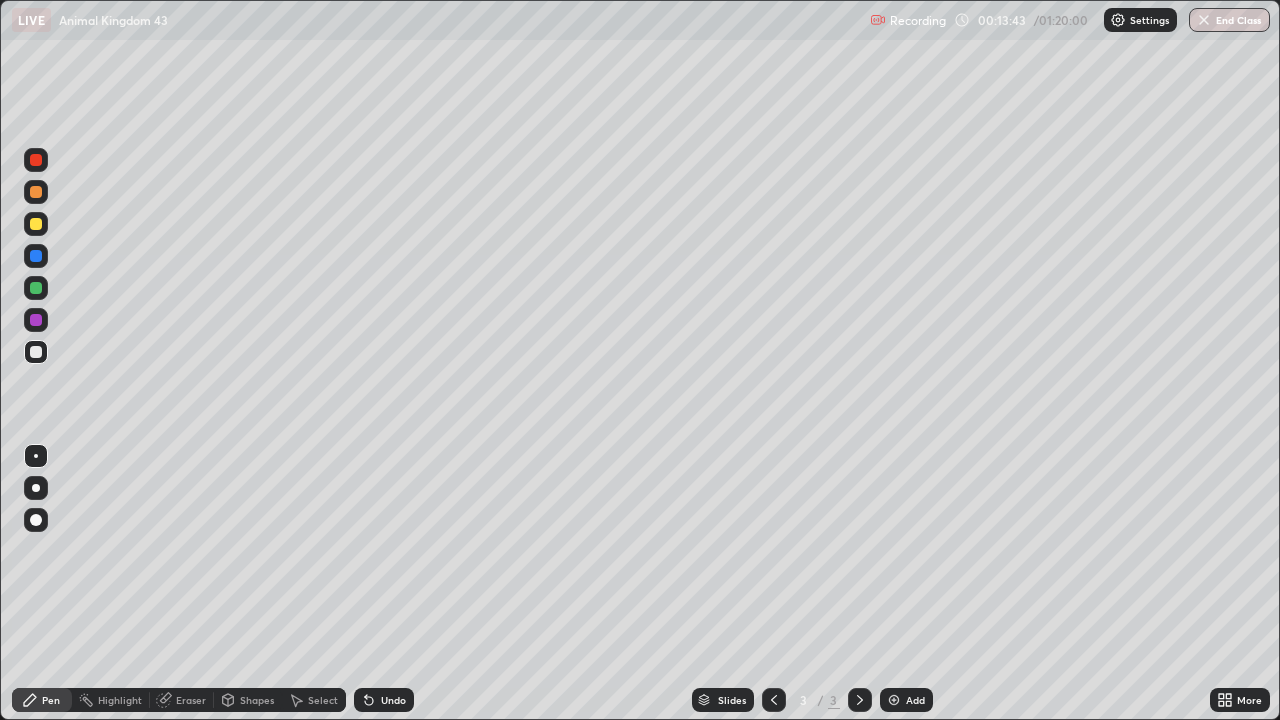 click at bounding box center (36, 352) 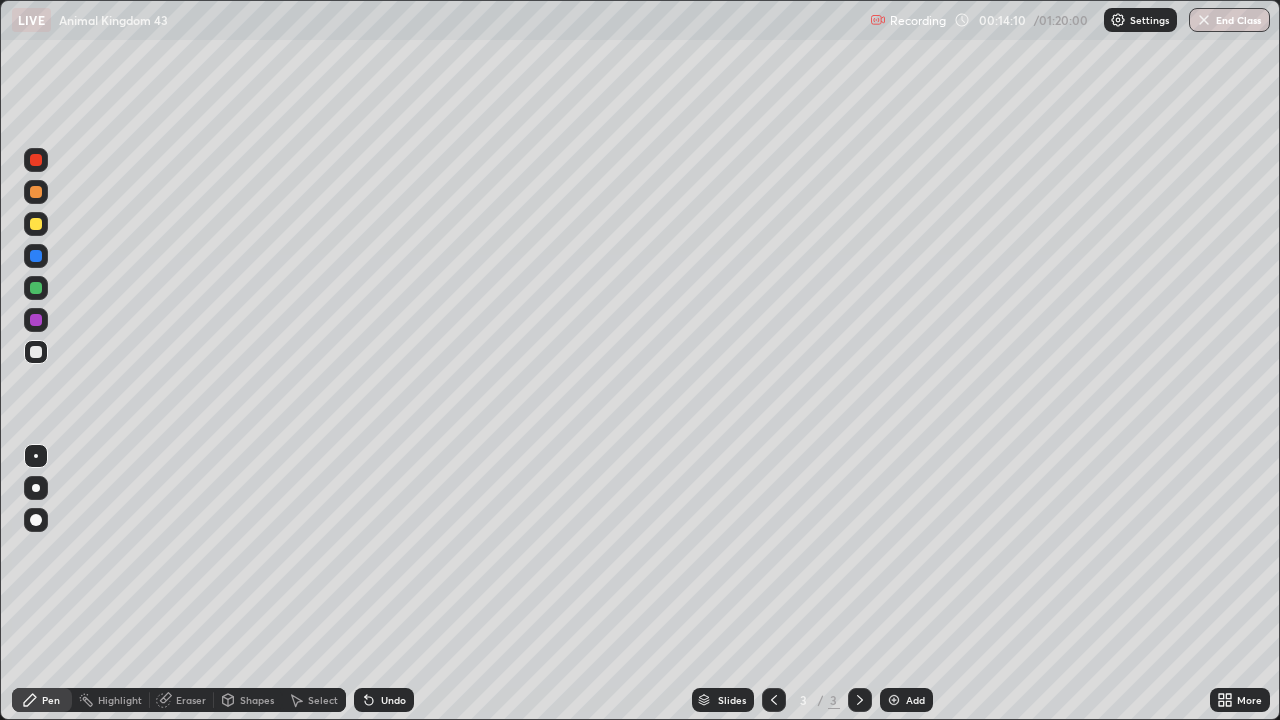 click at bounding box center (36, 192) 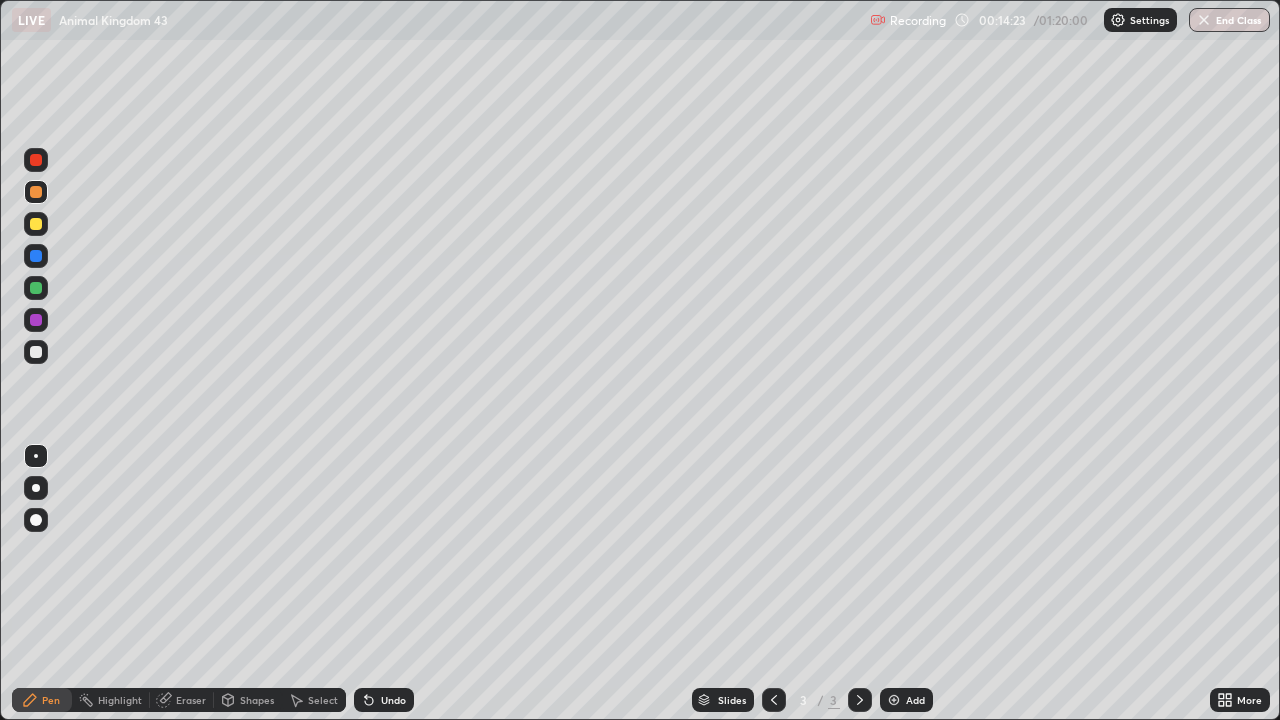 click on "Select" at bounding box center (323, 700) 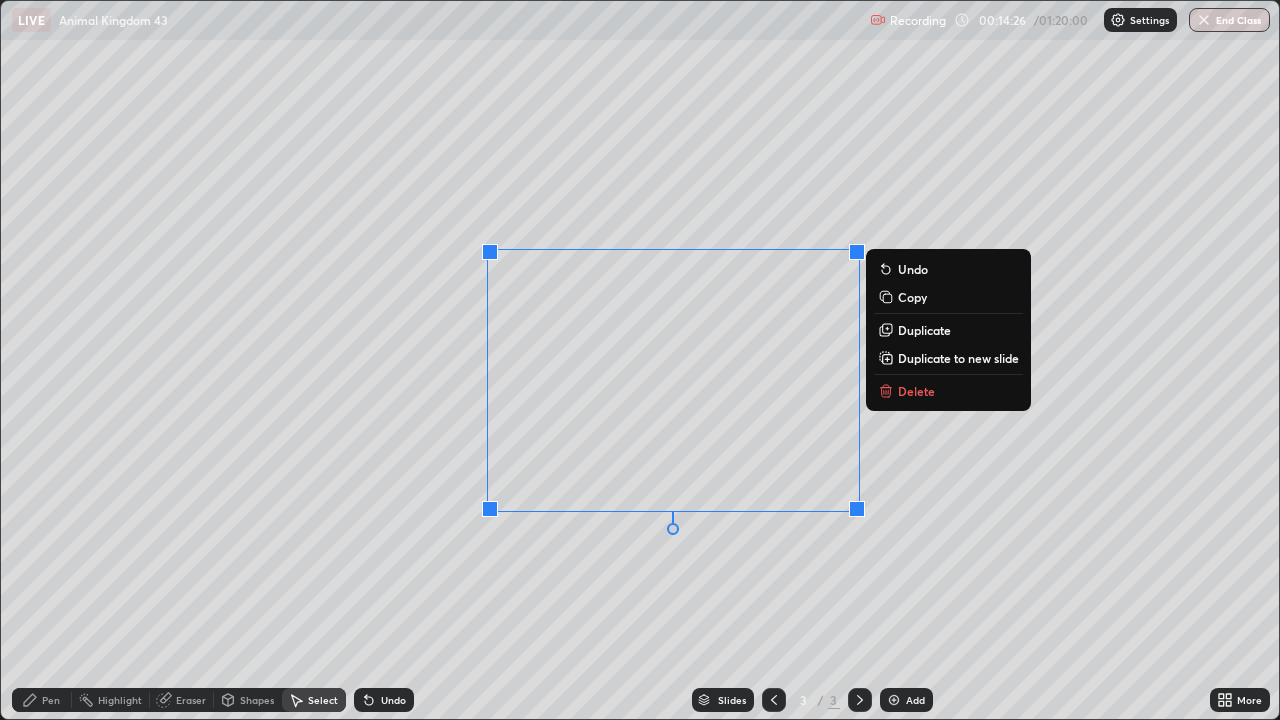 click on "0 ° Undo Copy Duplicate Duplicate to new slide Delete" at bounding box center [640, 360] 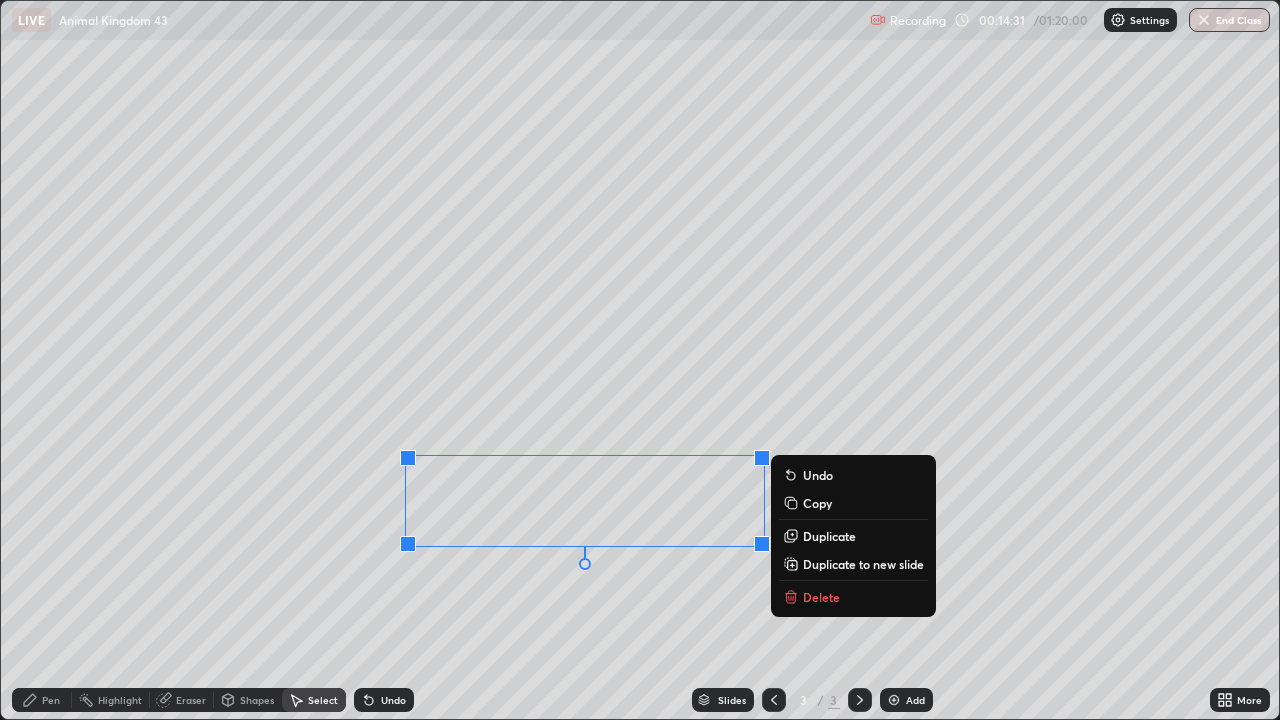 click on "0 ° Undo Copy Duplicate Duplicate to new slide Delete" at bounding box center [640, 360] 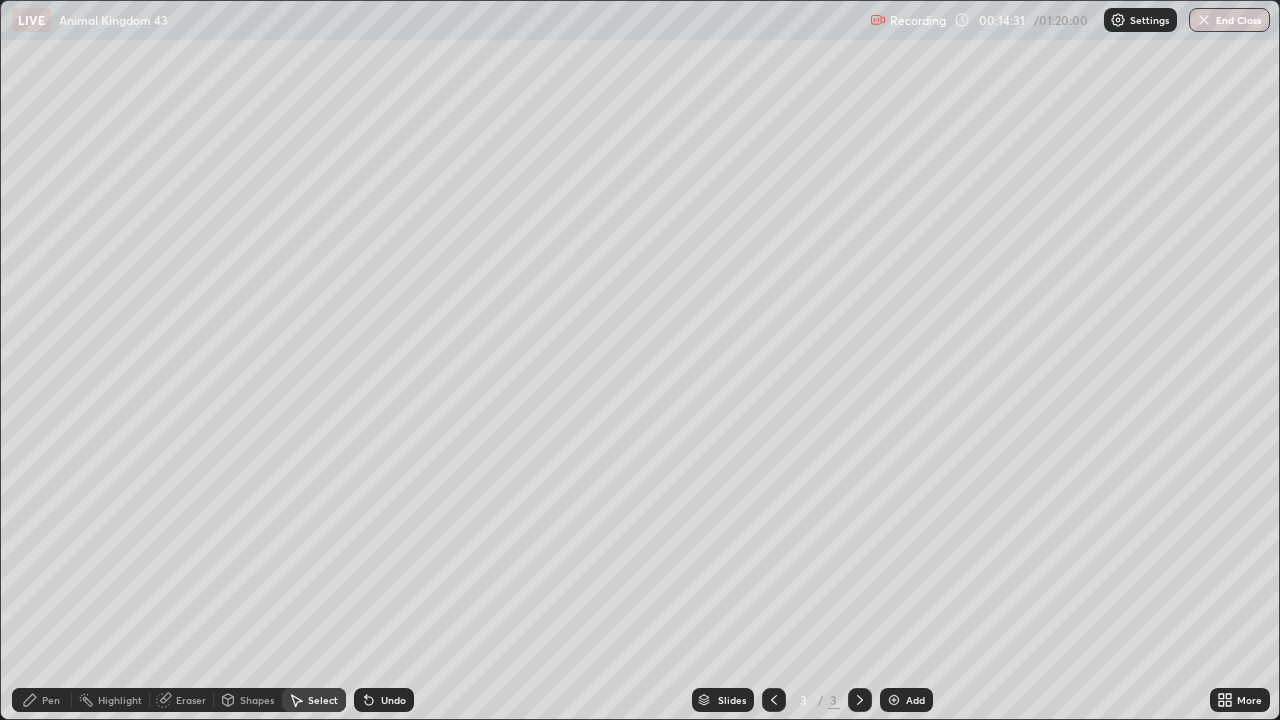 click on "Eraser" at bounding box center (191, 700) 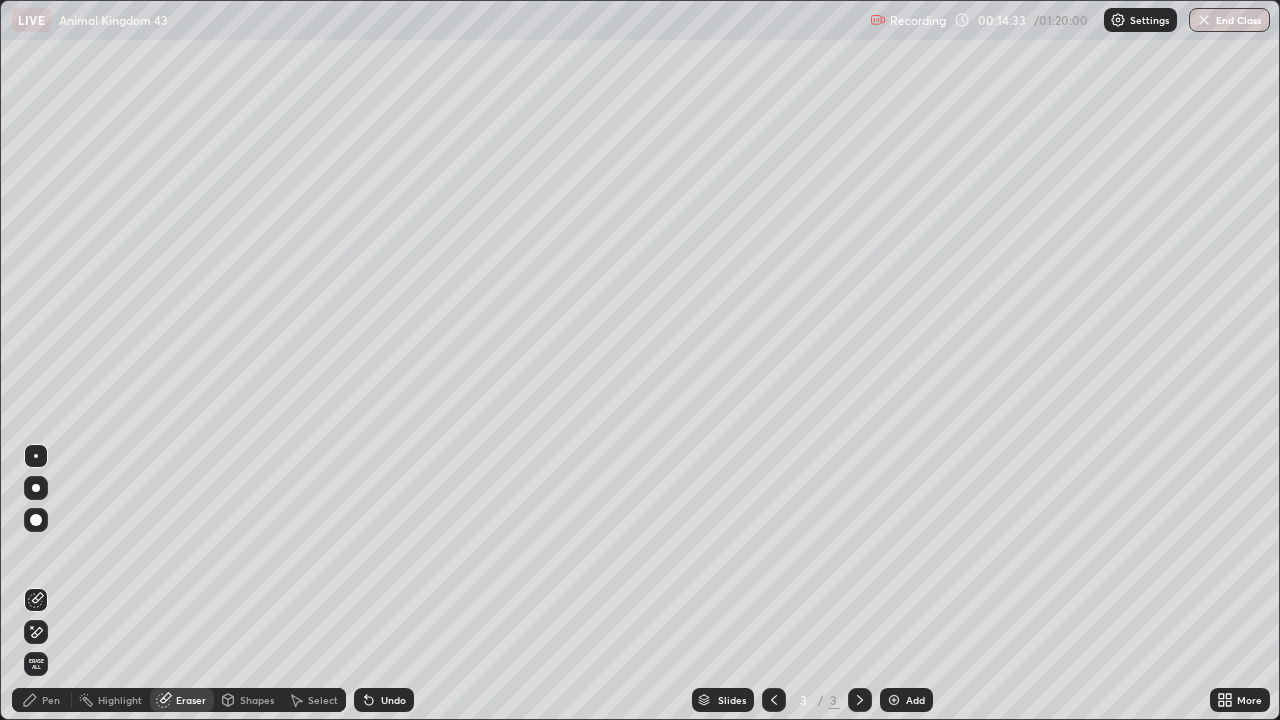 click on "Pen" at bounding box center [51, 700] 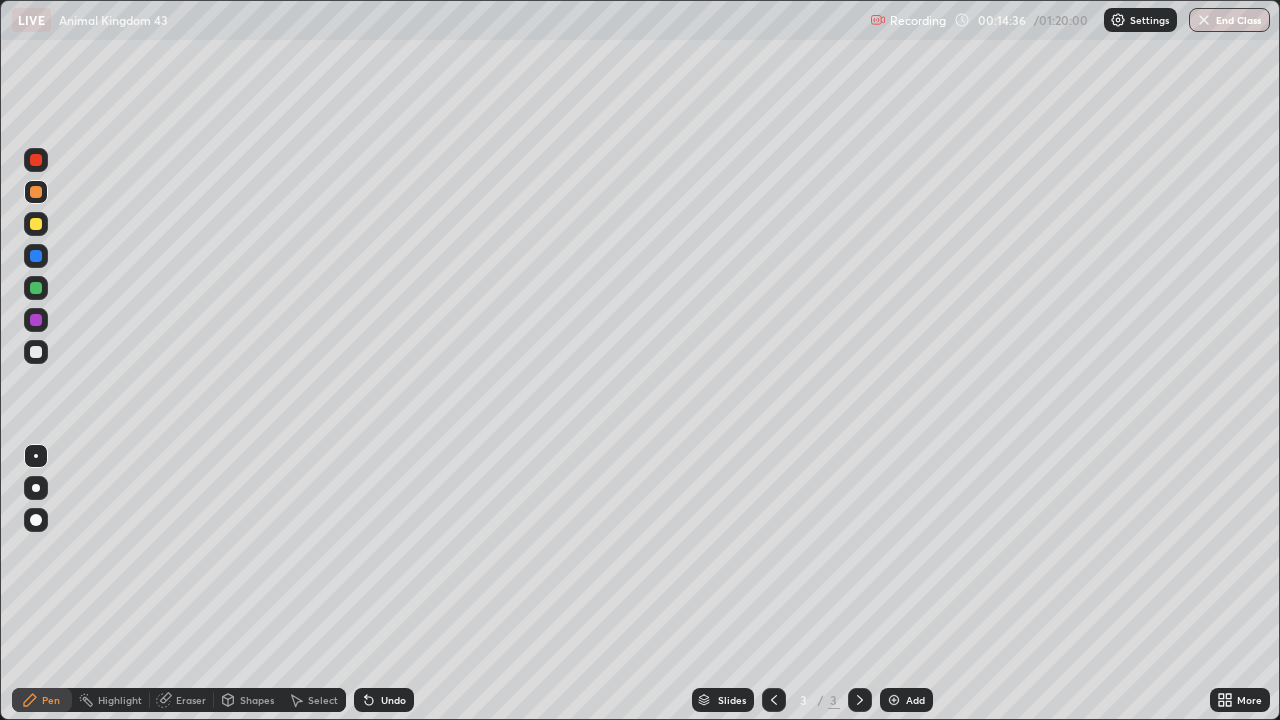 click on "Eraser" at bounding box center (191, 700) 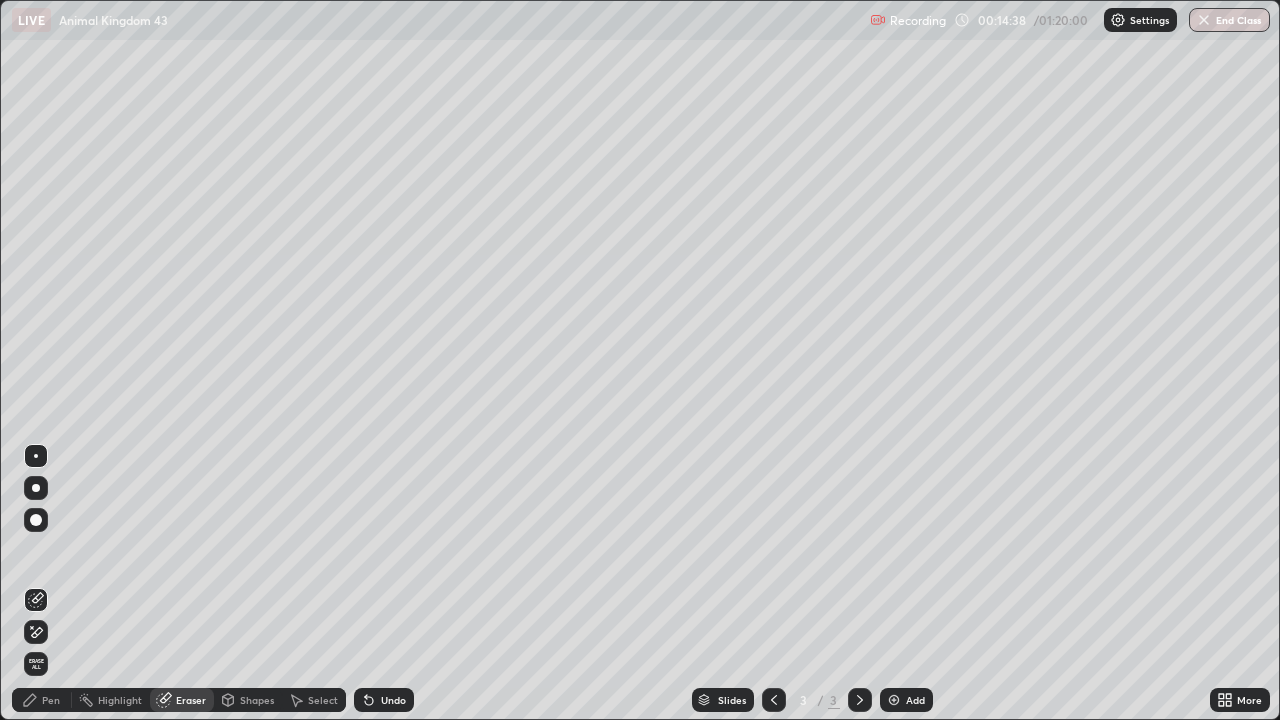 click on "Pen" at bounding box center [51, 700] 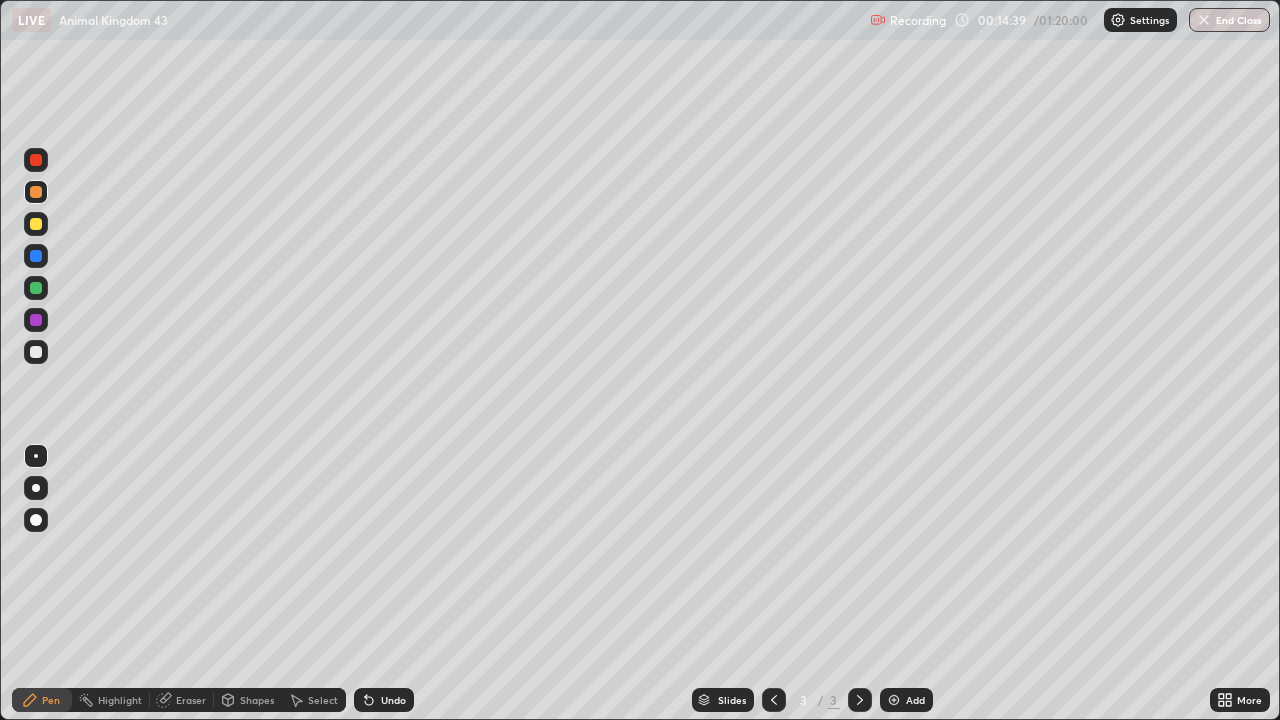 click at bounding box center (36, 352) 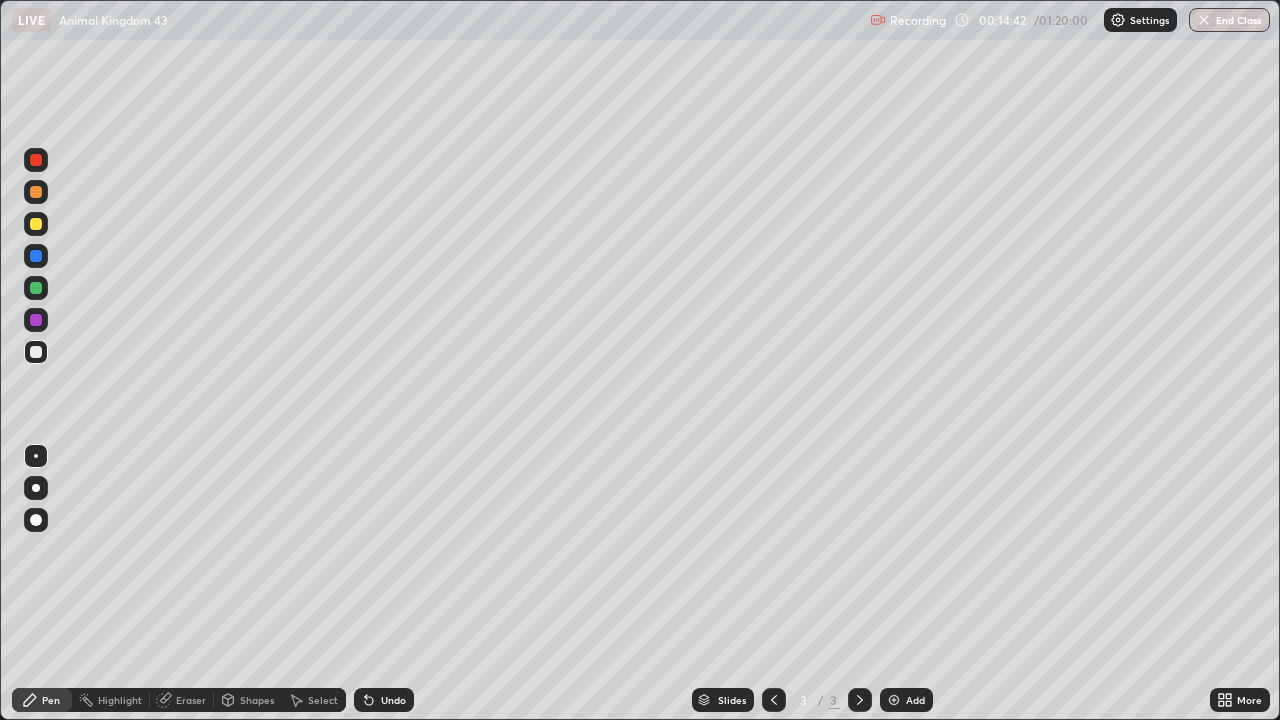 click at bounding box center (36, 224) 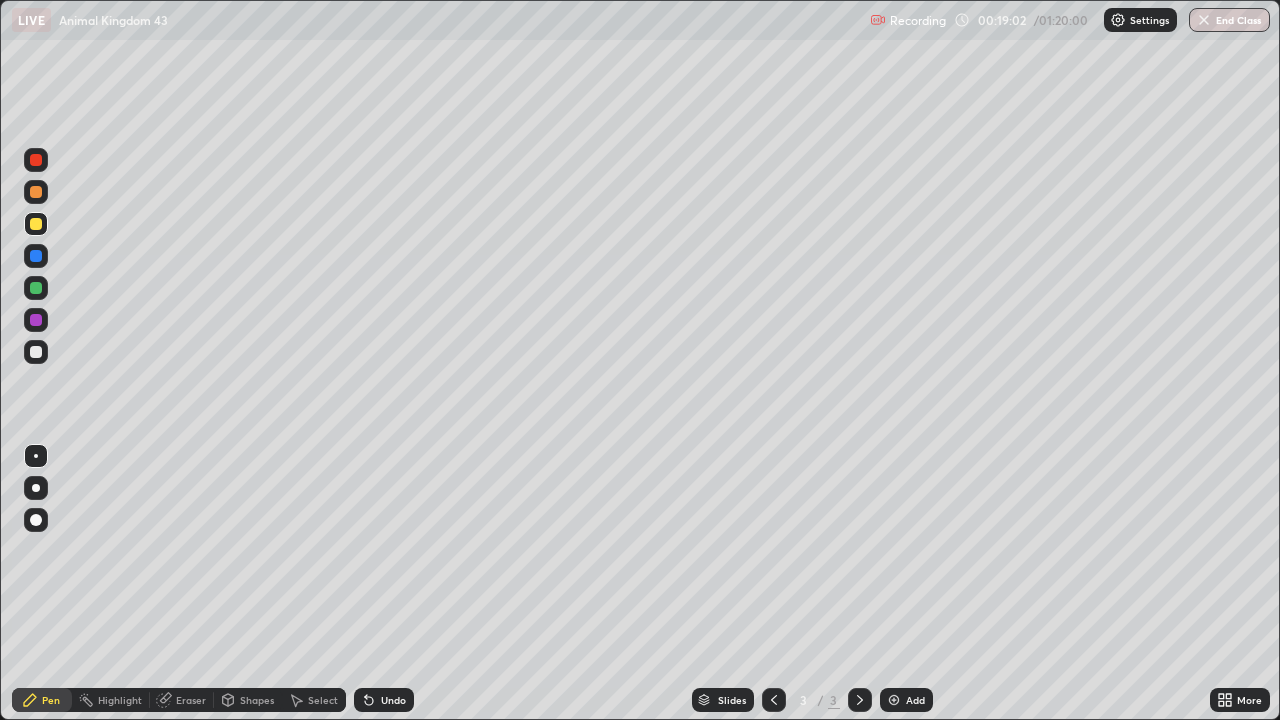 click on "Add" at bounding box center [915, 700] 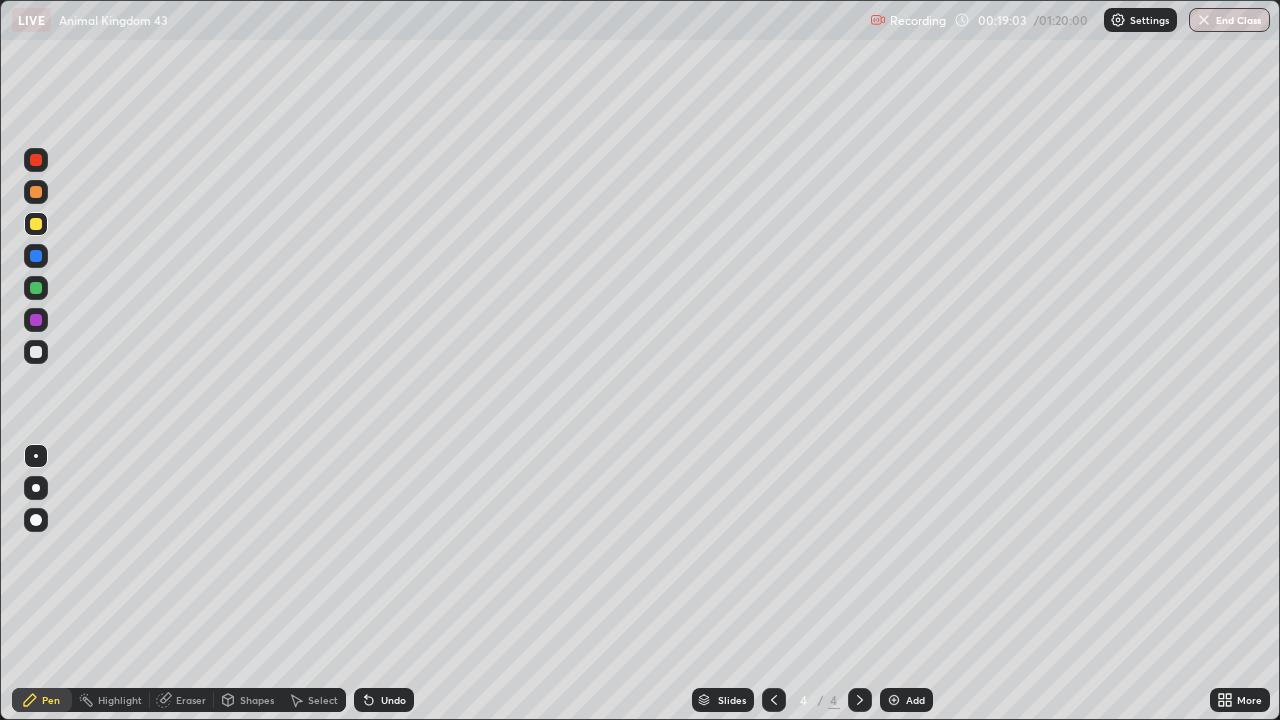 click at bounding box center [36, 224] 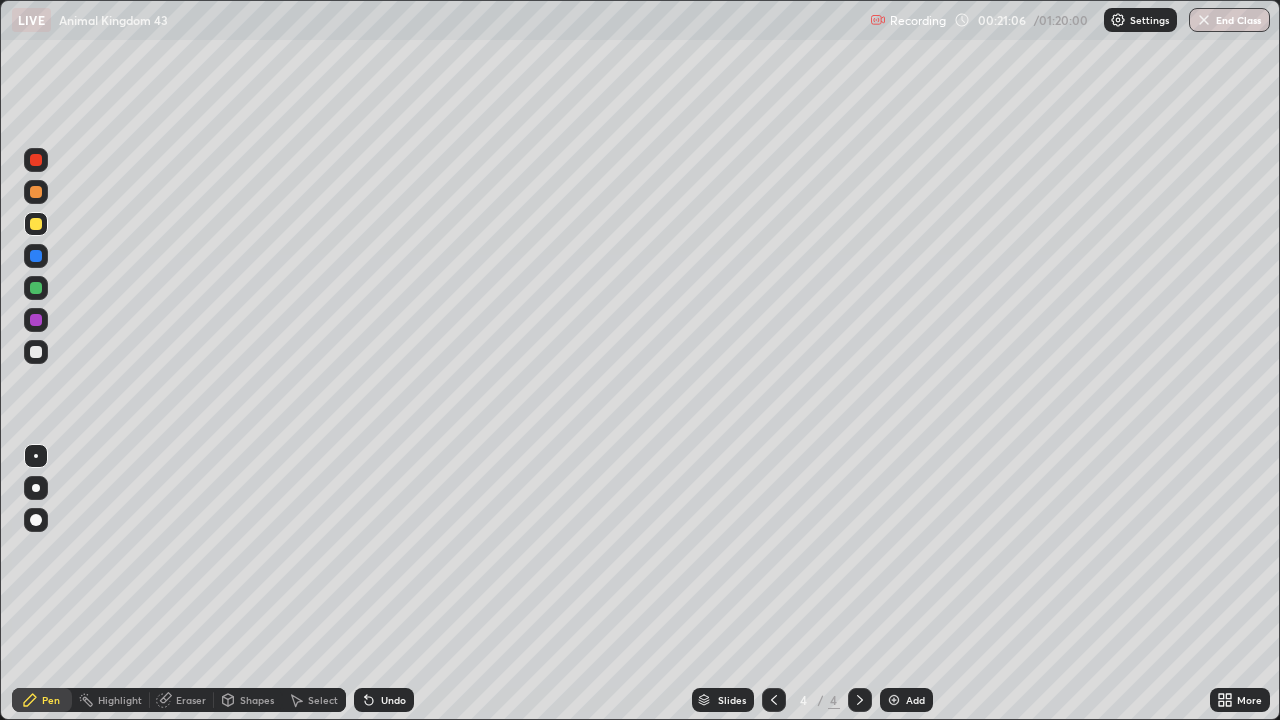 click on "Add" at bounding box center (906, 700) 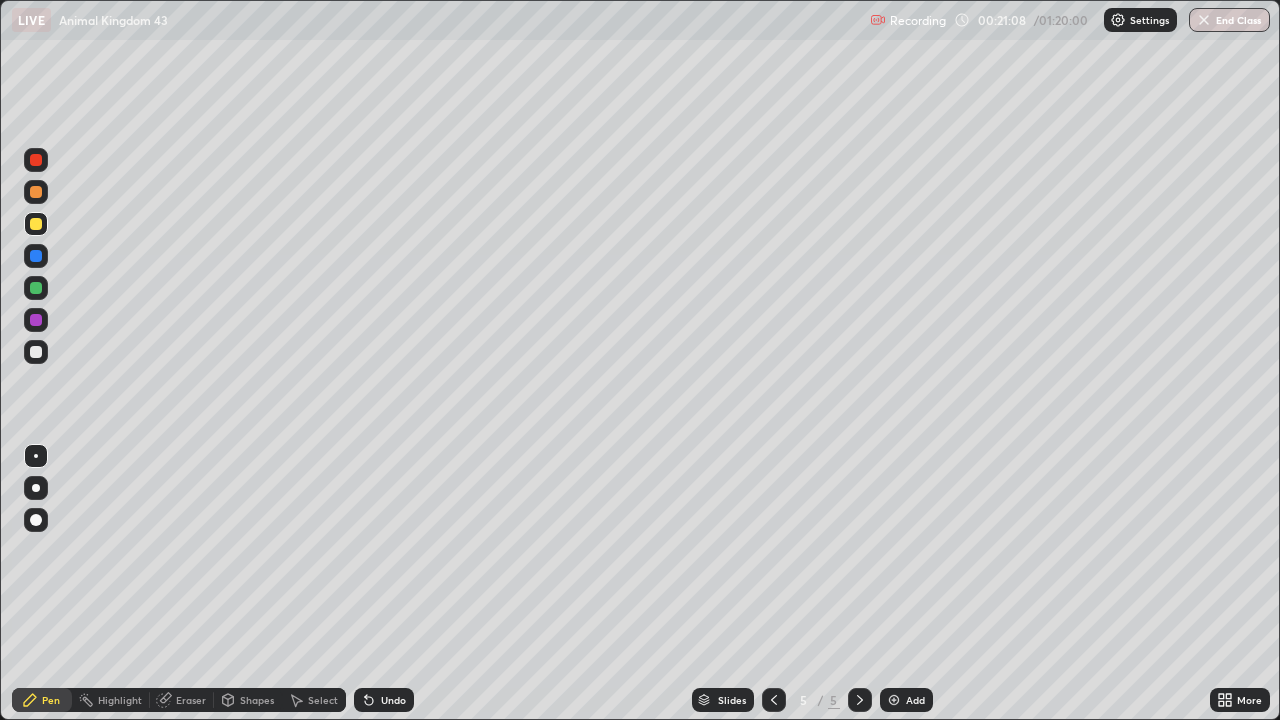 click at bounding box center (36, 352) 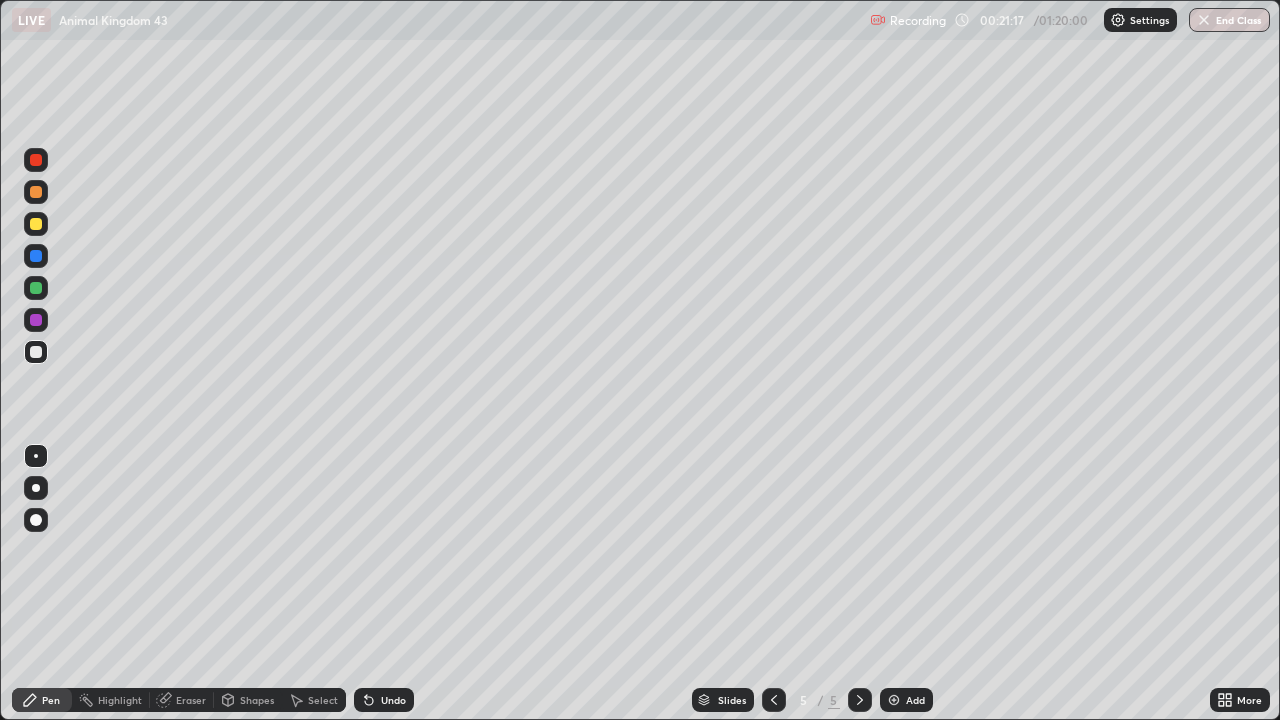 click at bounding box center [36, 192] 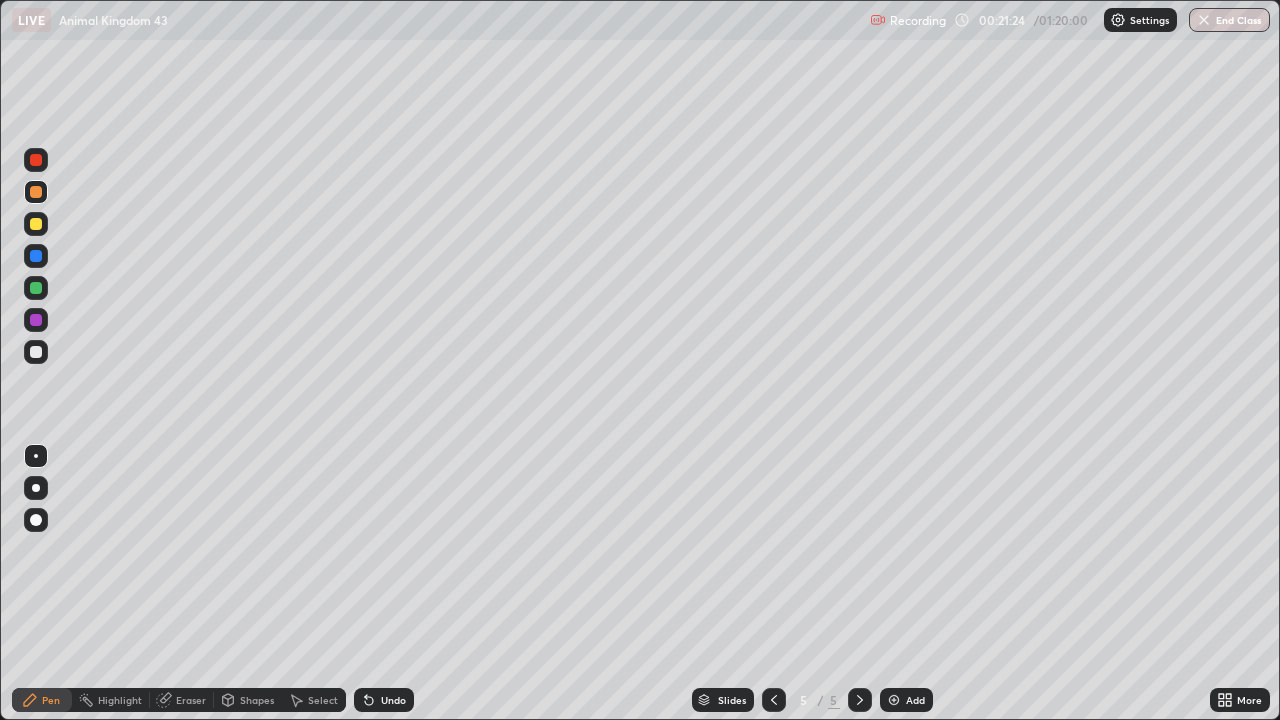 click at bounding box center [36, 352] 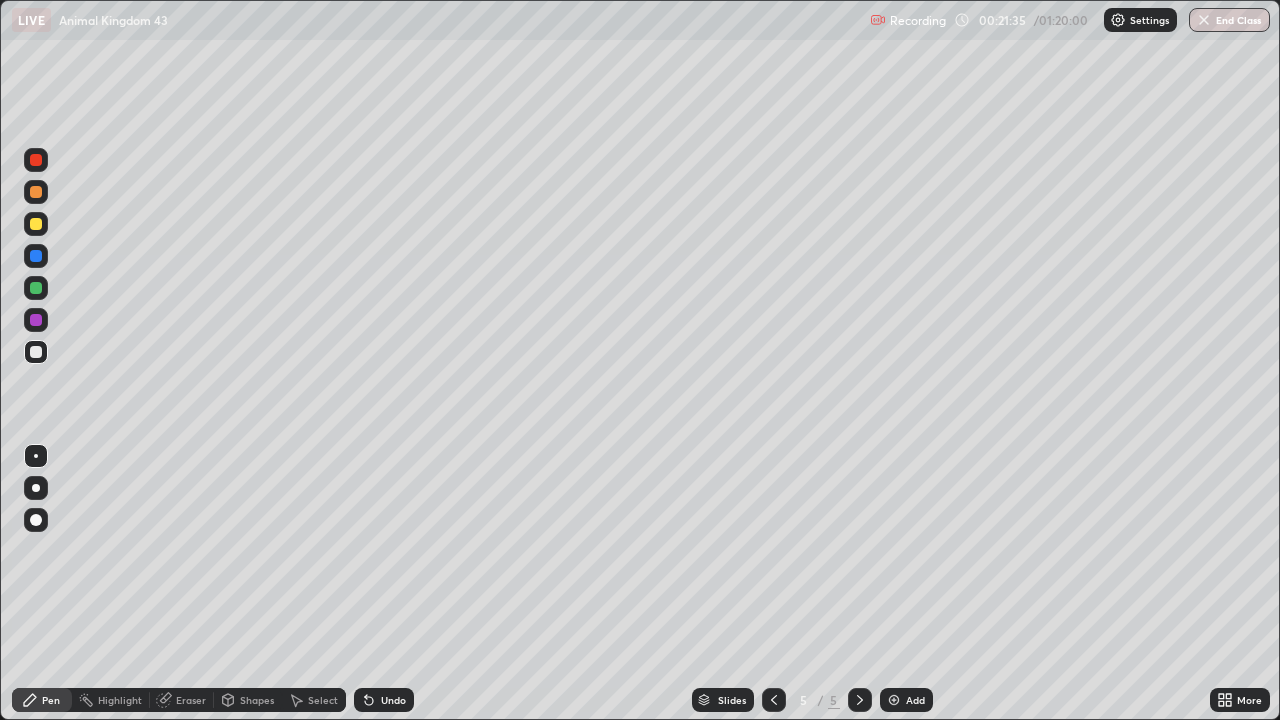 click on "Undo" at bounding box center [384, 700] 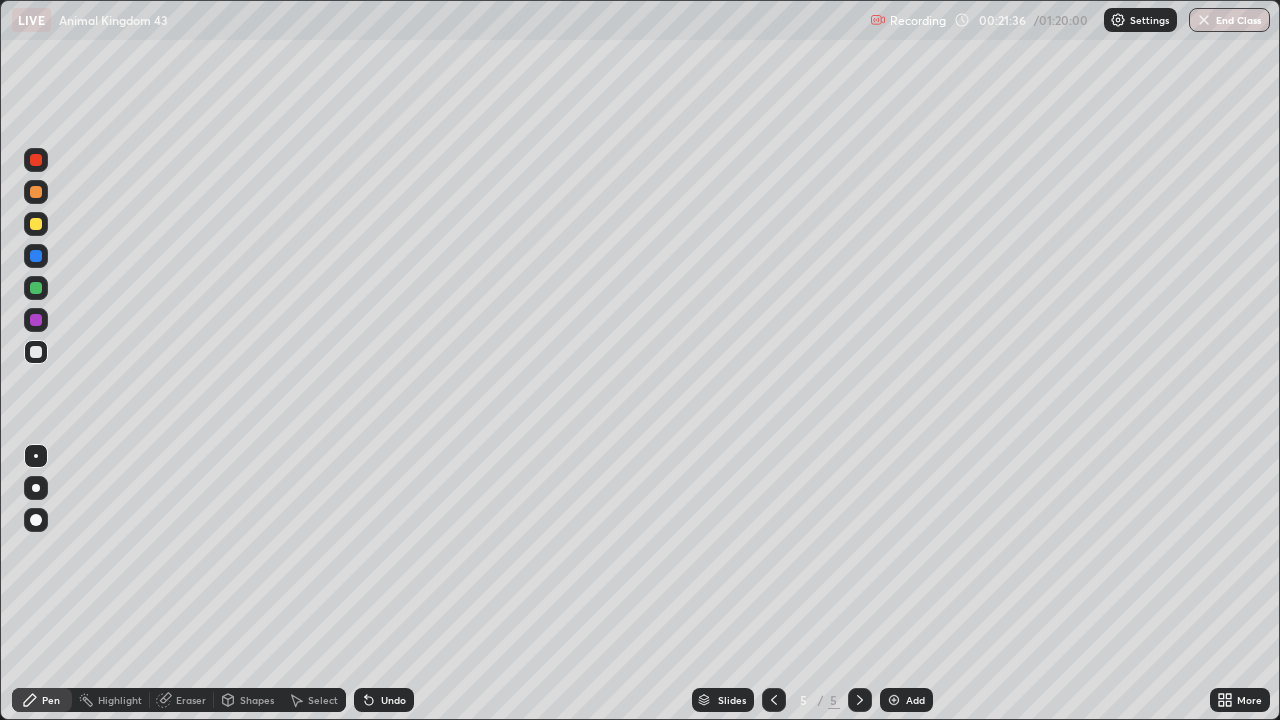 click on "Undo" at bounding box center (393, 700) 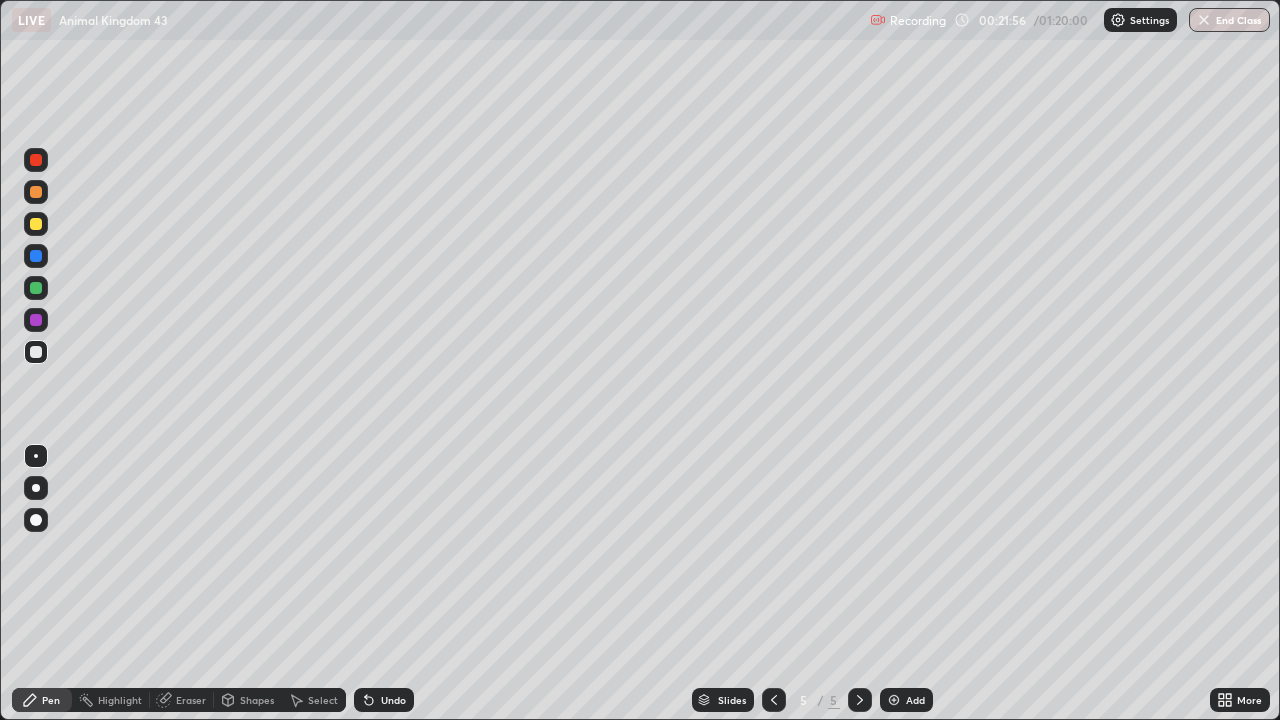 click on "Select" at bounding box center (314, 700) 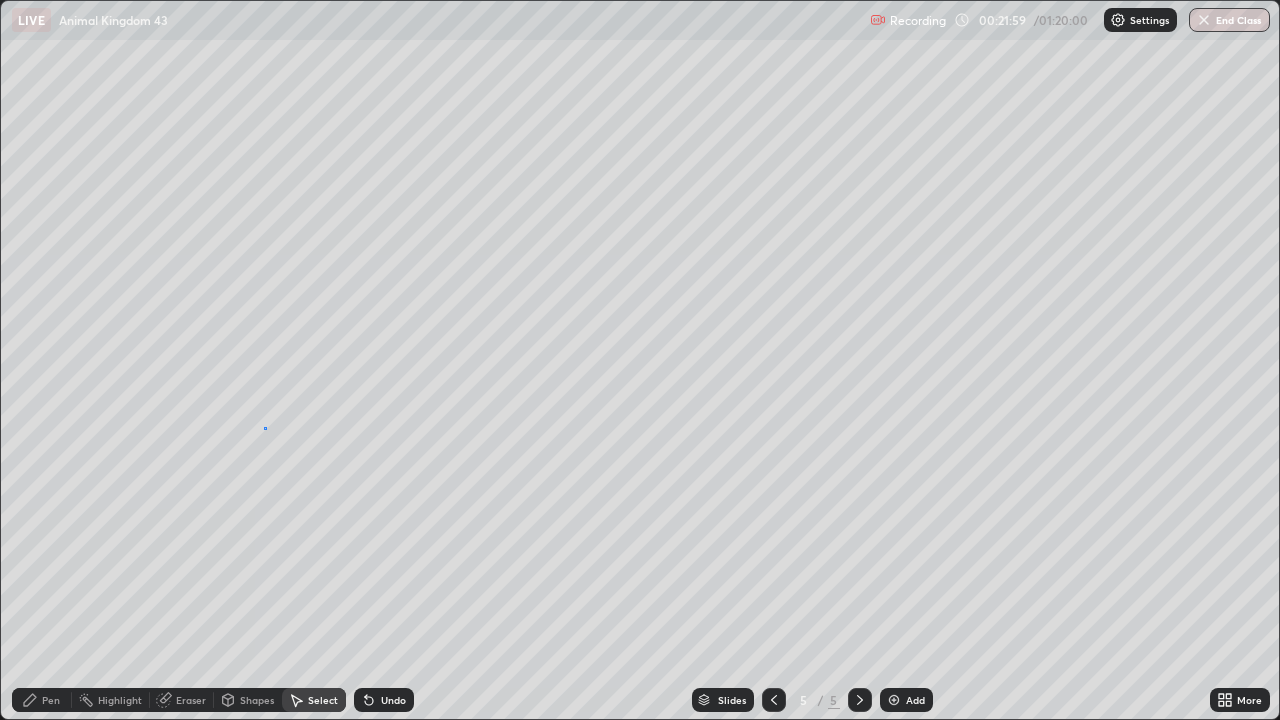 click on "0 ° Undo Copy Duplicate Duplicate to new slide Delete" at bounding box center [640, 360] 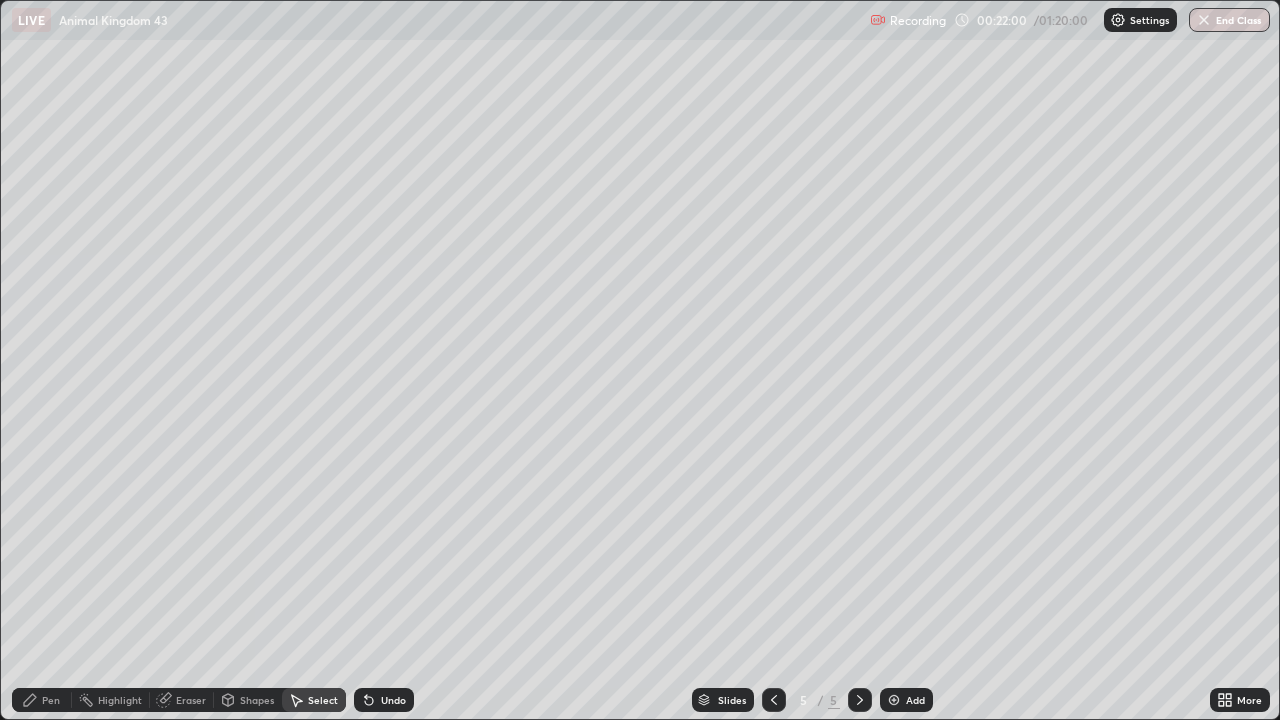 click on "Pen" at bounding box center (42, 700) 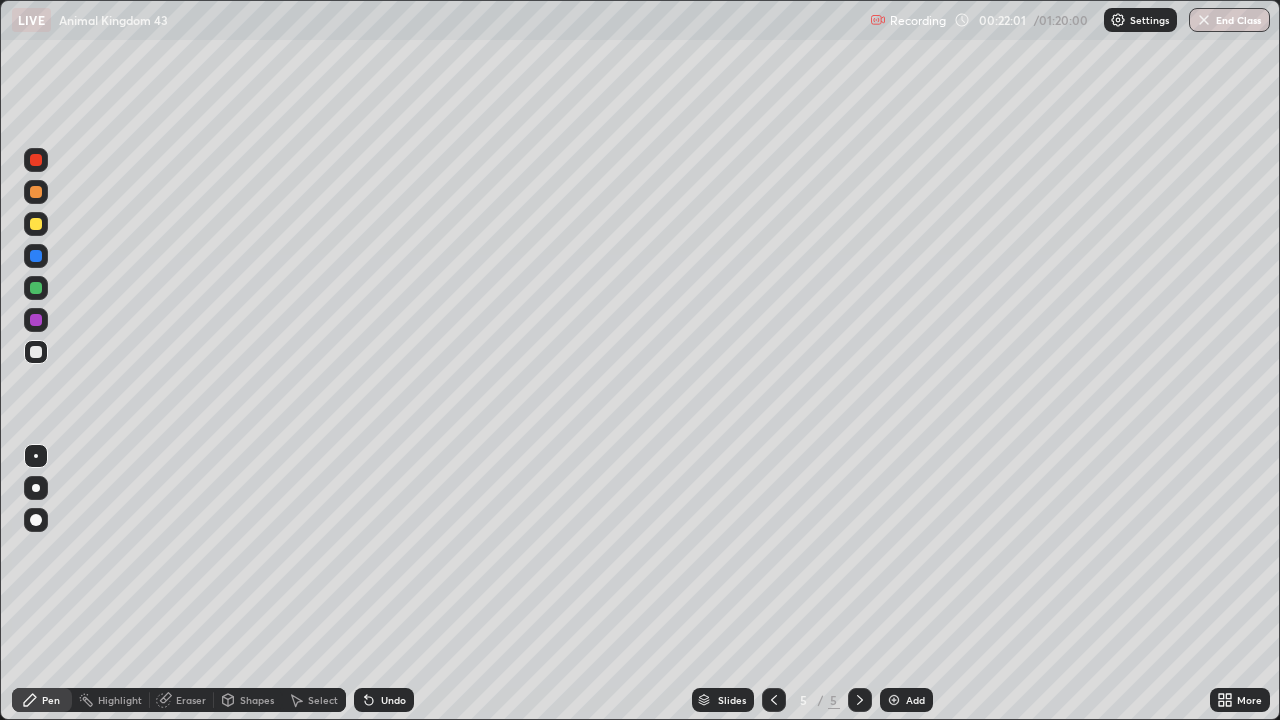 click at bounding box center [36, 288] 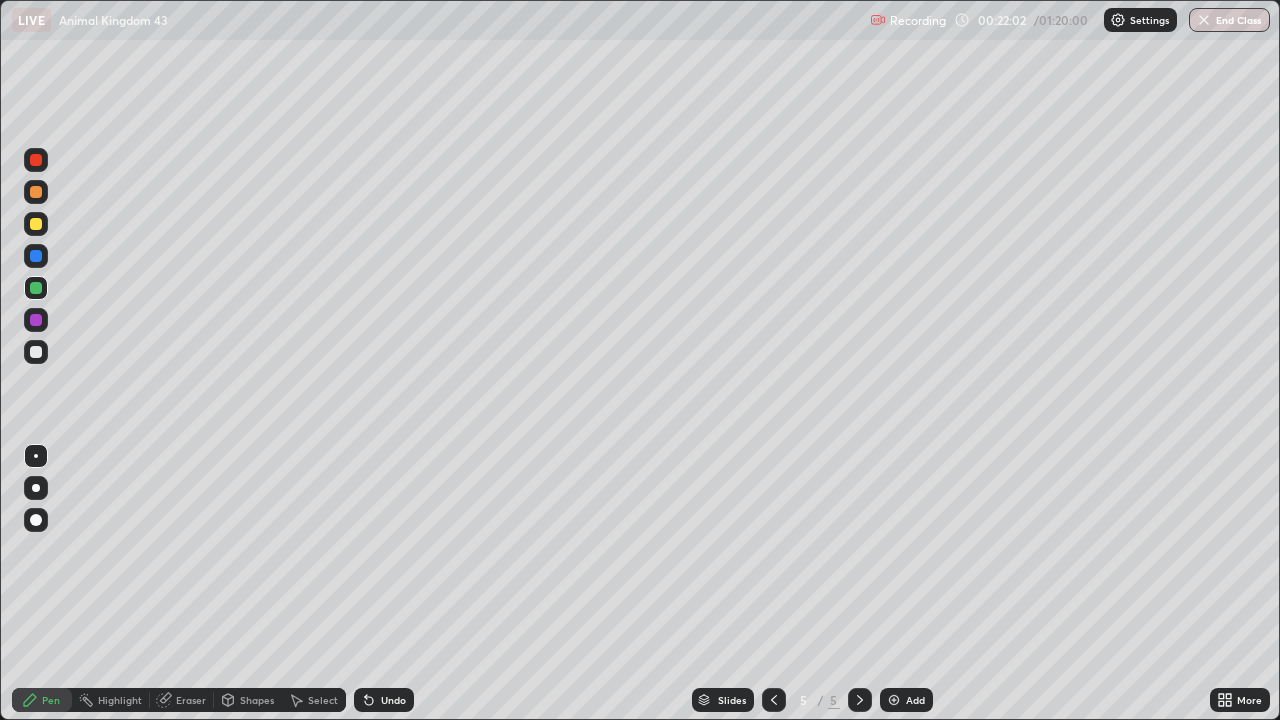 click at bounding box center [36, 520] 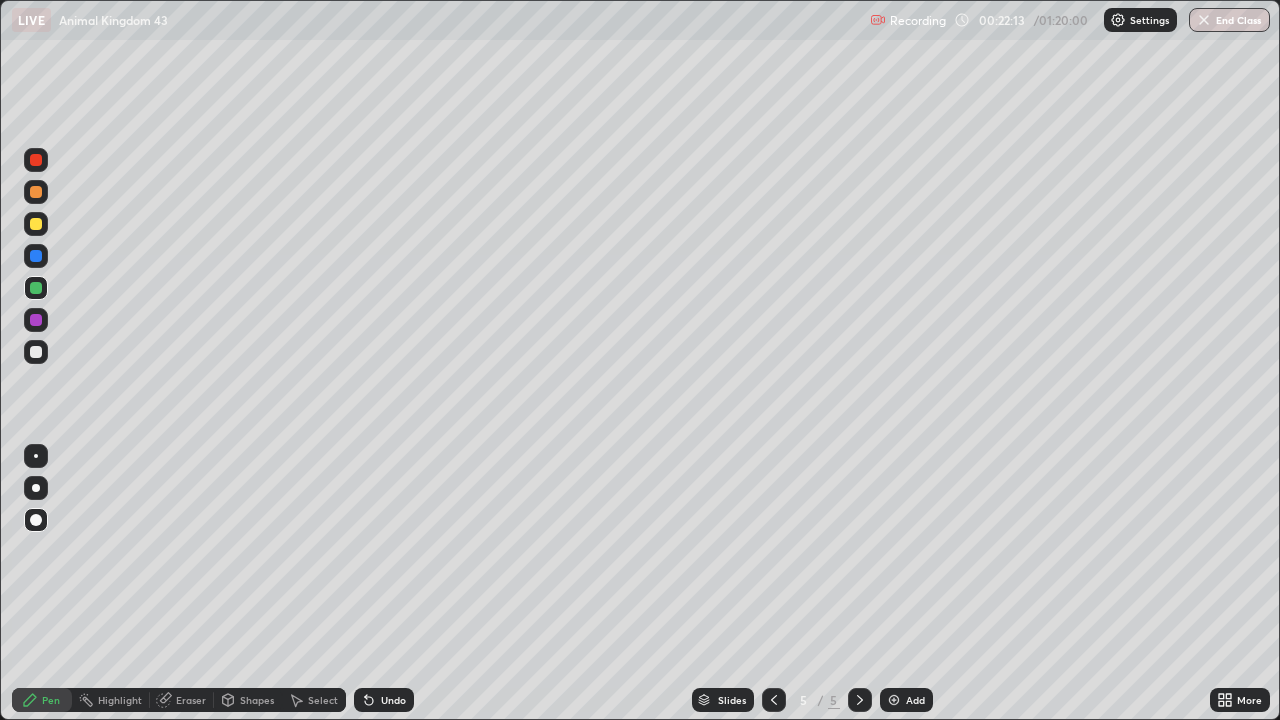 click on "Eraser" at bounding box center (191, 700) 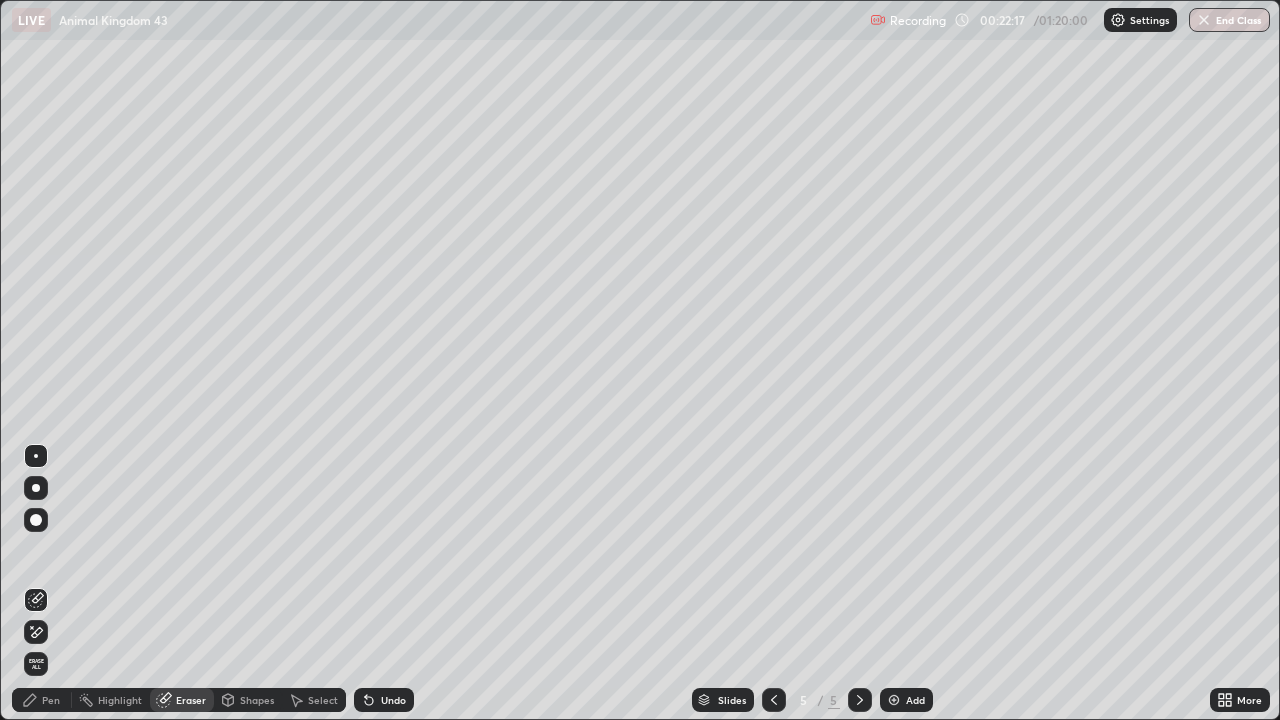 click on "Pen" at bounding box center [51, 700] 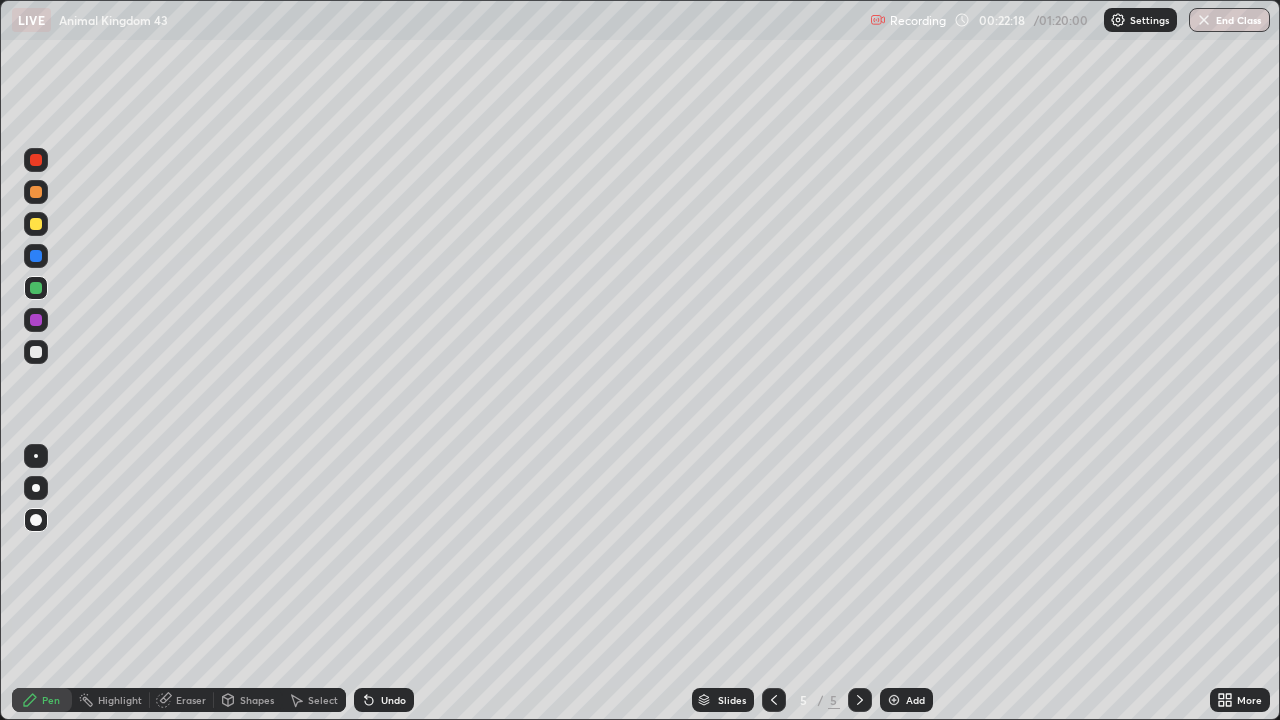 click at bounding box center (36, 456) 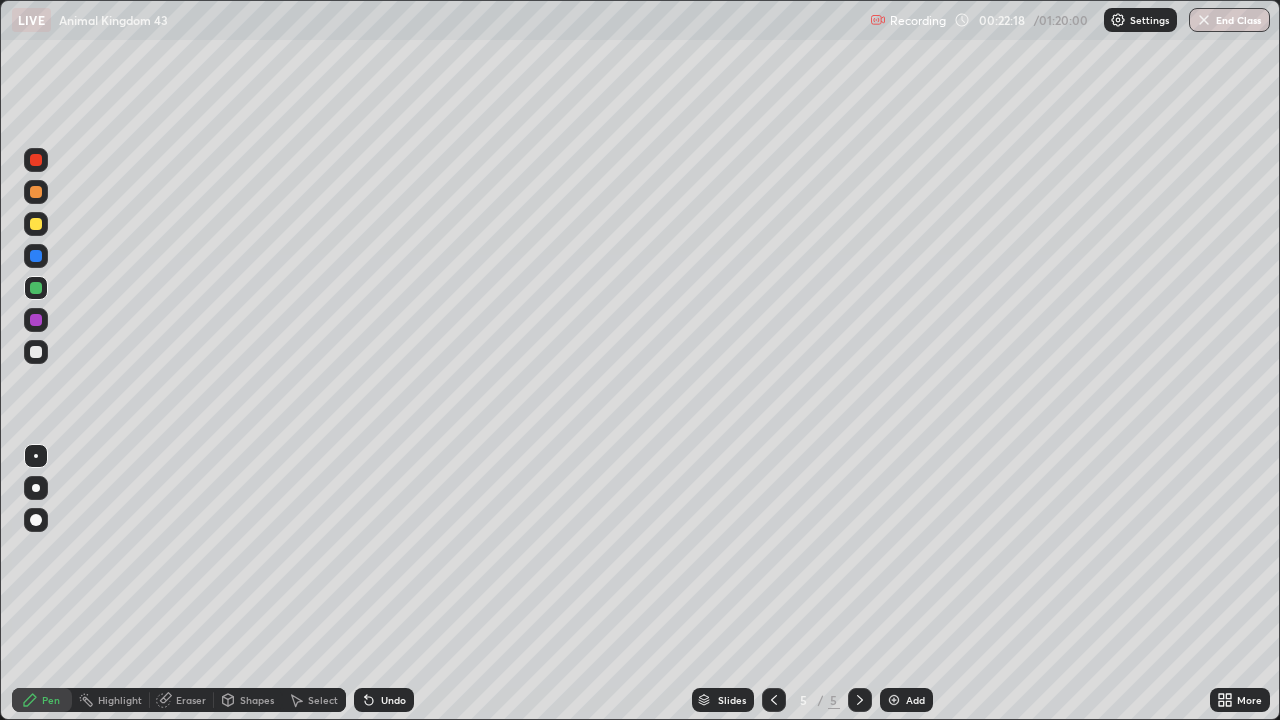 click at bounding box center [36, 352] 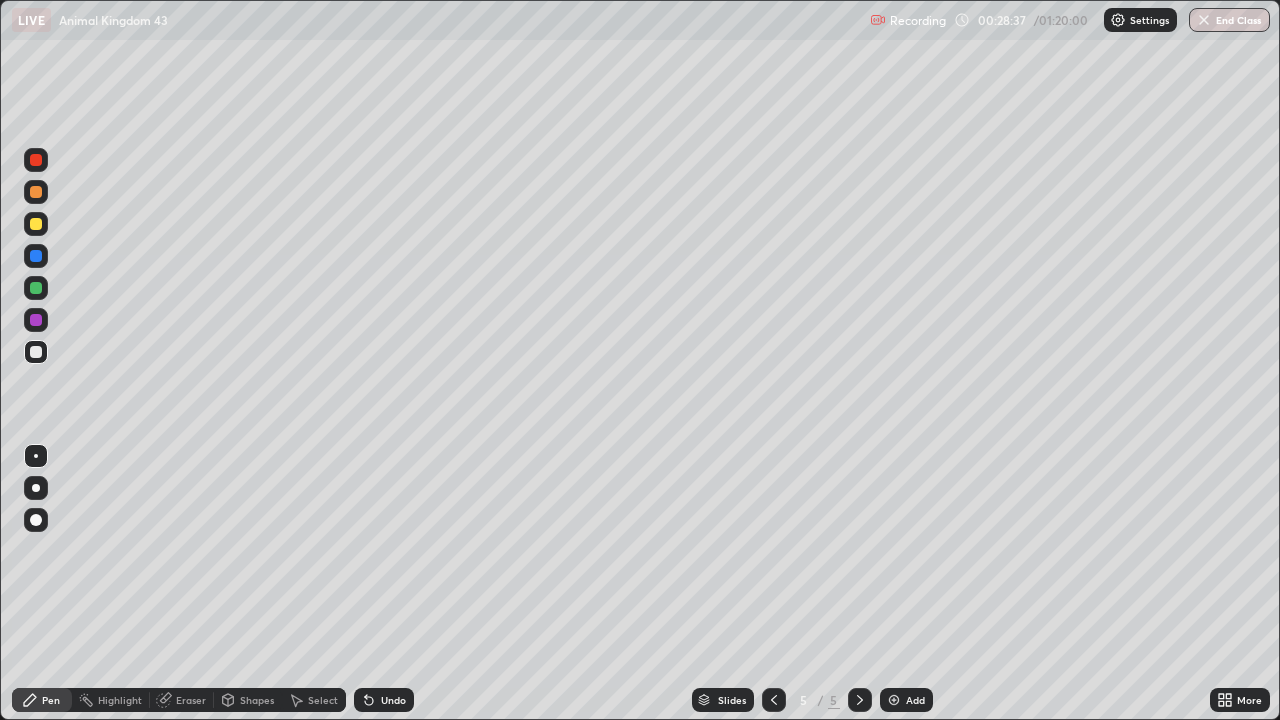 click on "Add" at bounding box center [915, 700] 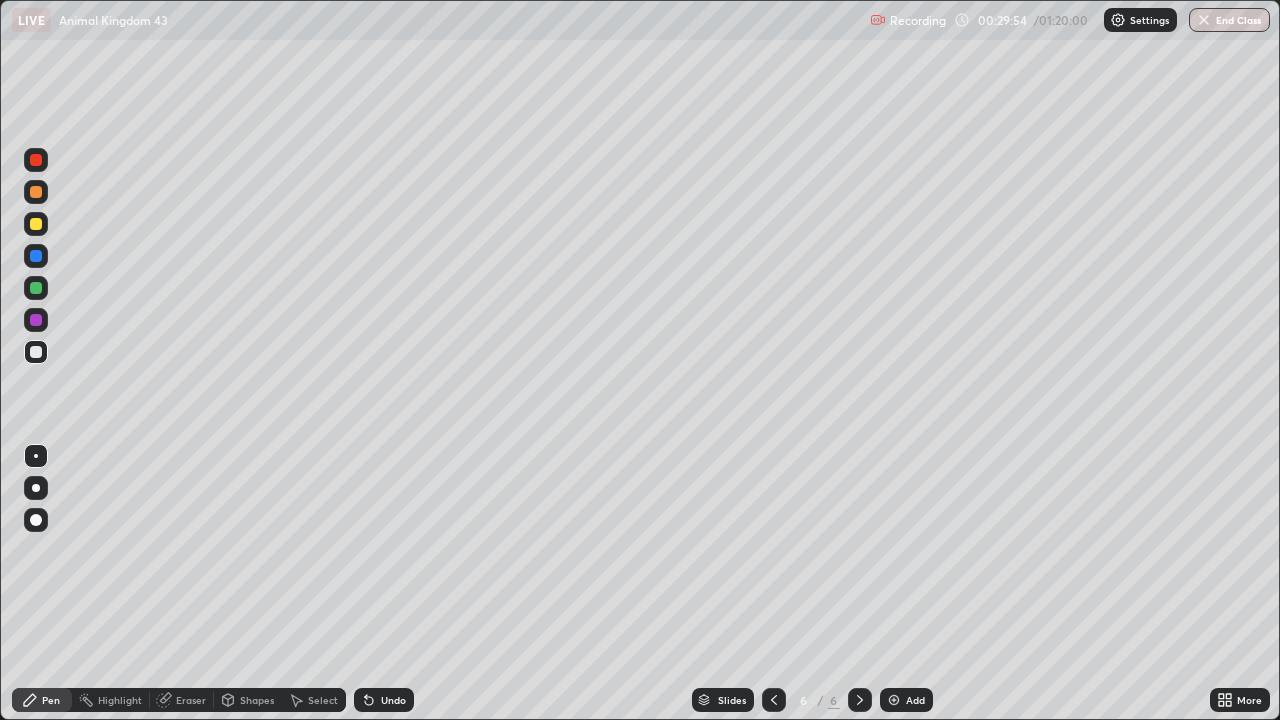 click on "Undo" at bounding box center [393, 700] 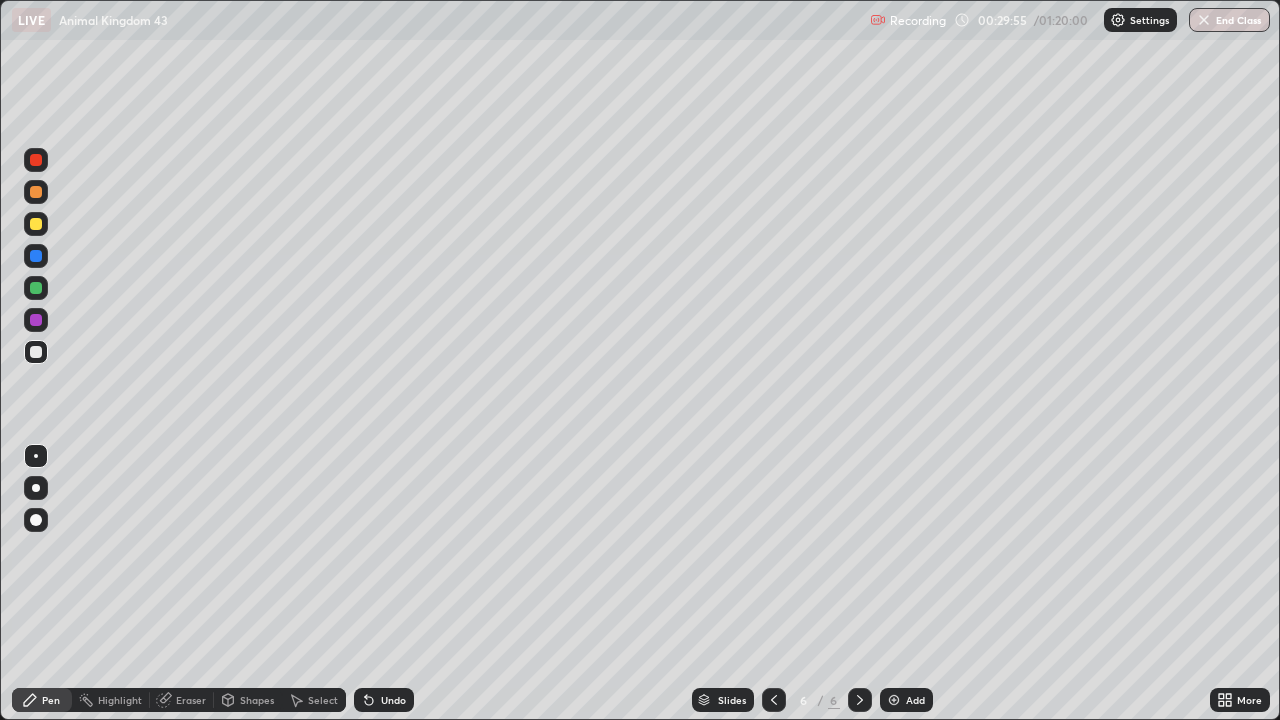 click on "Undo" at bounding box center (393, 700) 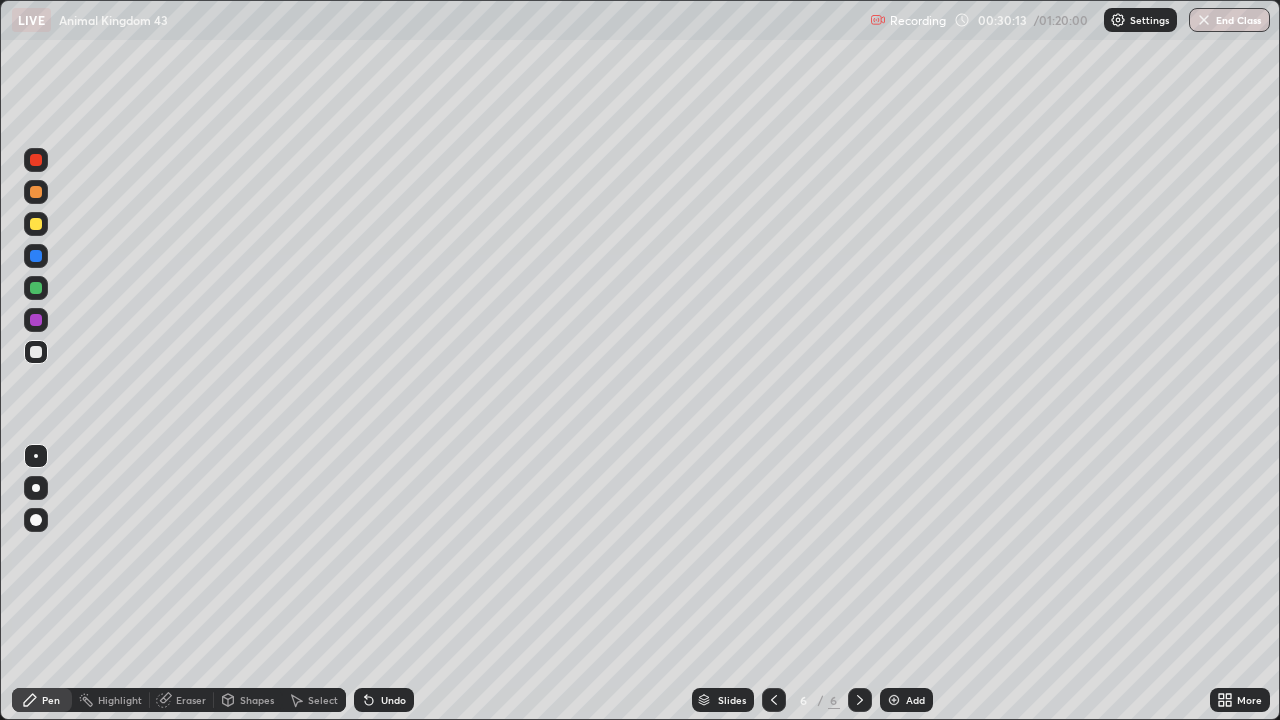 click on "Undo" at bounding box center [393, 700] 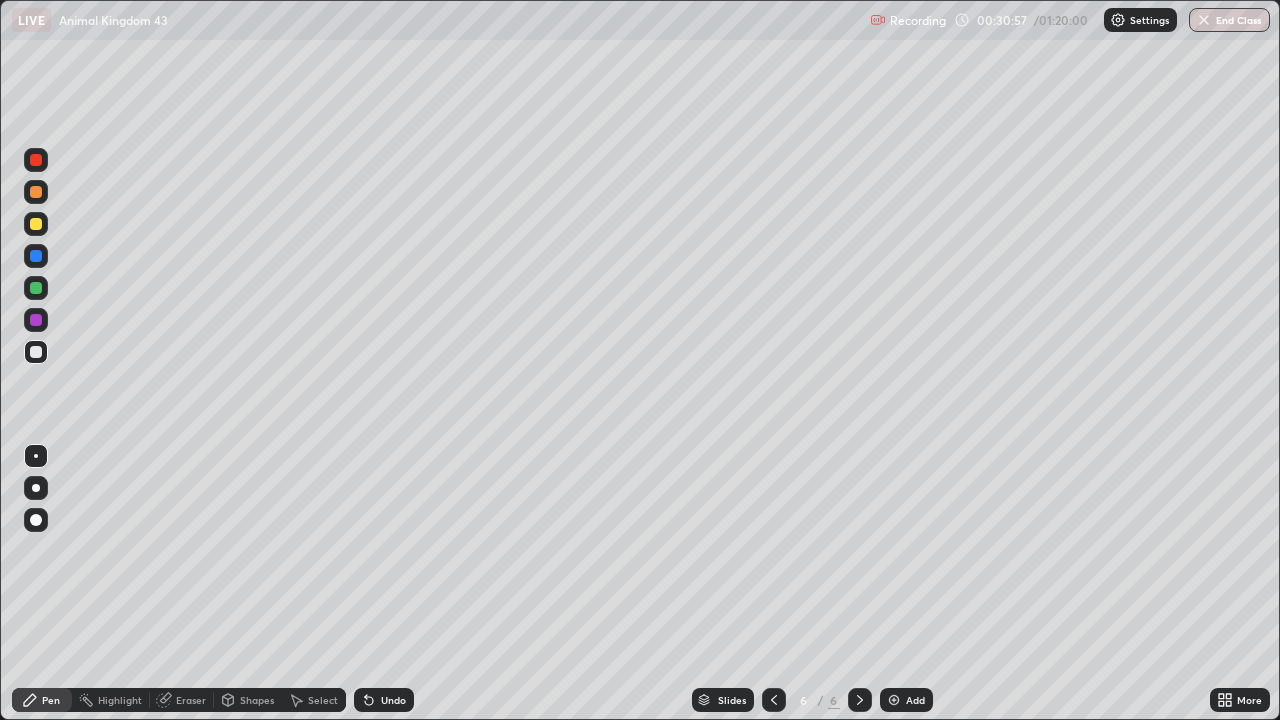 click on "Select" at bounding box center [323, 700] 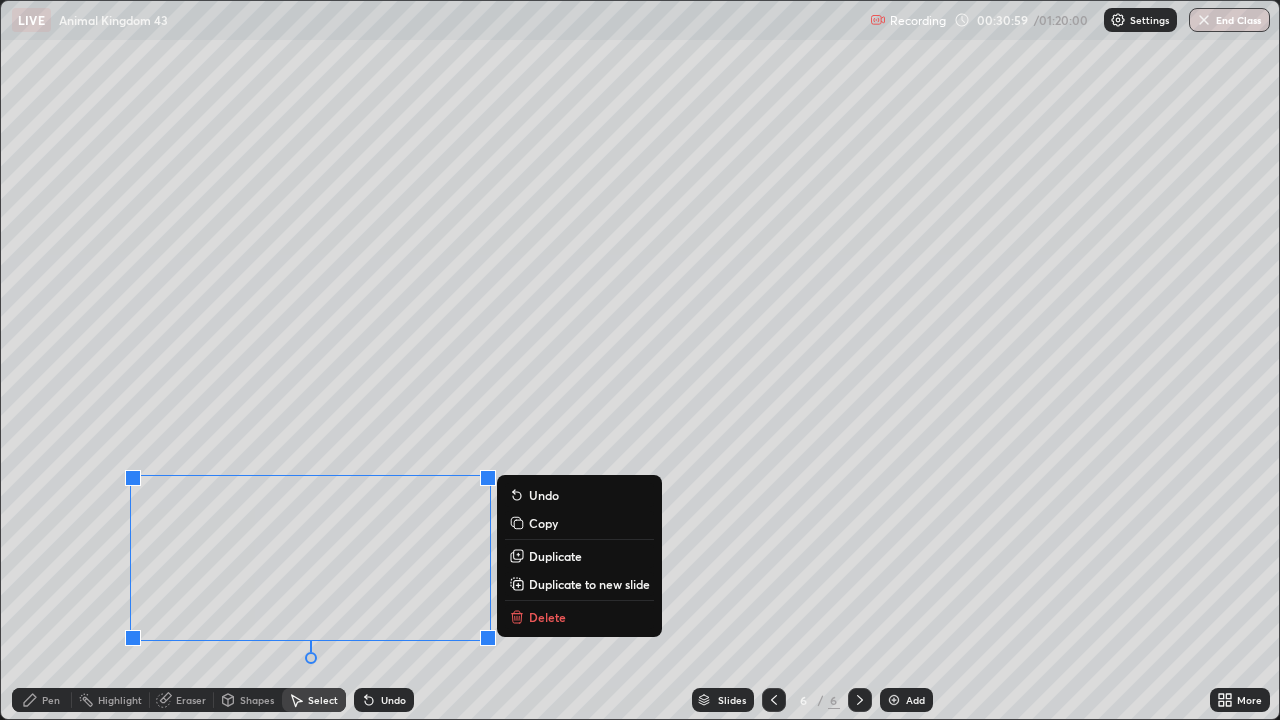 click on "0 ° Undo Copy Duplicate Duplicate to new slide Delete" at bounding box center [640, 360] 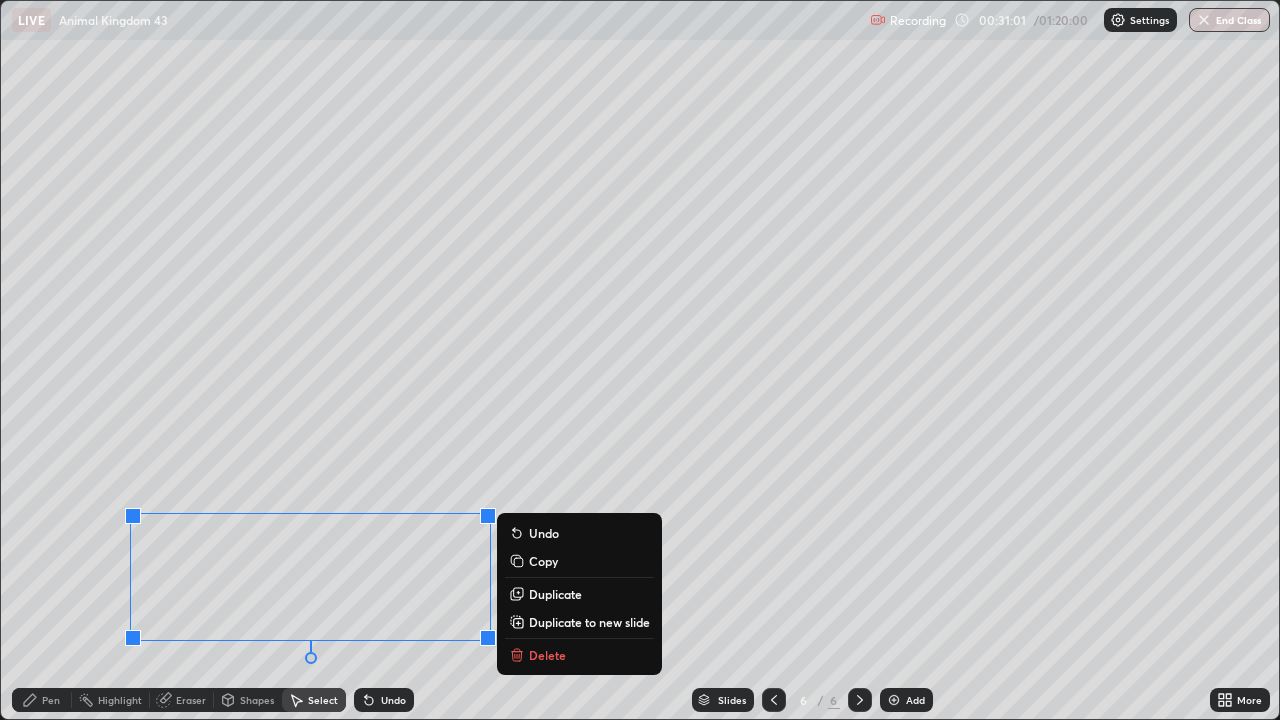 click on "Copy" at bounding box center (543, 561) 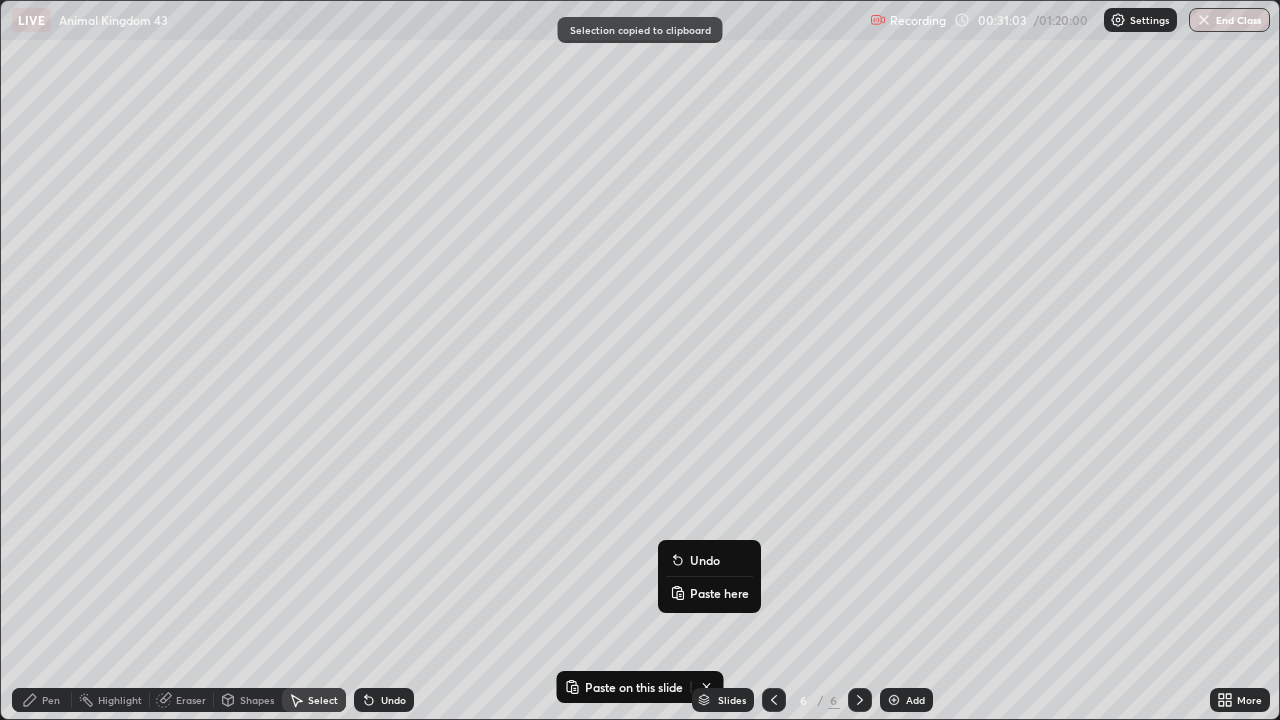 click on "Paste here" at bounding box center [719, 593] 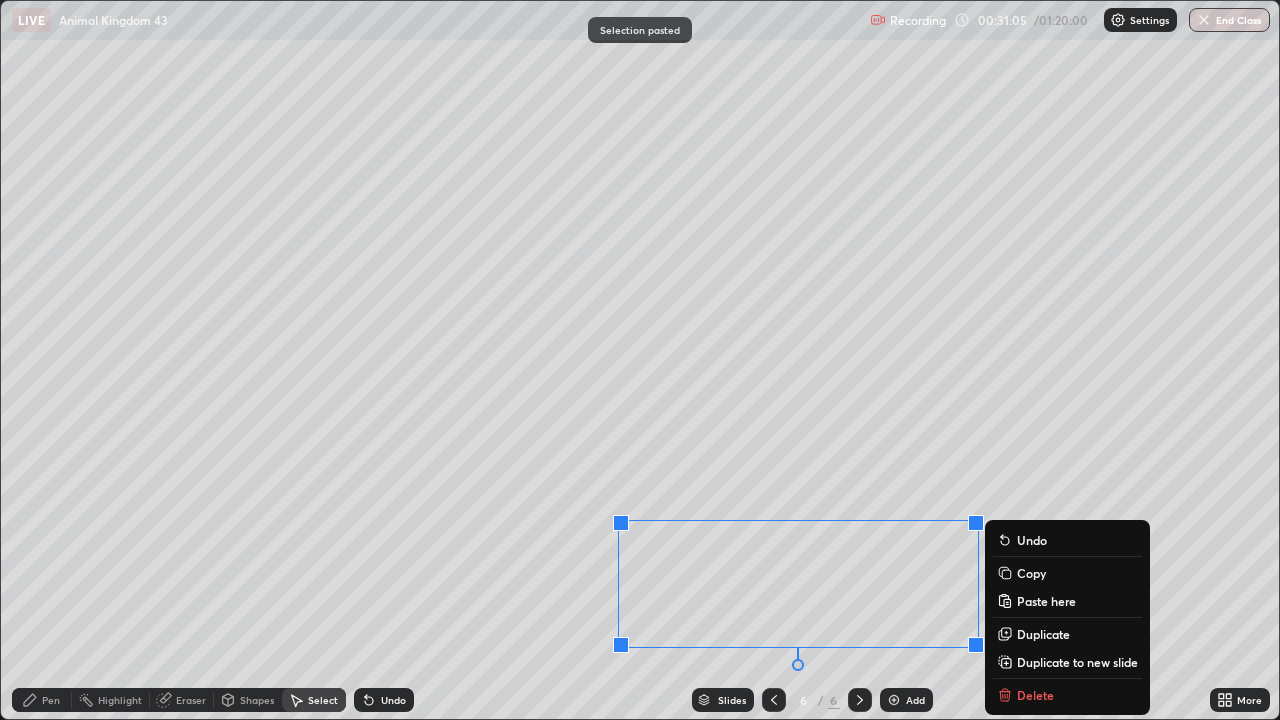 click on "0 ° Undo Copy Paste here Duplicate Duplicate to new slide Delete" at bounding box center (640, 360) 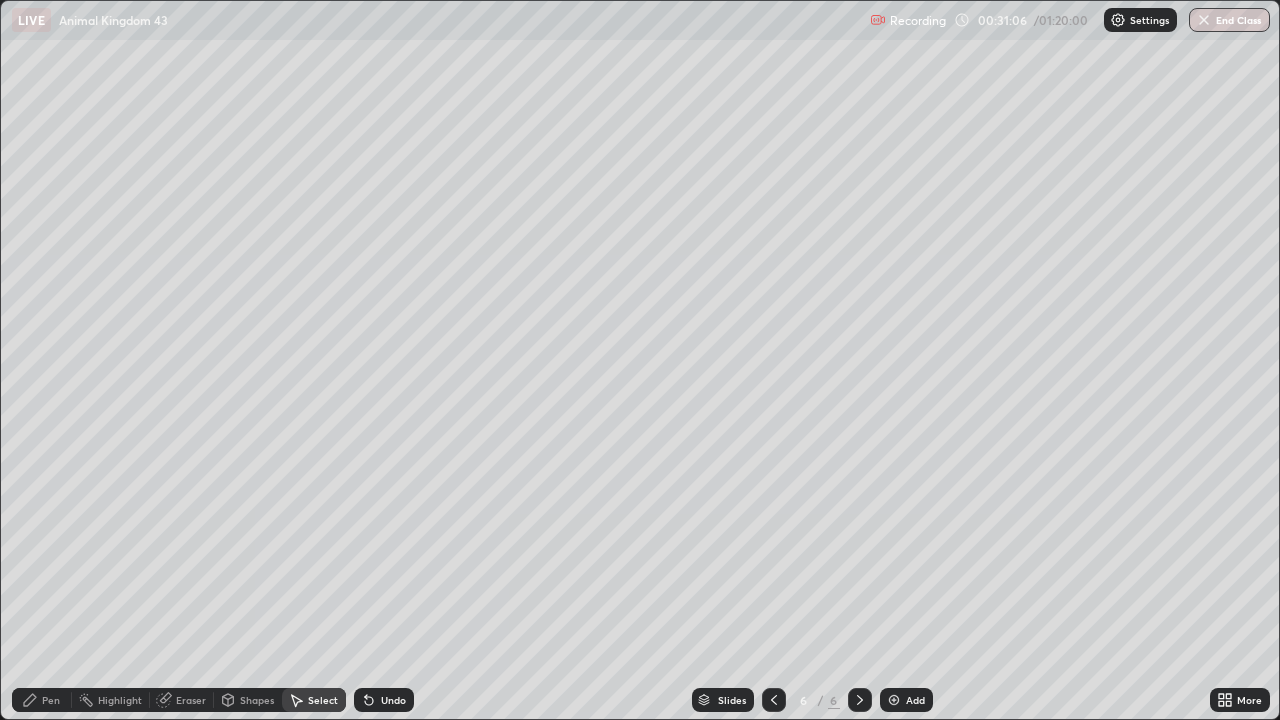 click on "Eraser" at bounding box center (191, 700) 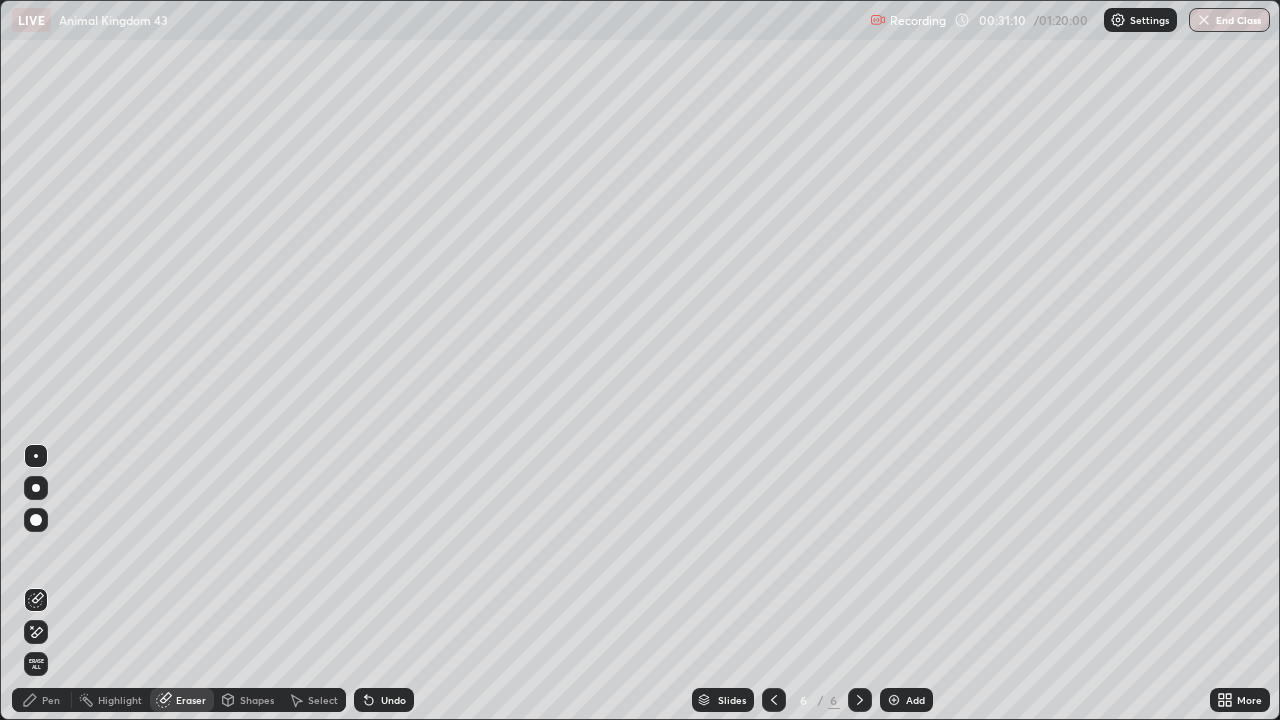 click on "Pen" at bounding box center (51, 700) 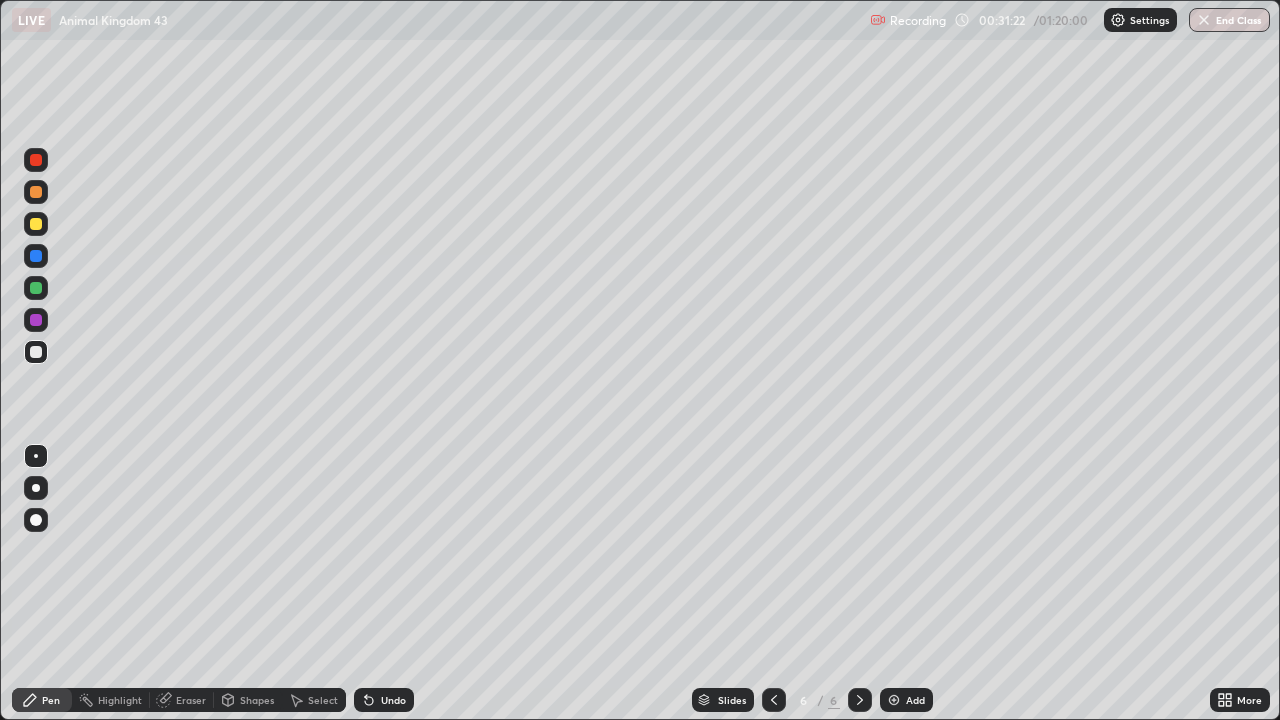 click at bounding box center (36, 288) 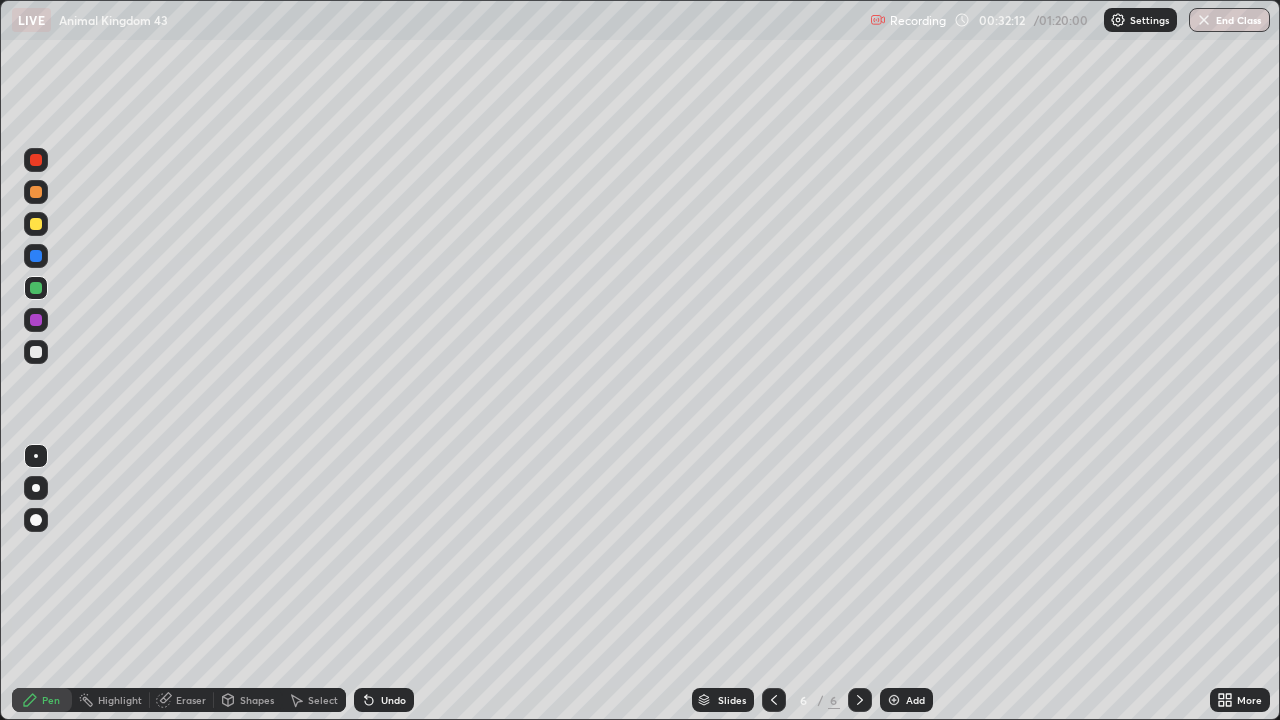 click at bounding box center [36, 224] 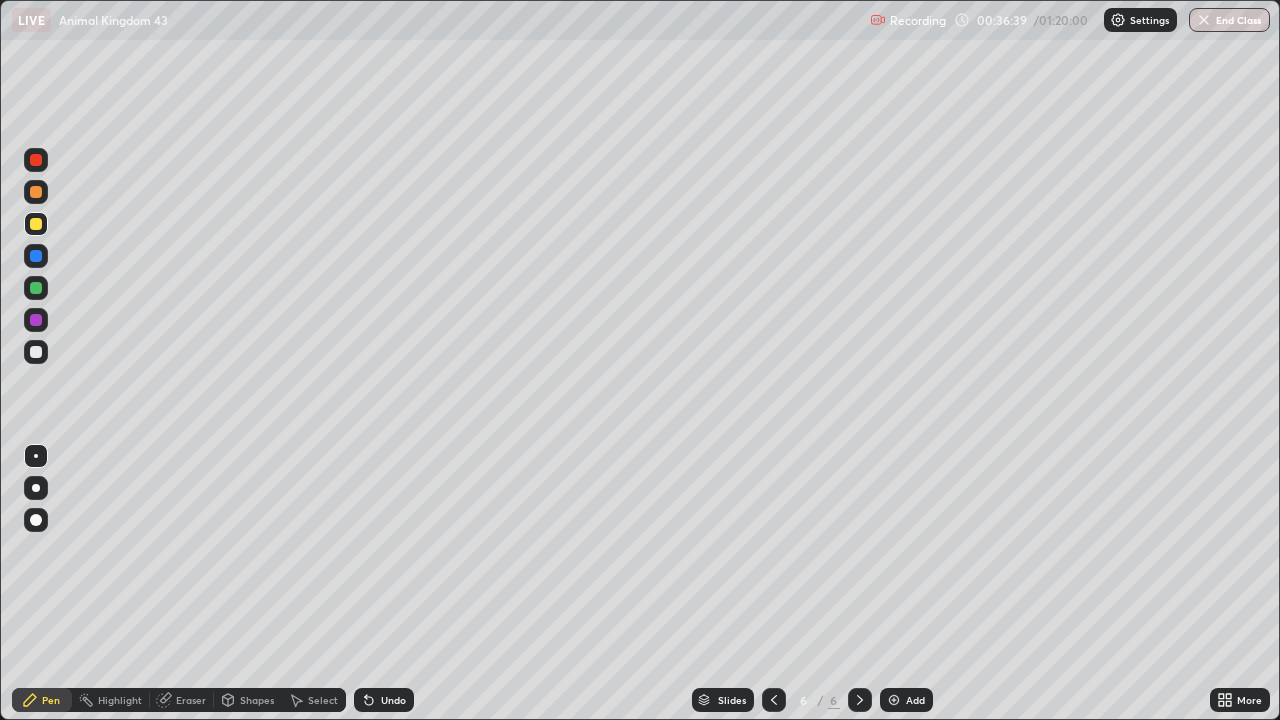 click 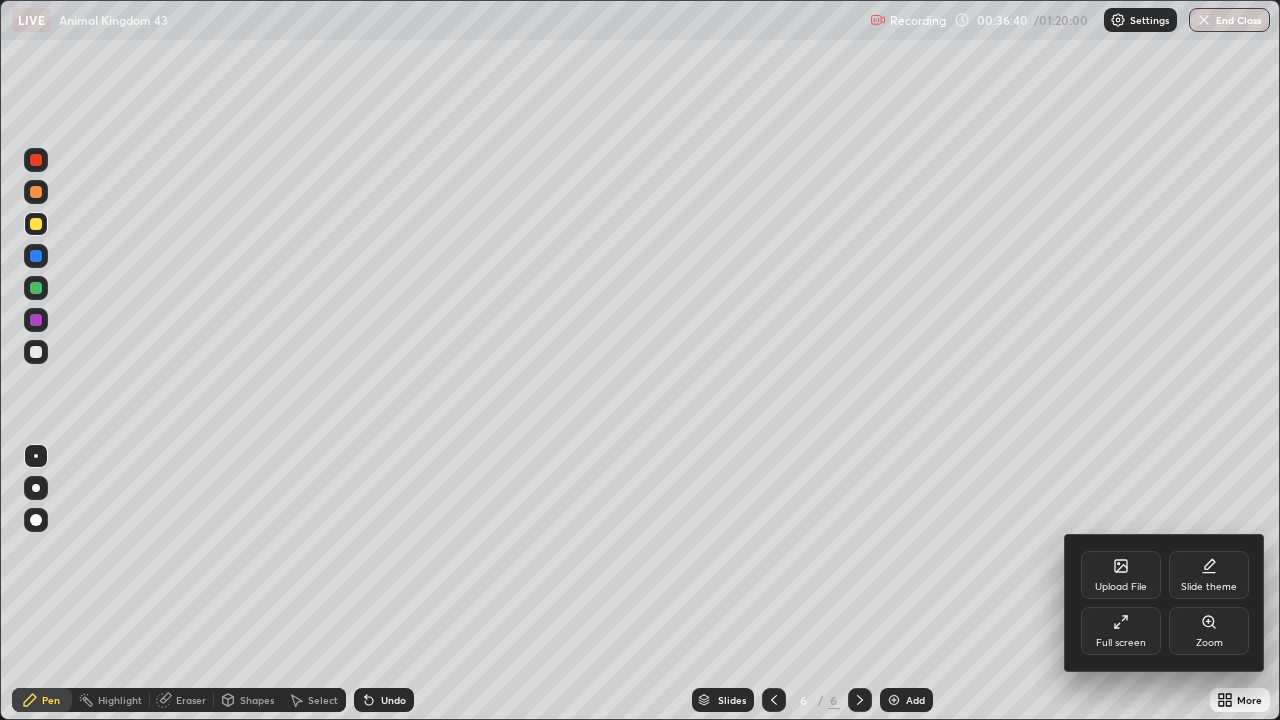 click on "Full screen" at bounding box center [1121, 631] 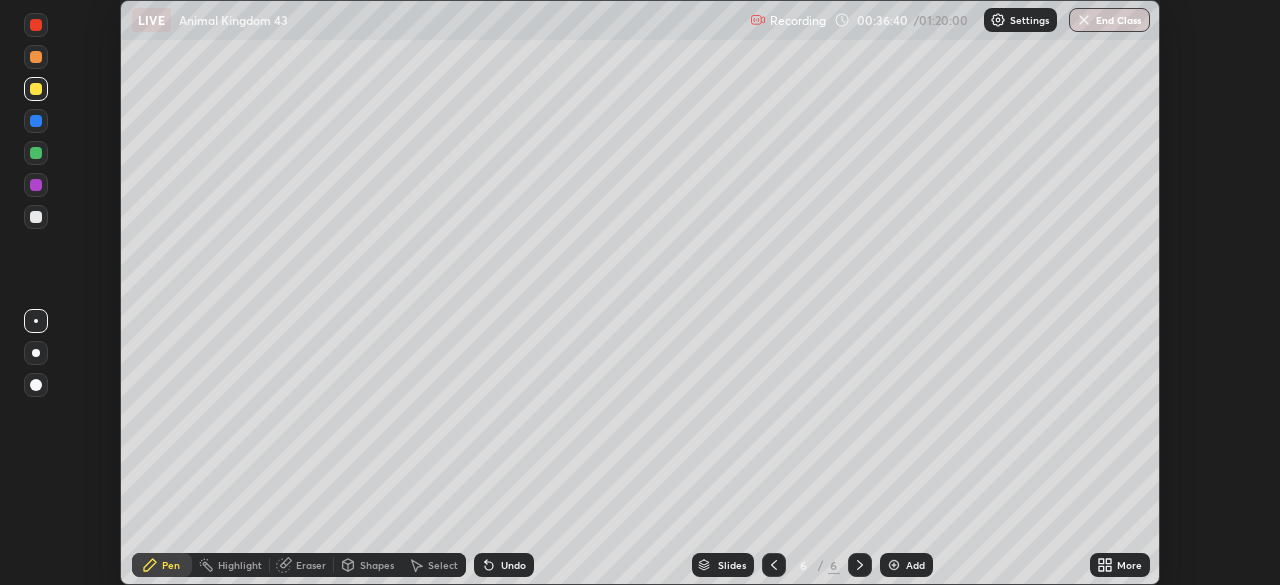 scroll, scrollTop: 585, scrollLeft: 1280, axis: both 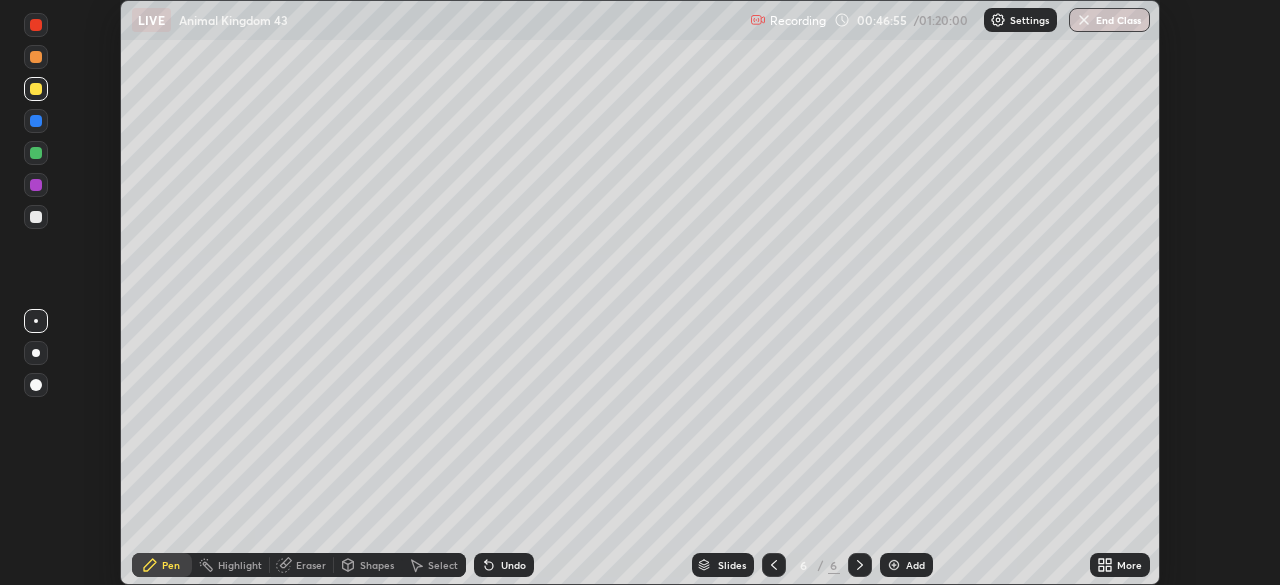 click on "Add" at bounding box center (906, 565) 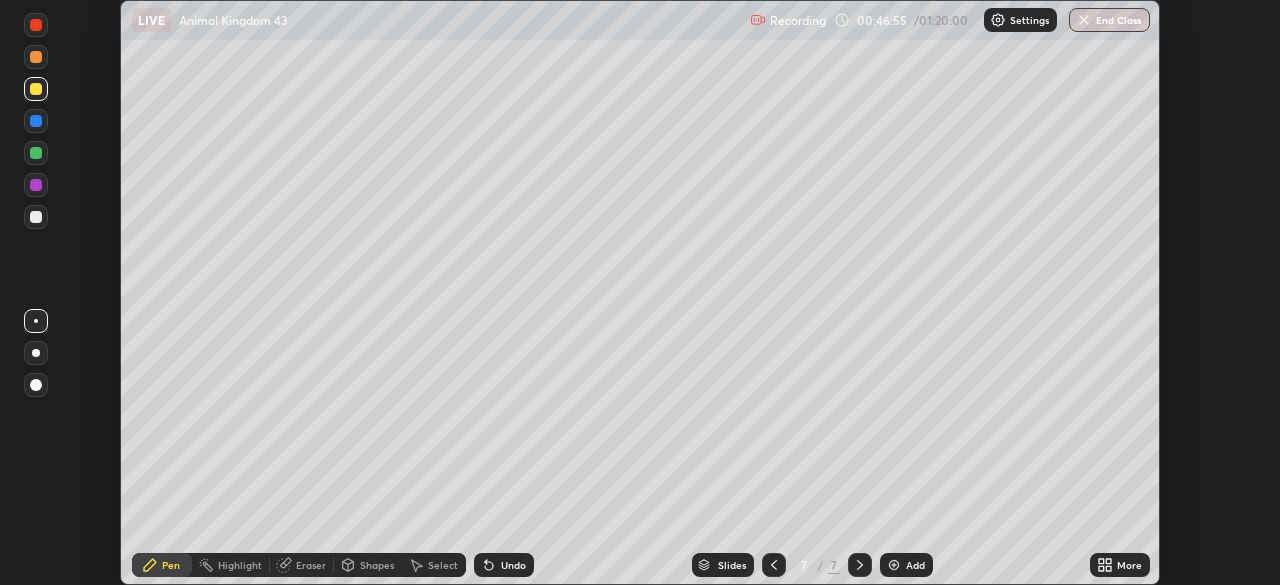 click 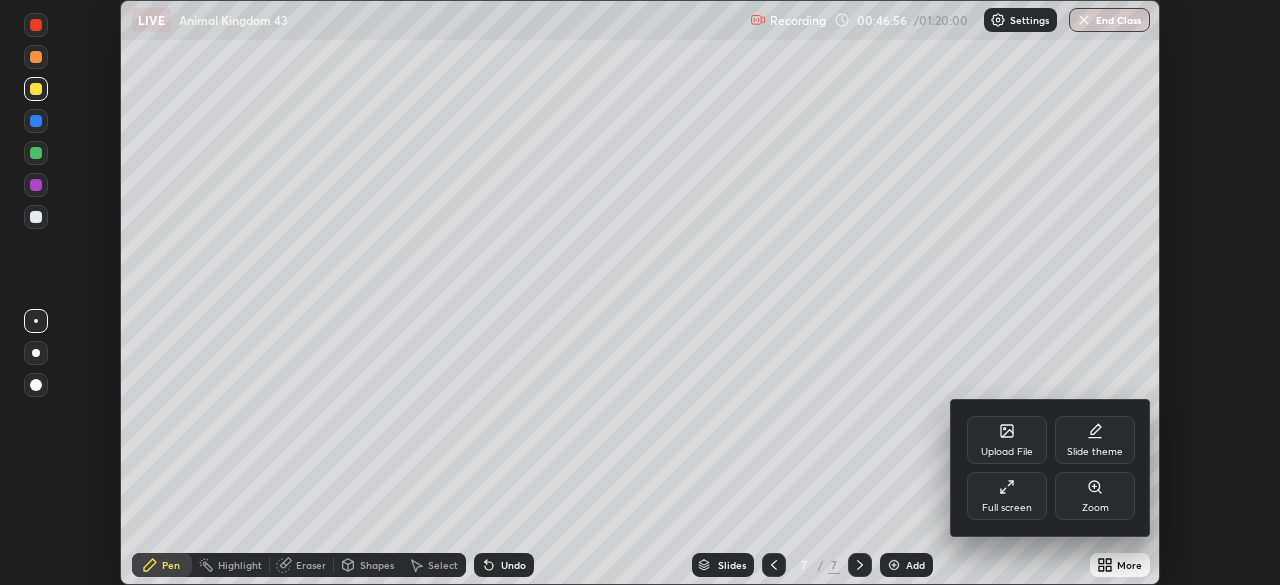 click on "Full screen" at bounding box center [1007, 496] 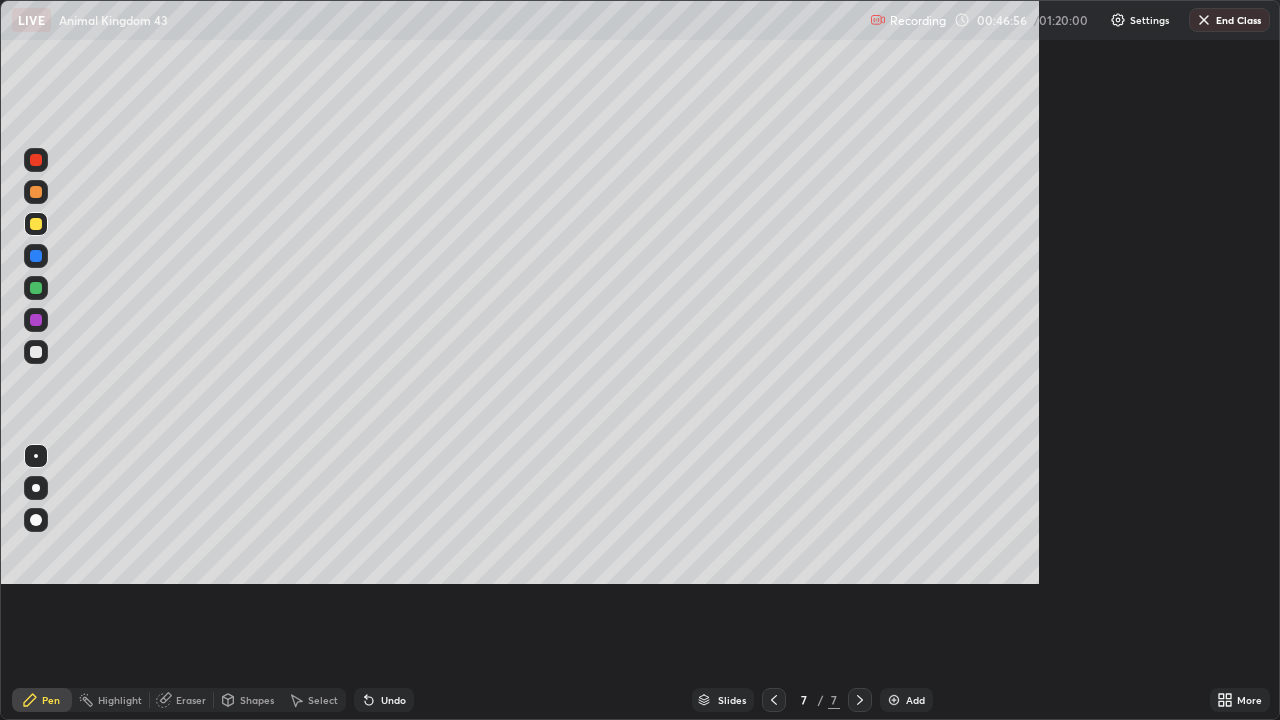 scroll, scrollTop: 99280, scrollLeft: 98720, axis: both 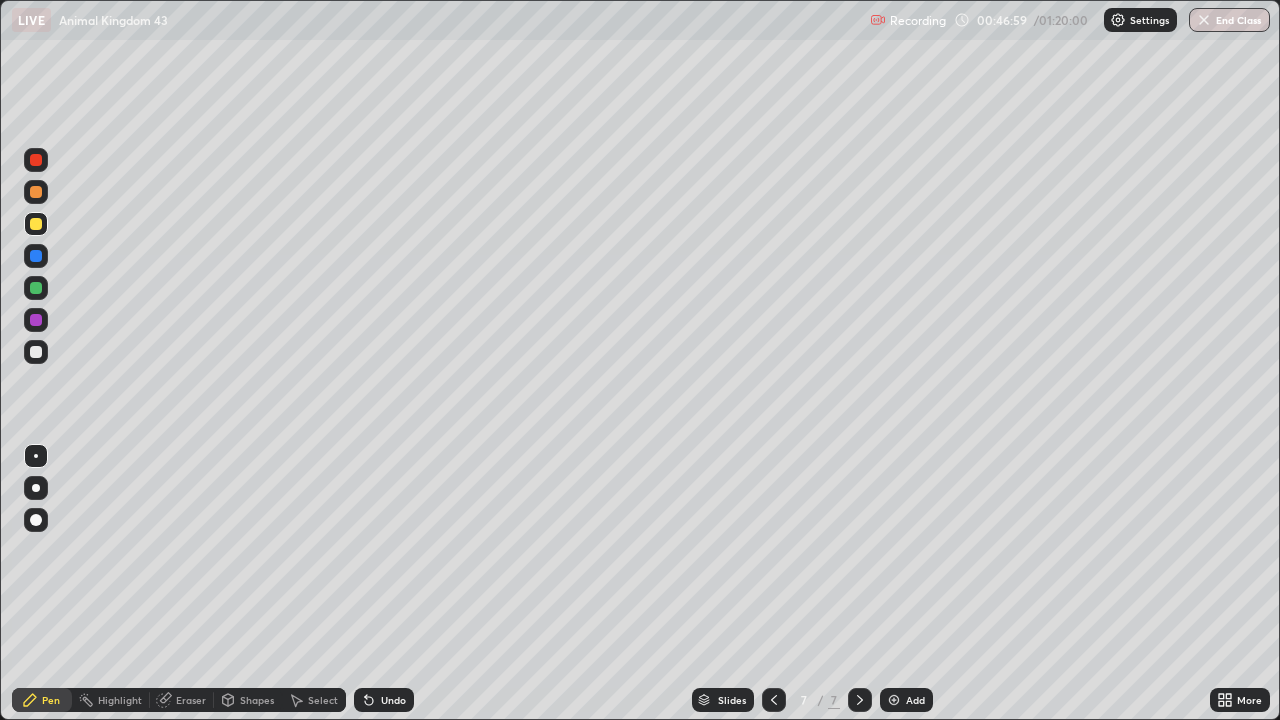 click at bounding box center (36, 352) 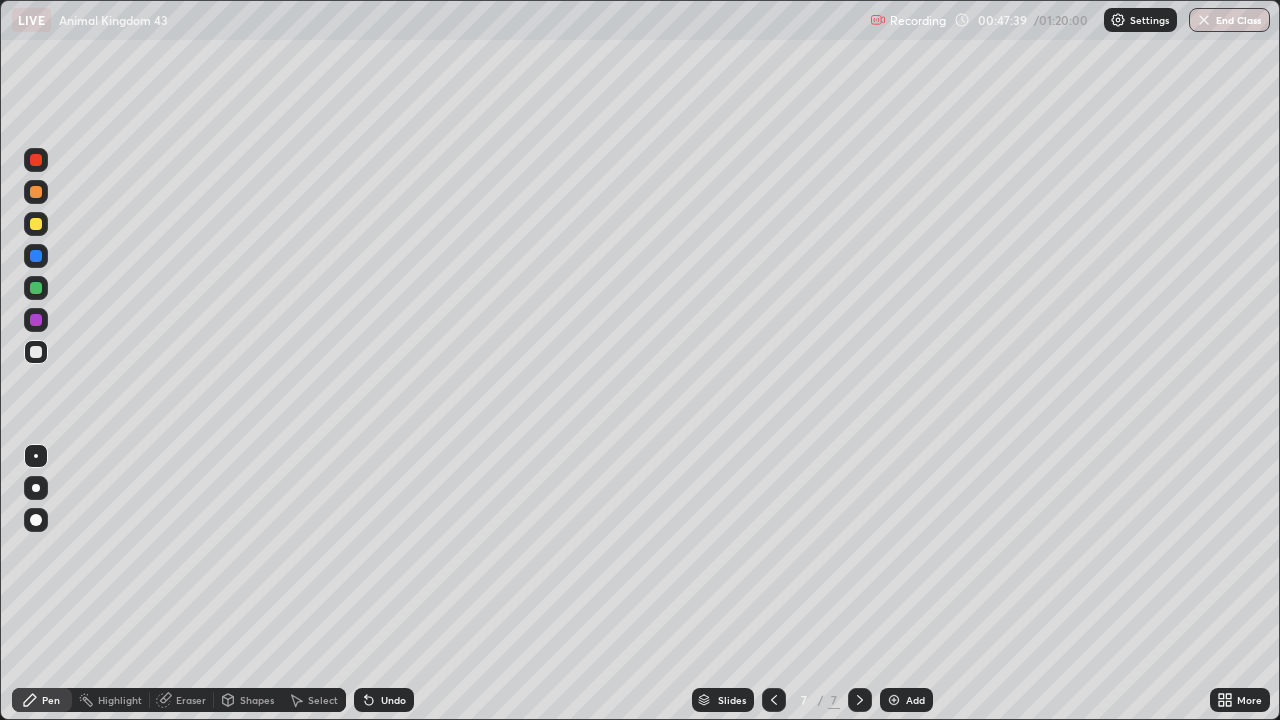 click on "Undo" at bounding box center [384, 700] 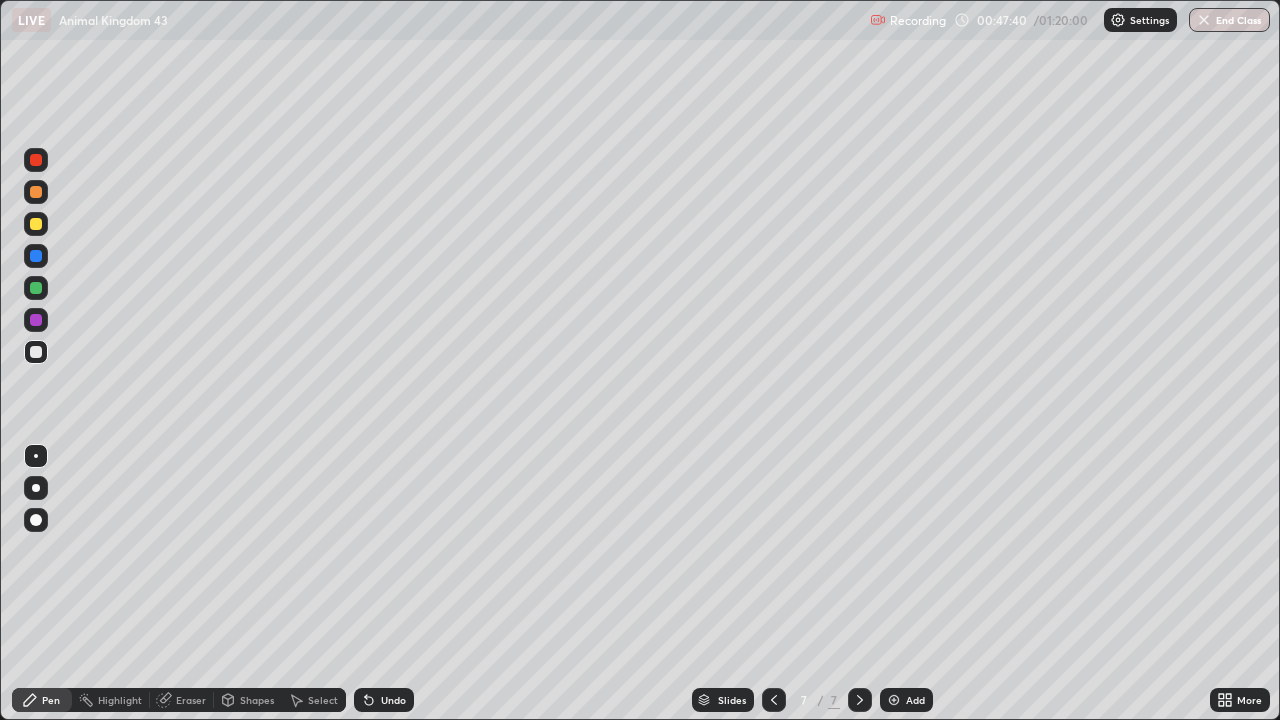 click on "Undo" at bounding box center [384, 700] 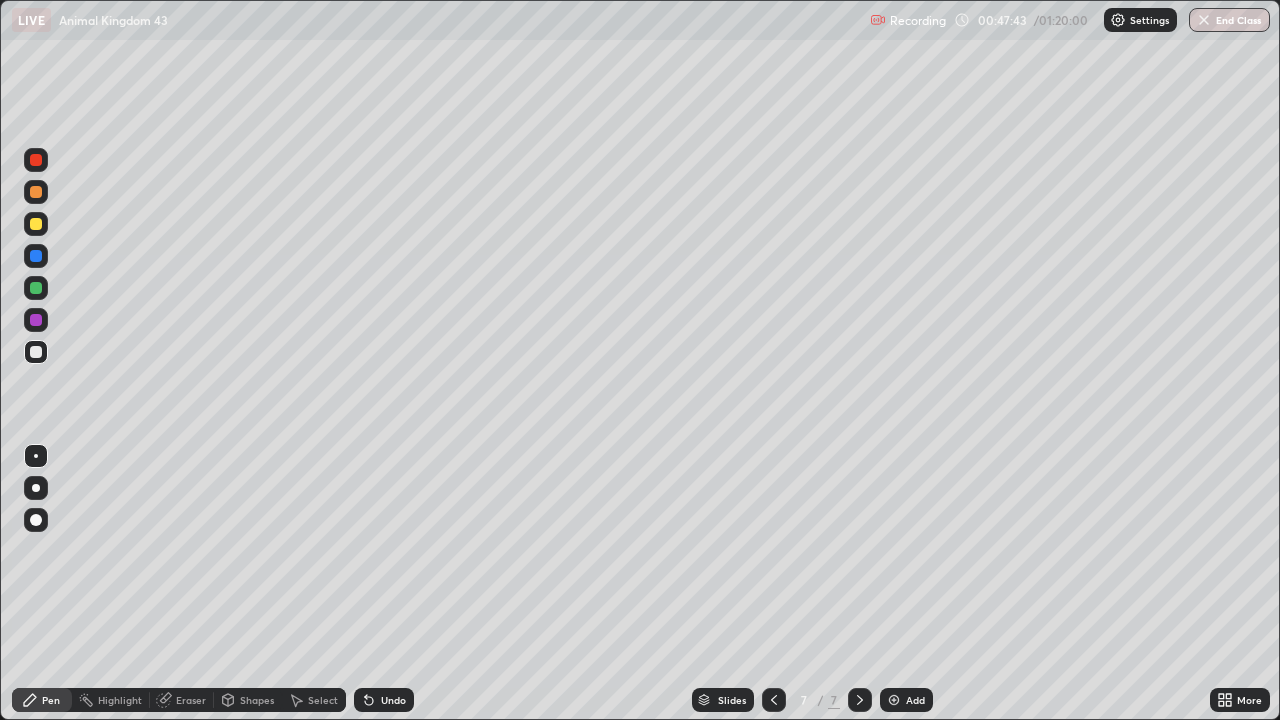 click on "Undo" at bounding box center [384, 700] 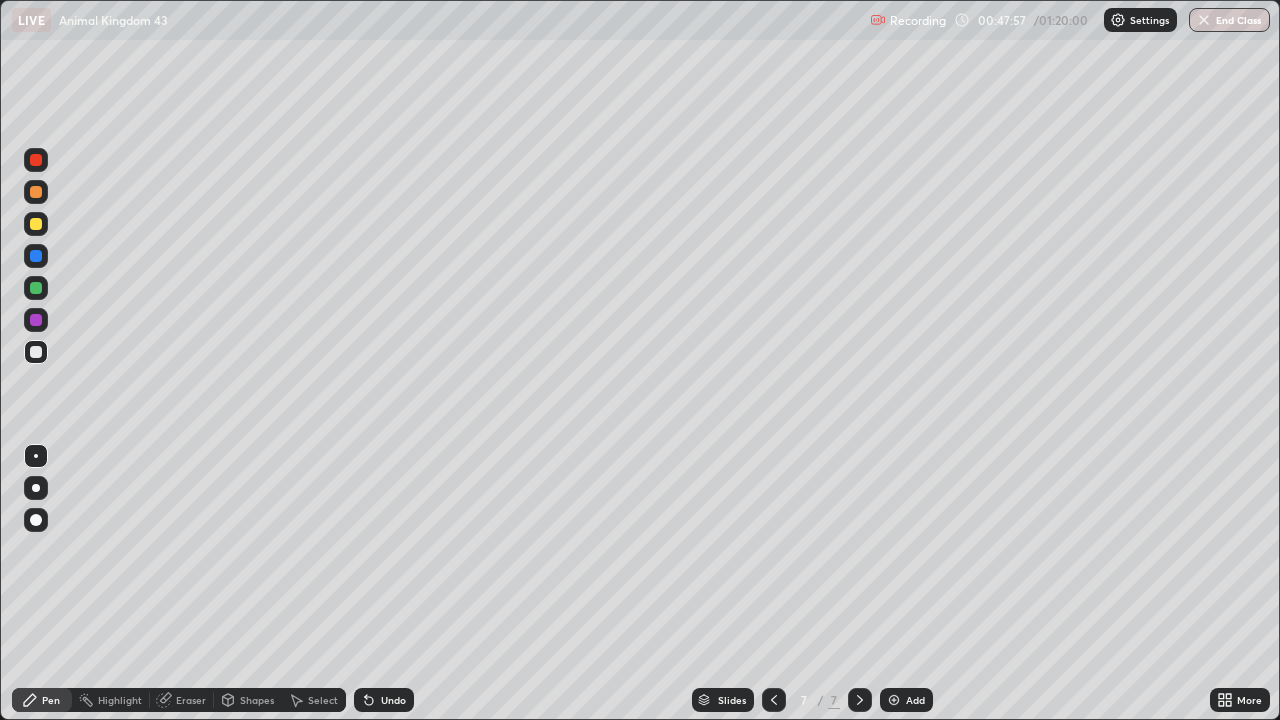 click on "Undo" at bounding box center [384, 700] 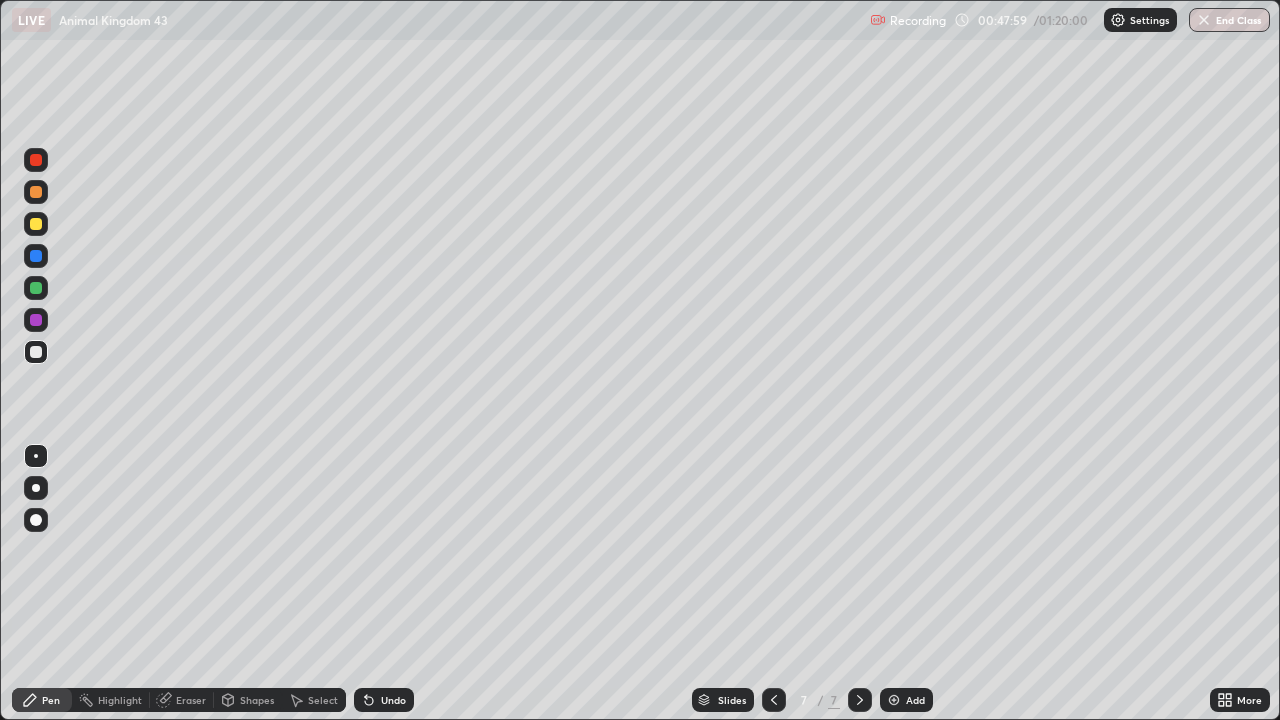 click on "Undo" at bounding box center (393, 700) 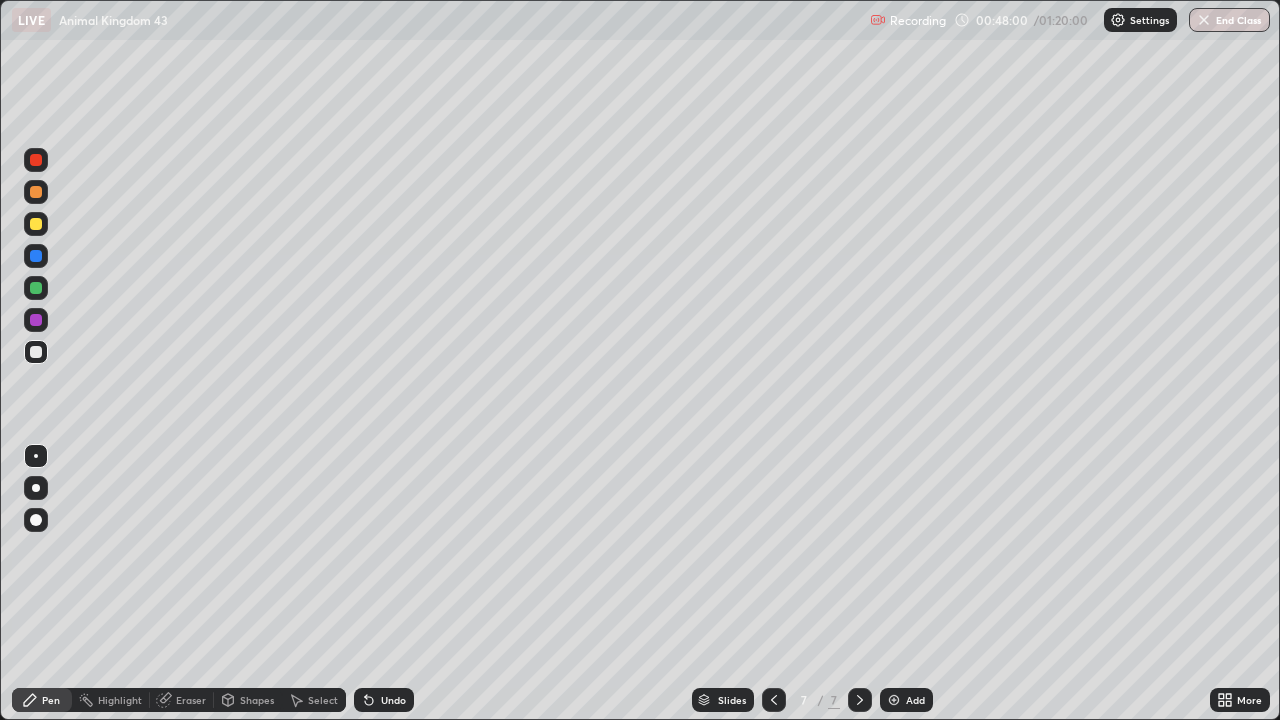 click on "Undo" at bounding box center [393, 700] 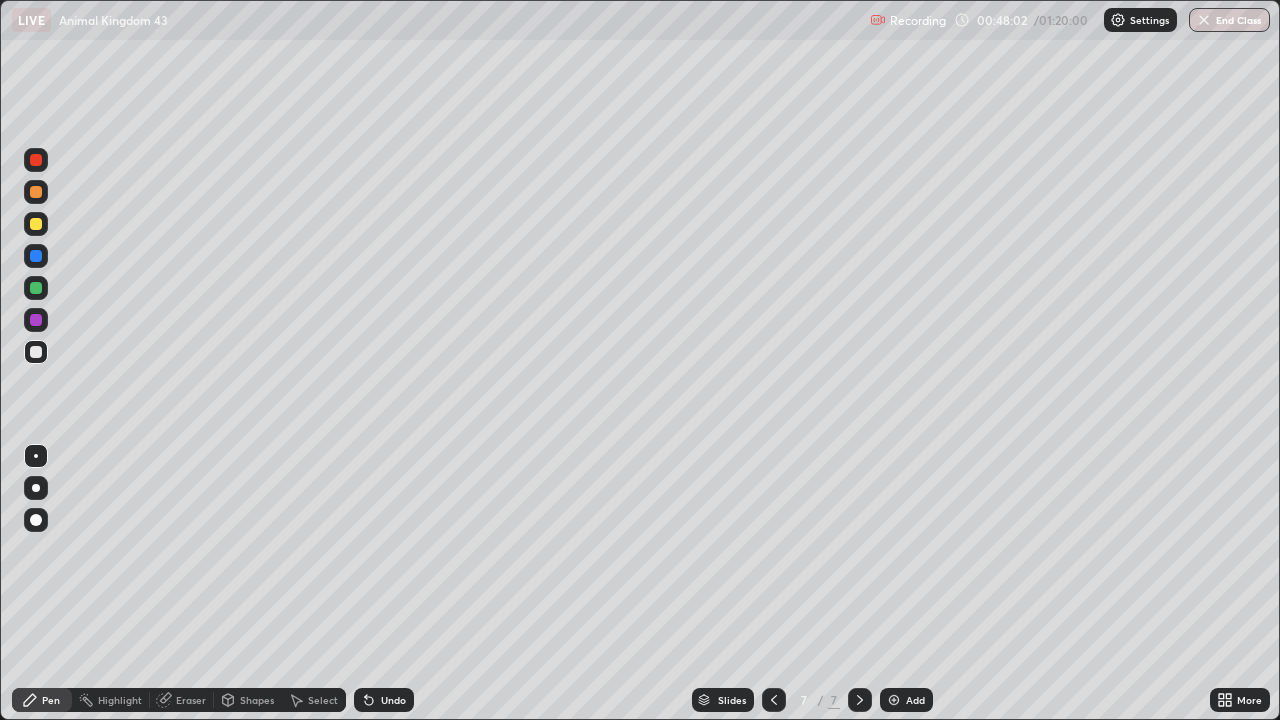 click on "Eraser" at bounding box center [191, 700] 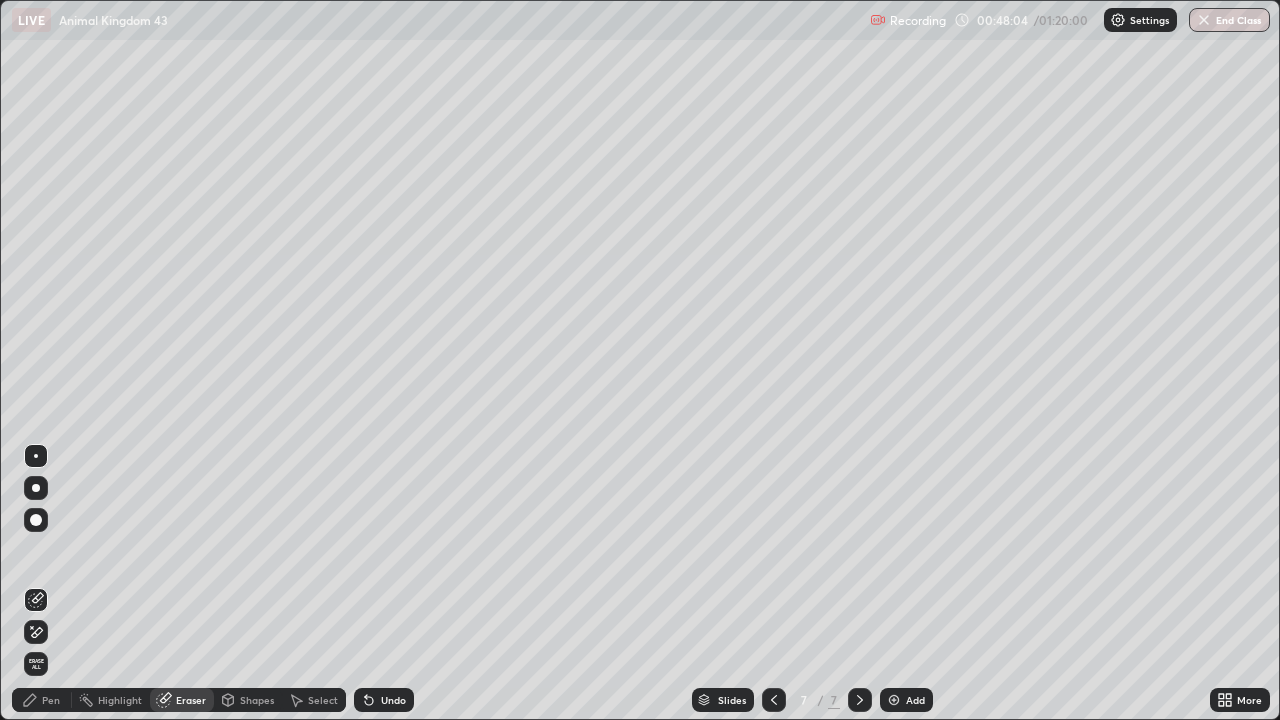 click on "Pen" at bounding box center [51, 700] 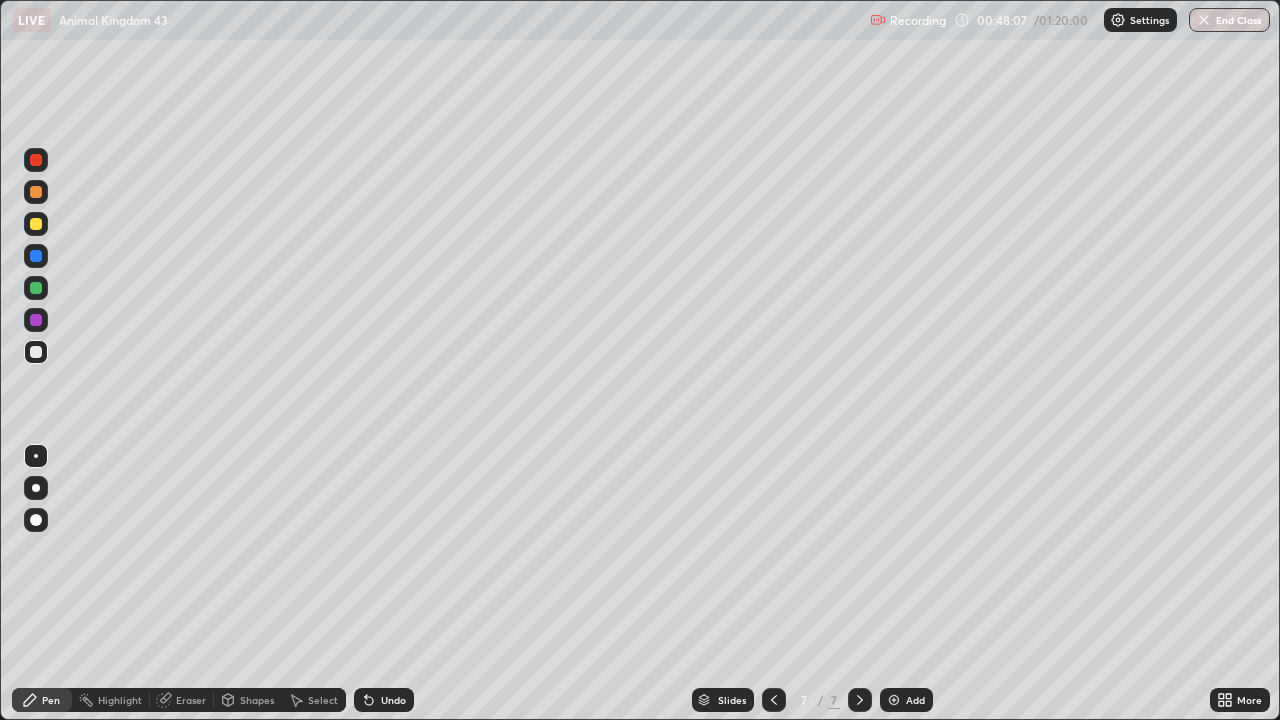 click on "Undo" at bounding box center (393, 700) 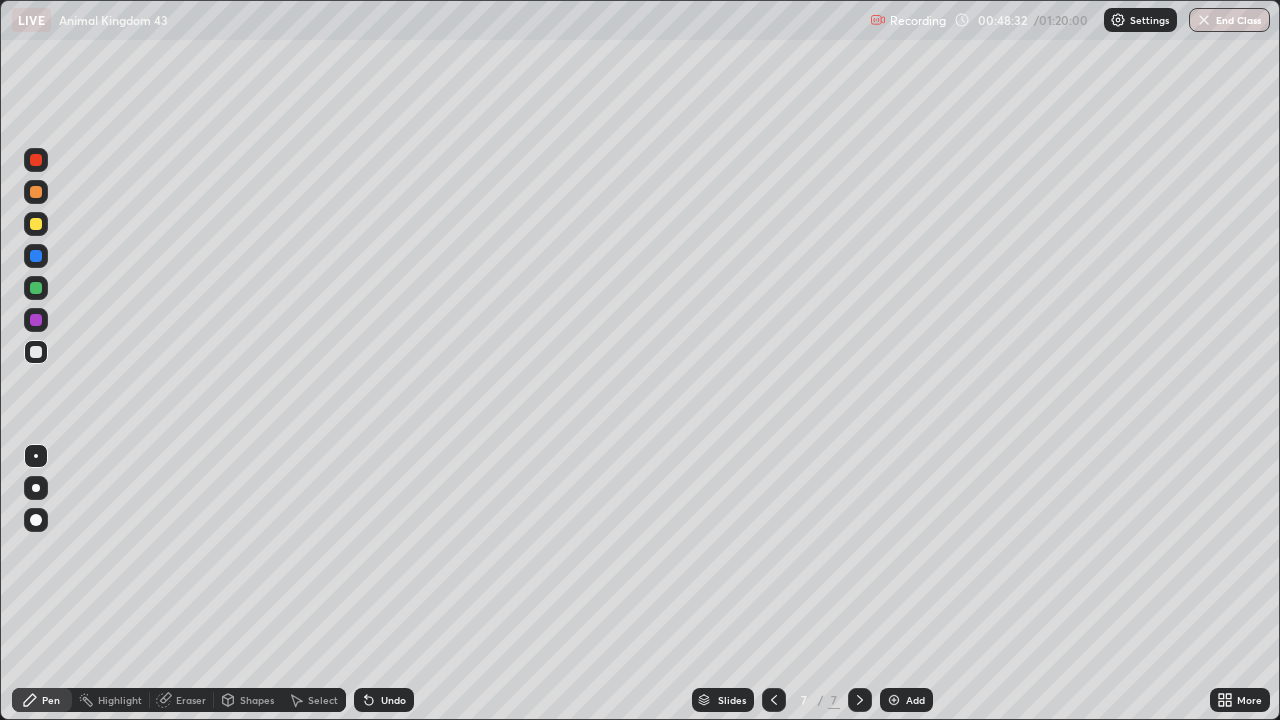 click at bounding box center [36, 288] 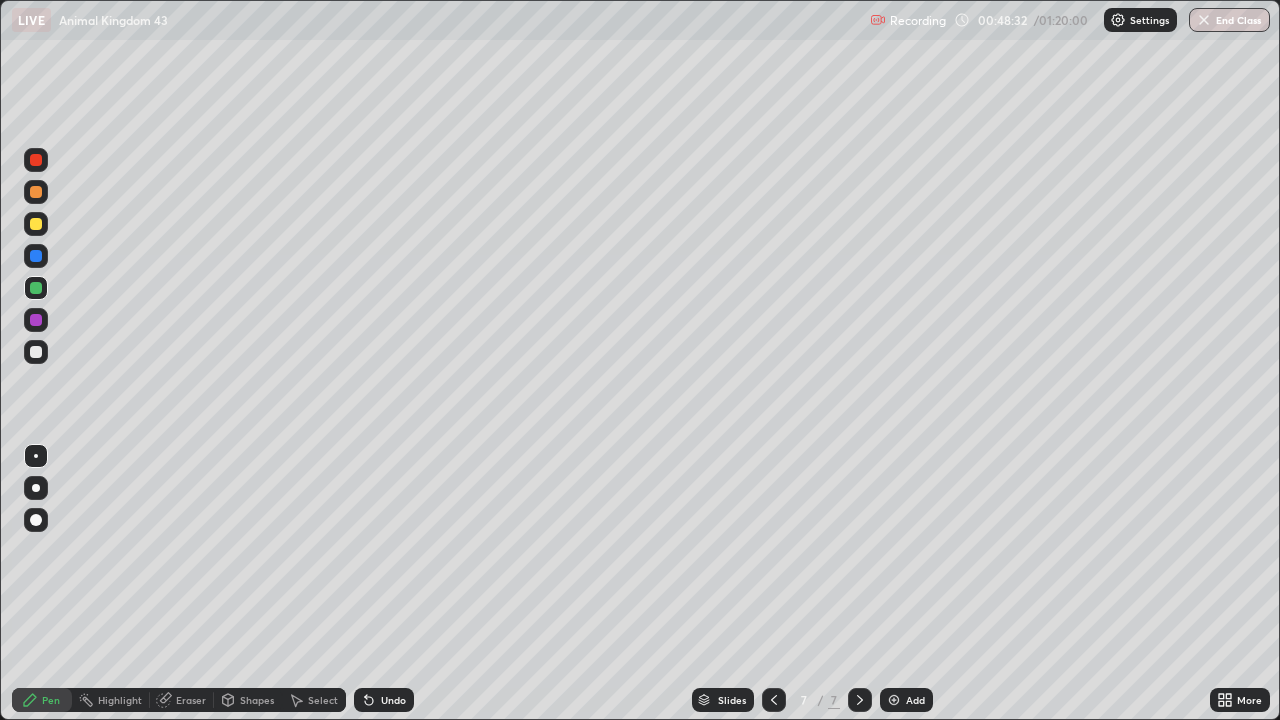 click at bounding box center (36, 224) 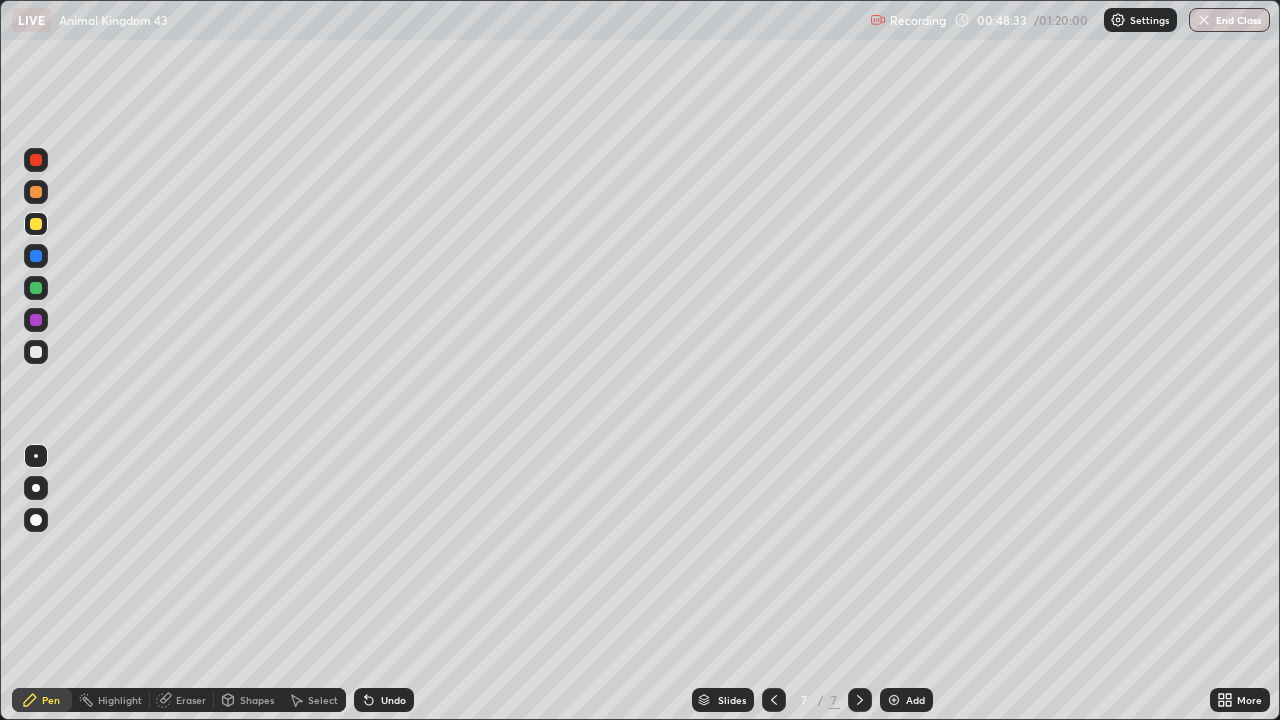 click at bounding box center [36, 520] 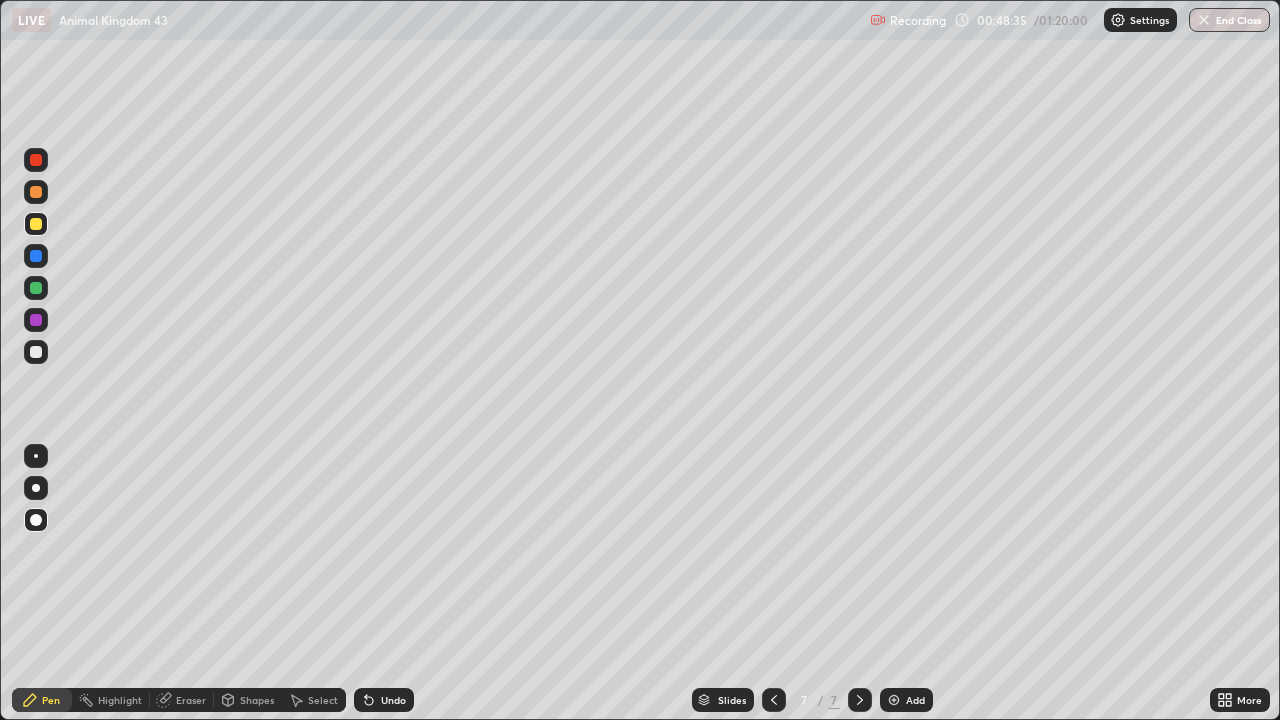 click at bounding box center [36, 192] 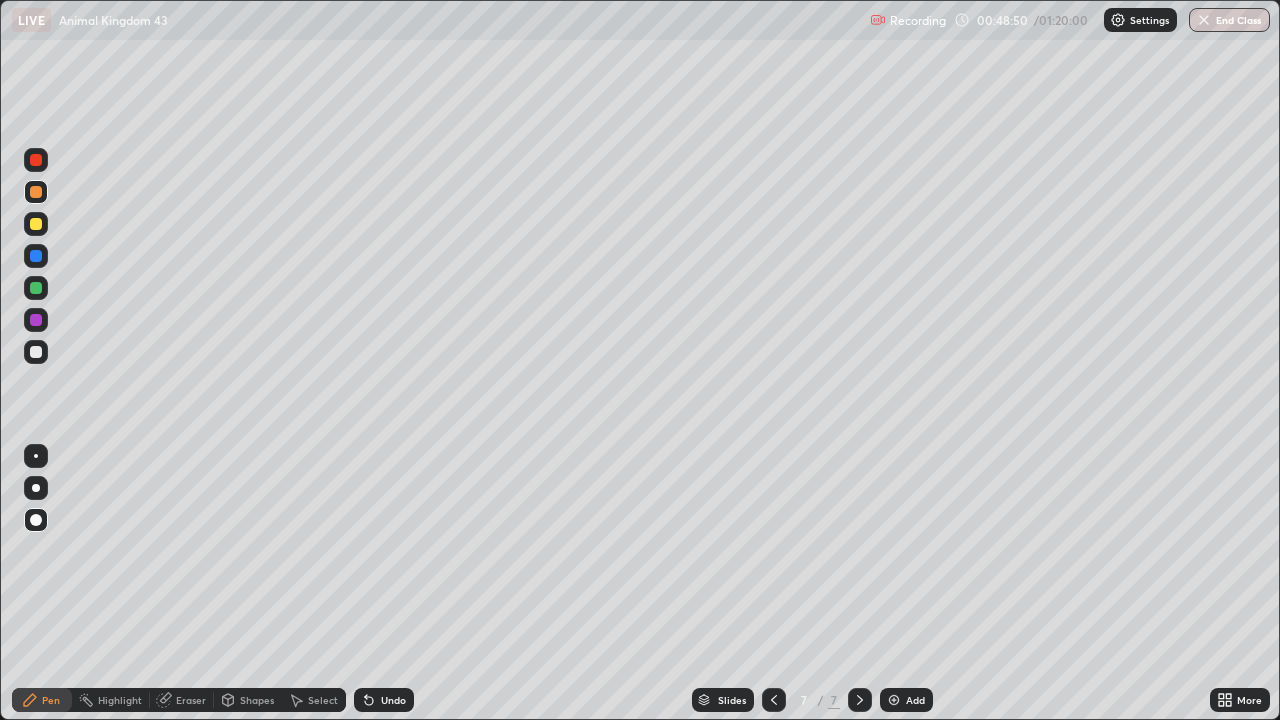 click at bounding box center (36, 288) 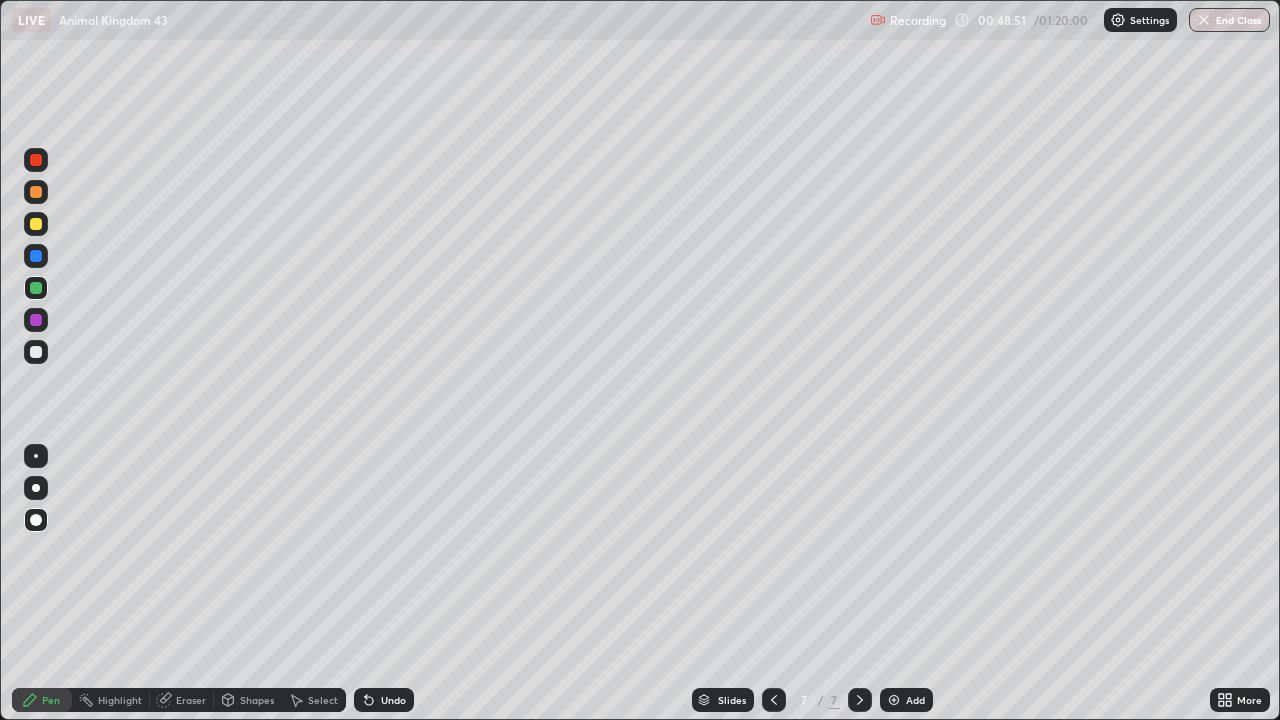 click at bounding box center (36, 456) 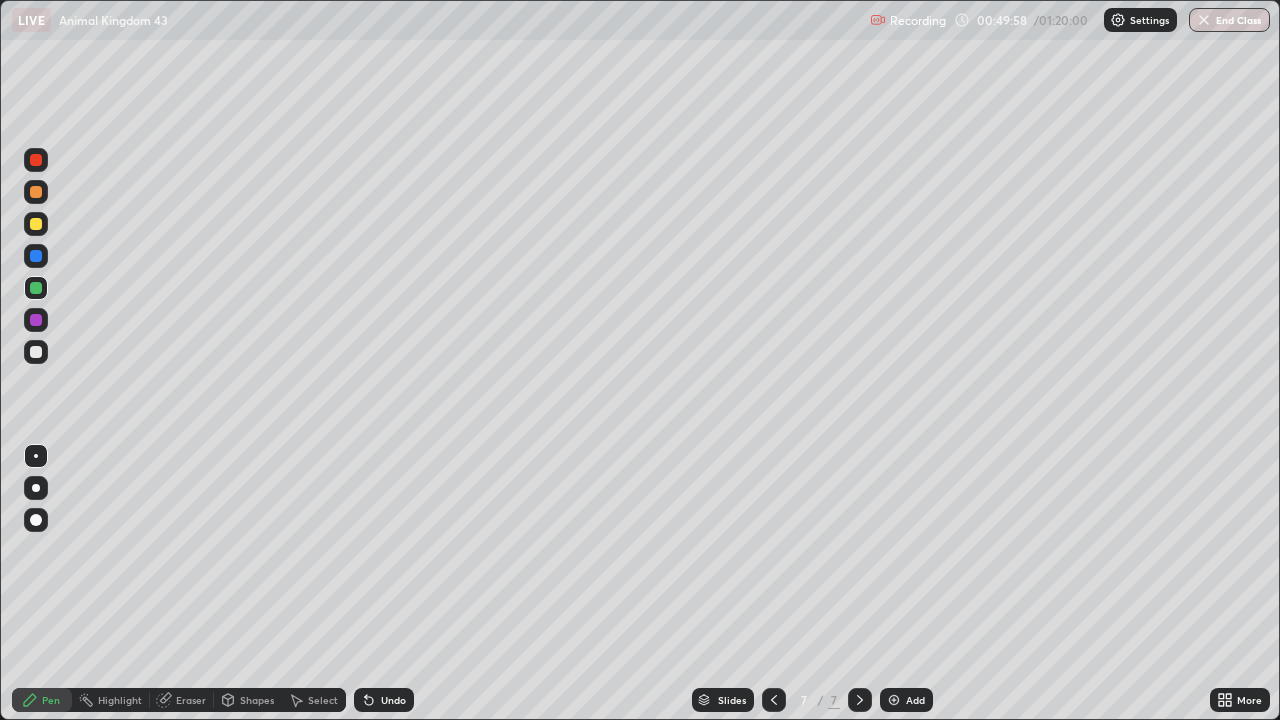click on "Undo" at bounding box center [393, 700] 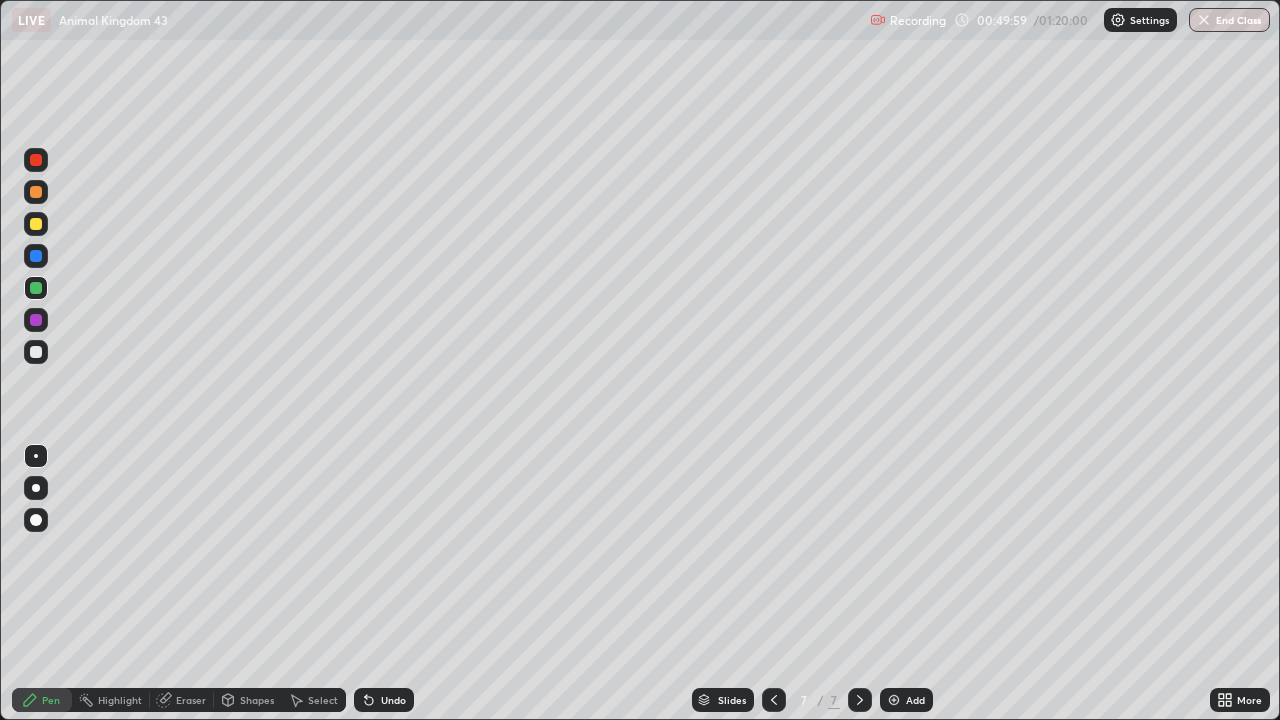click on "Undo" at bounding box center (393, 700) 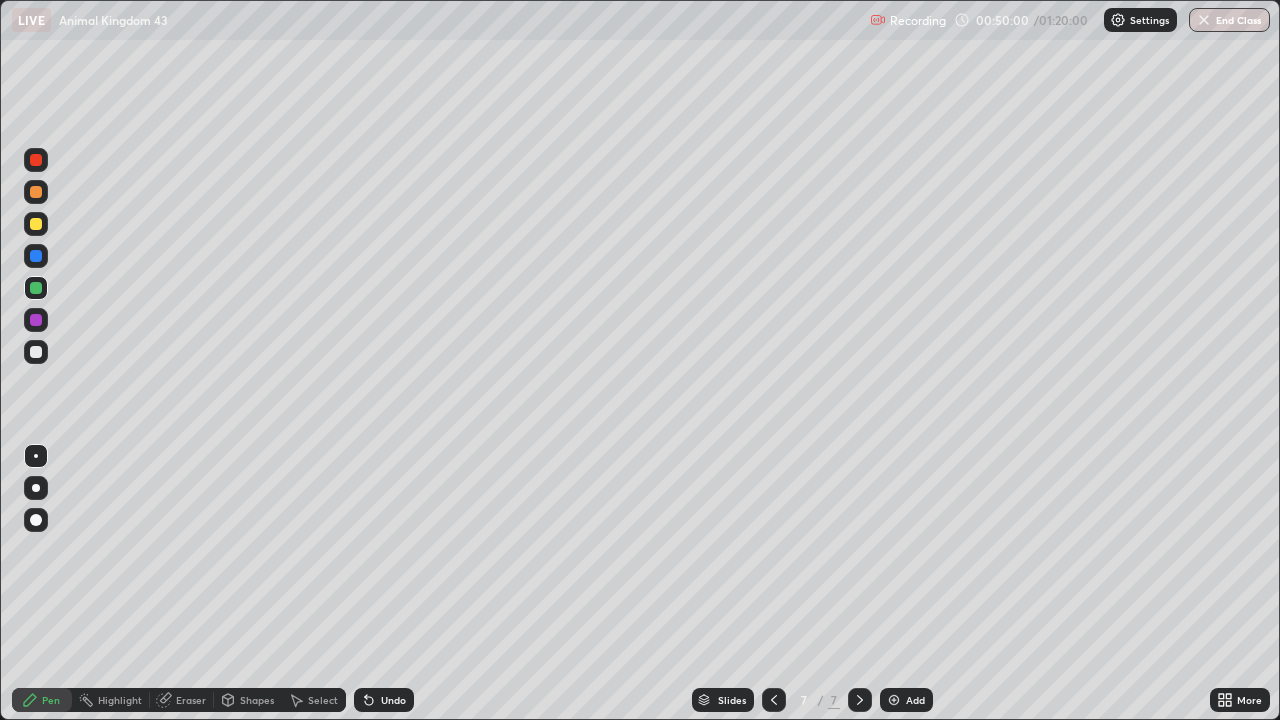 click on "Undo" at bounding box center (393, 700) 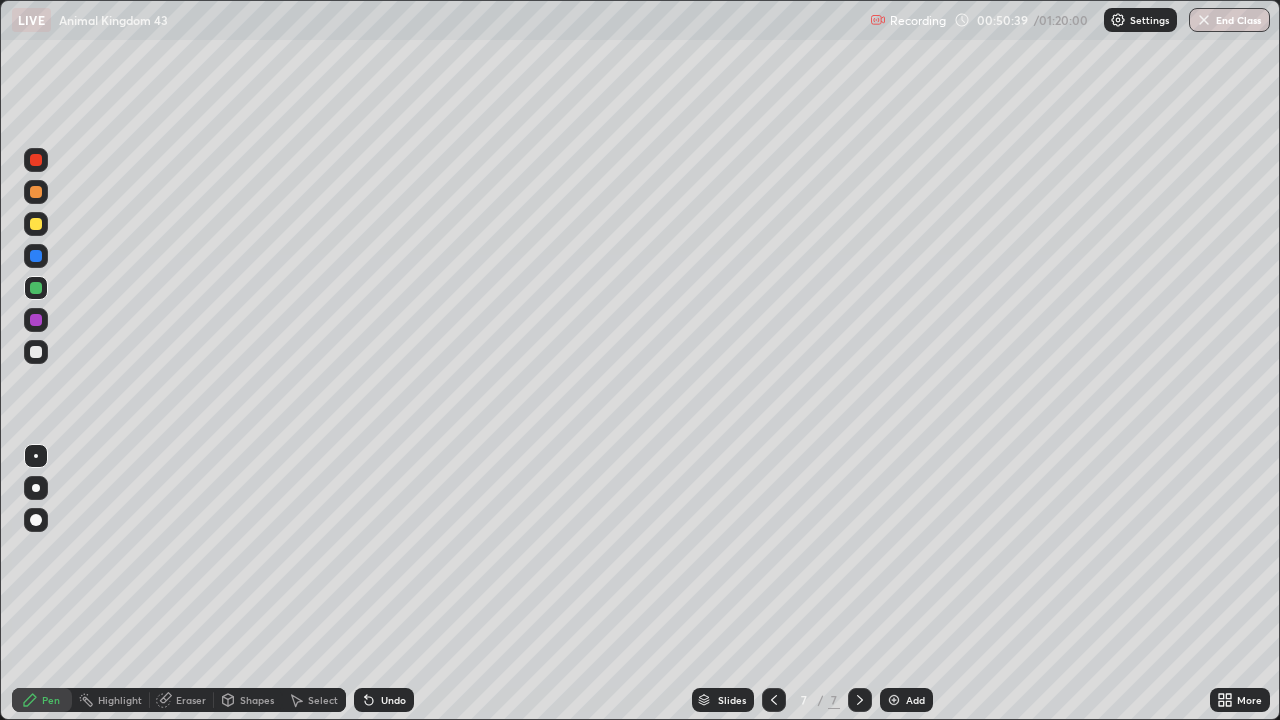 click on "Eraser" at bounding box center [191, 700] 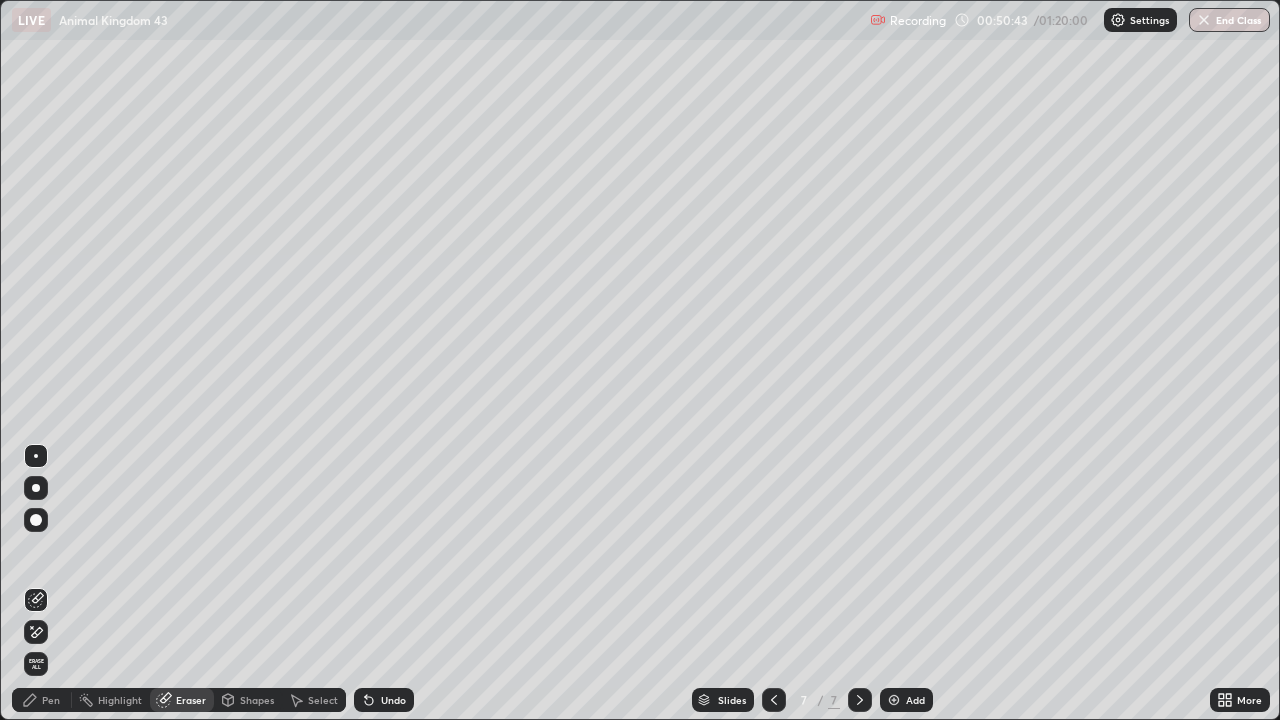 click on "Pen" at bounding box center [51, 700] 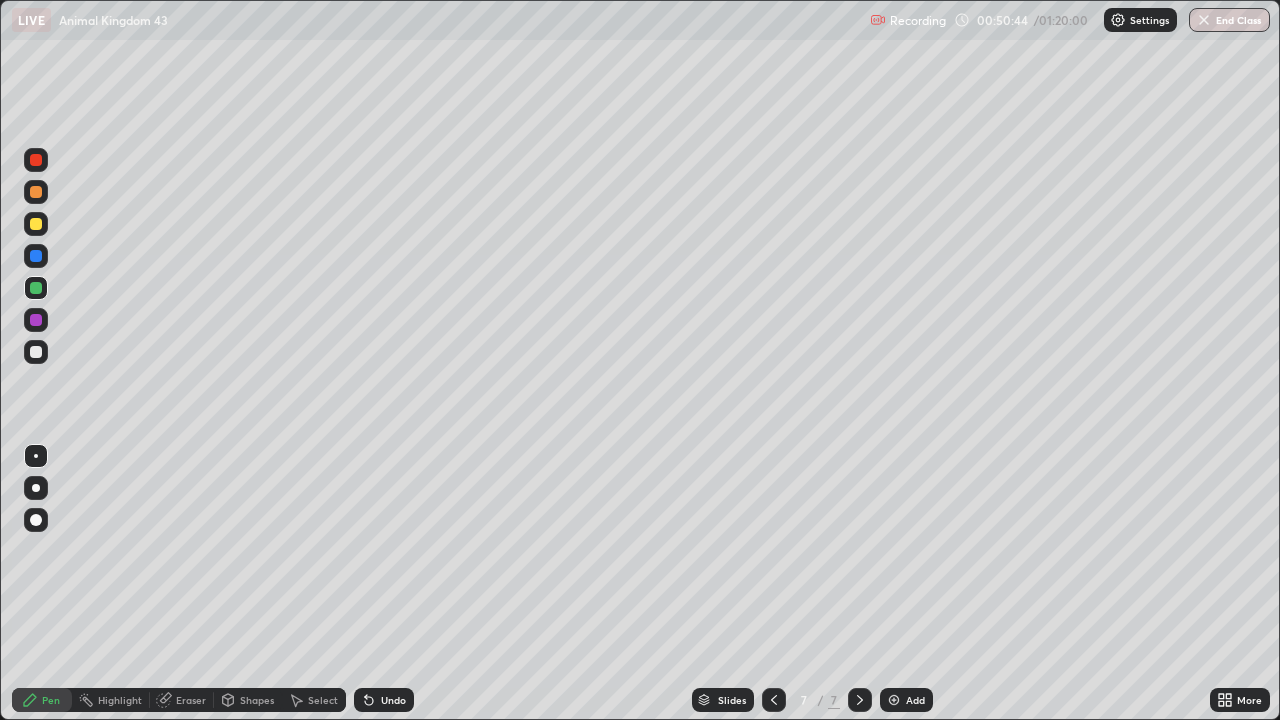 click at bounding box center (36, 192) 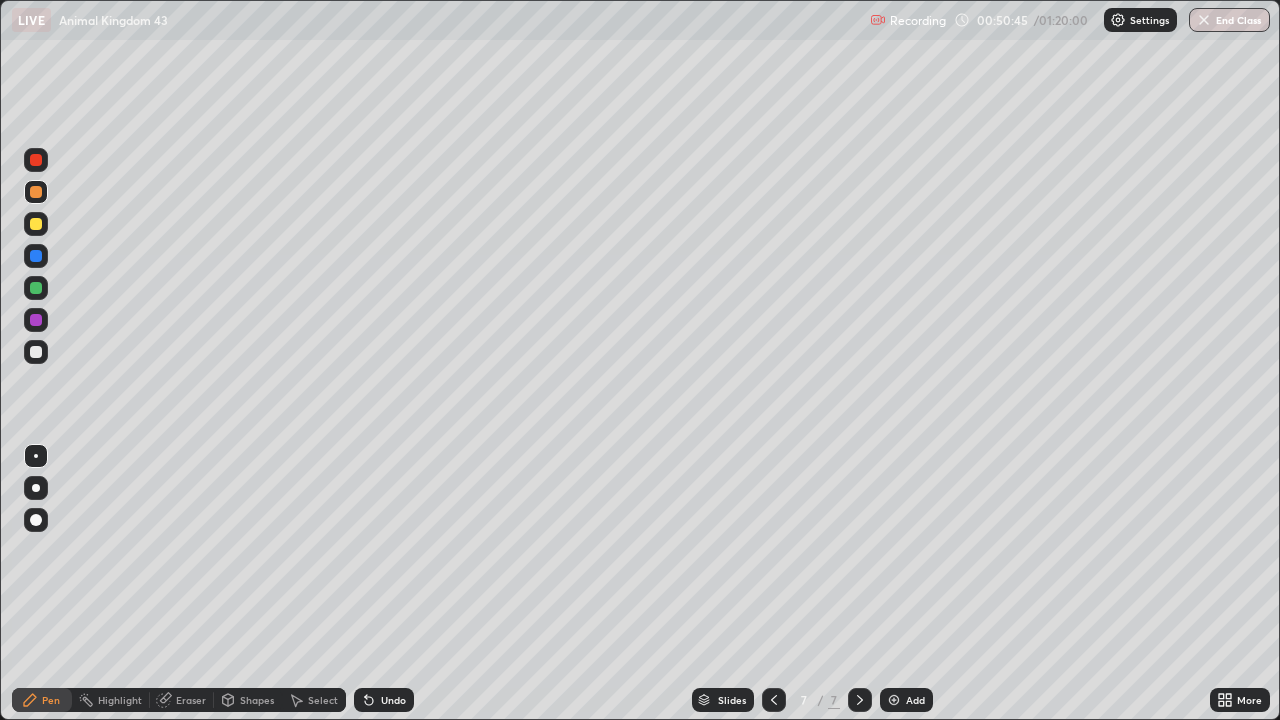 click at bounding box center [36, 520] 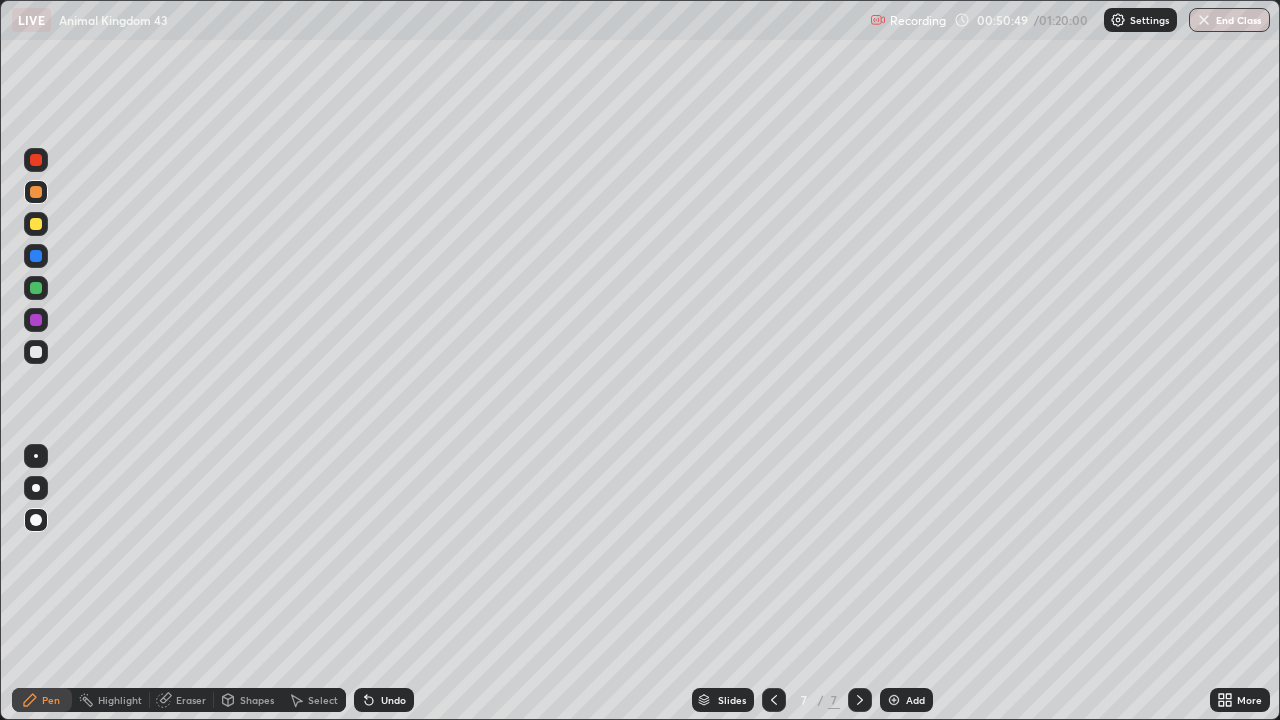 click on "Eraser" at bounding box center (191, 700) 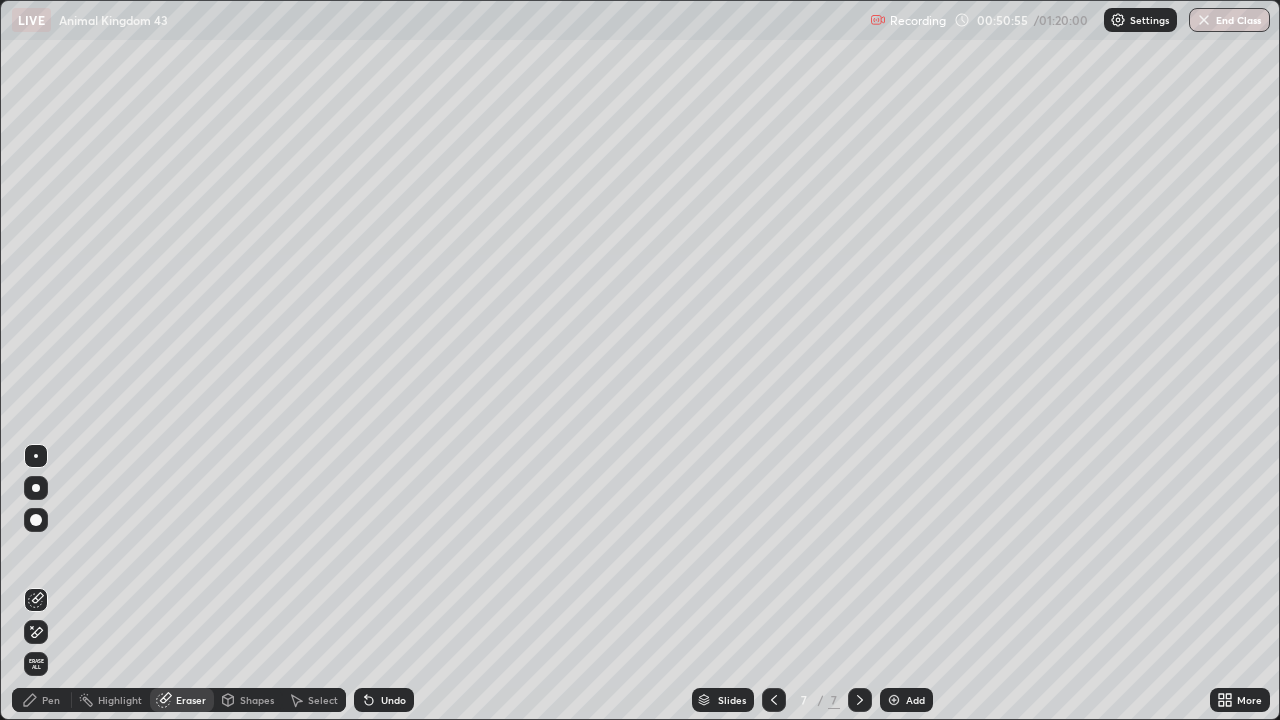 click on "Pen" at bounding box center (51, 700) 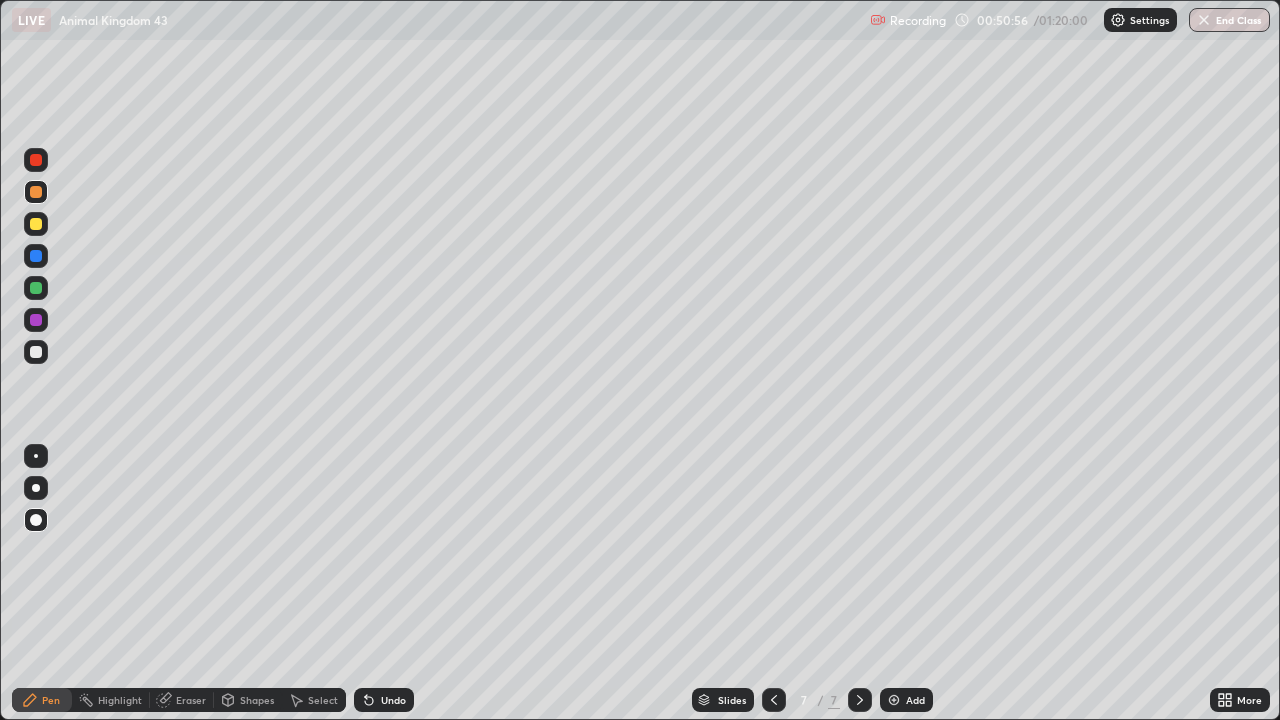 click at bounding box center (36, 320) 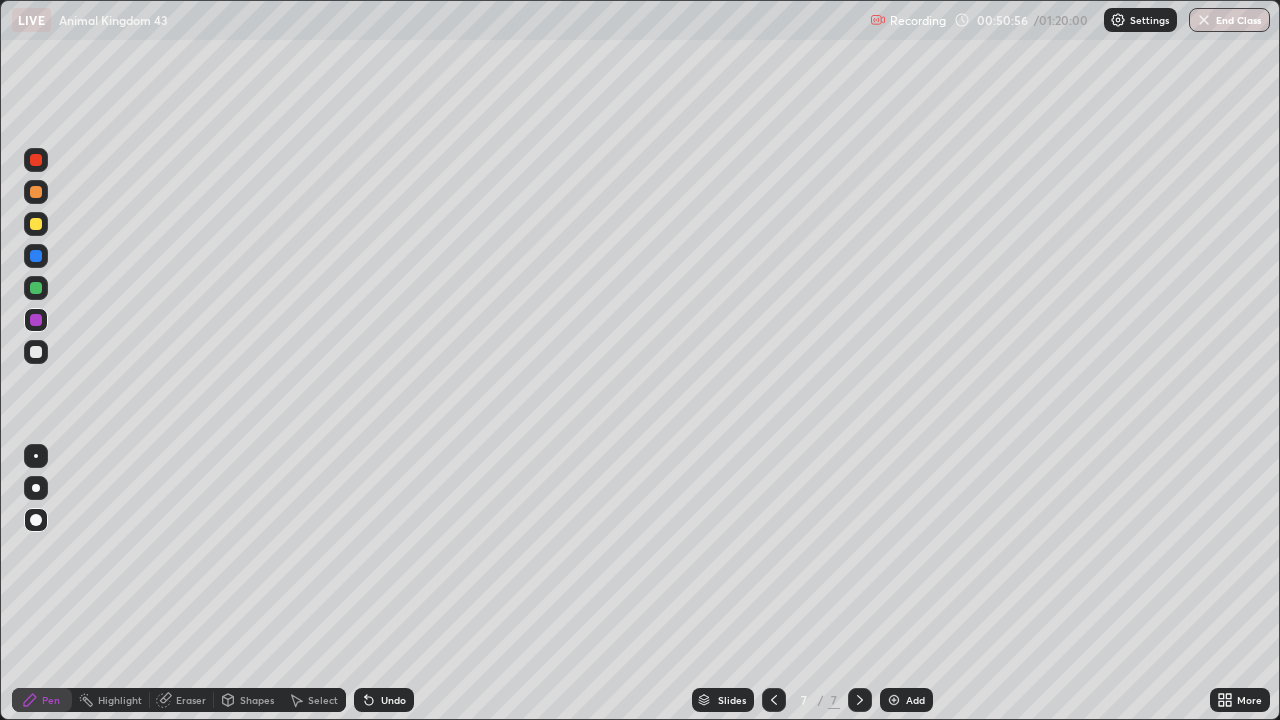 click at bounding box center [36, 456] 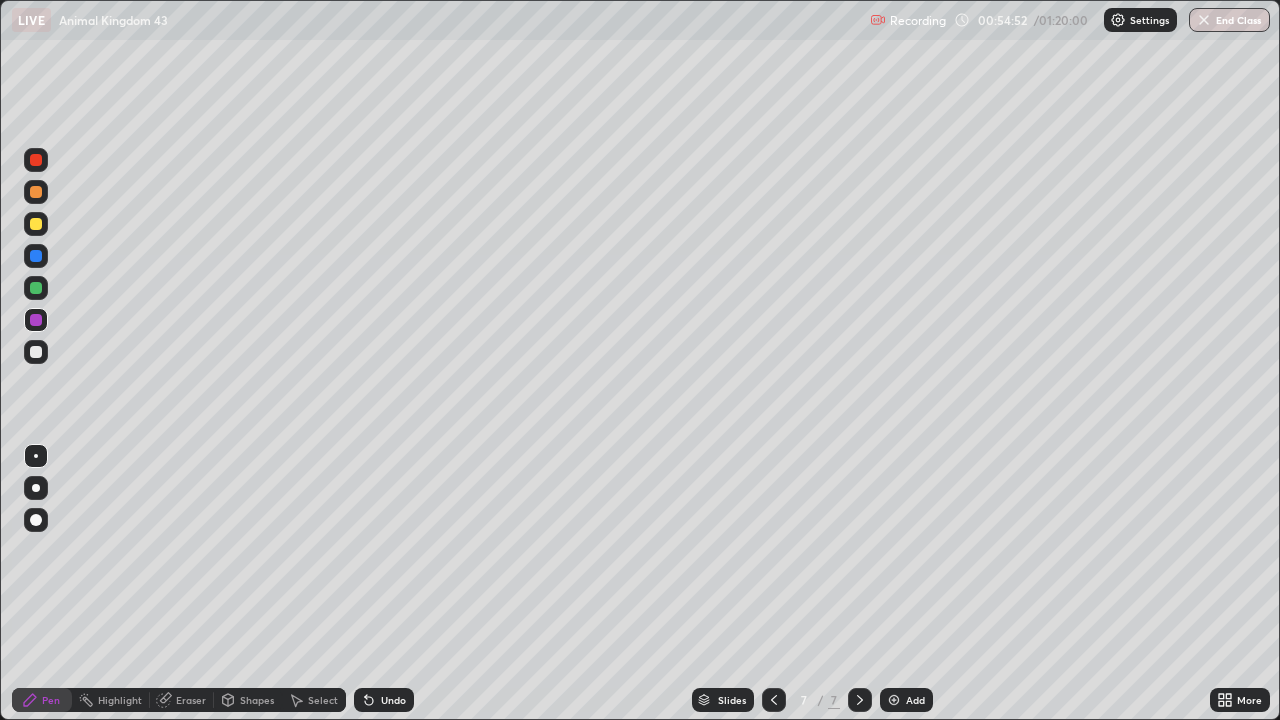 click 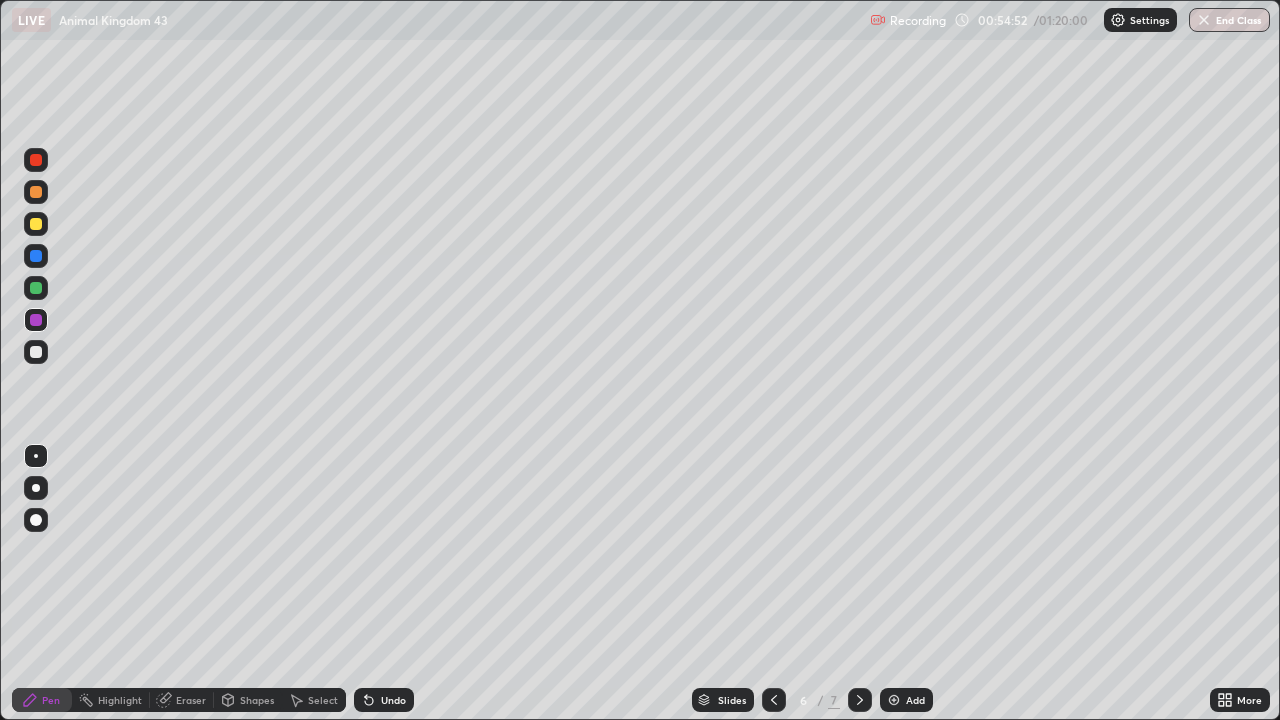 click 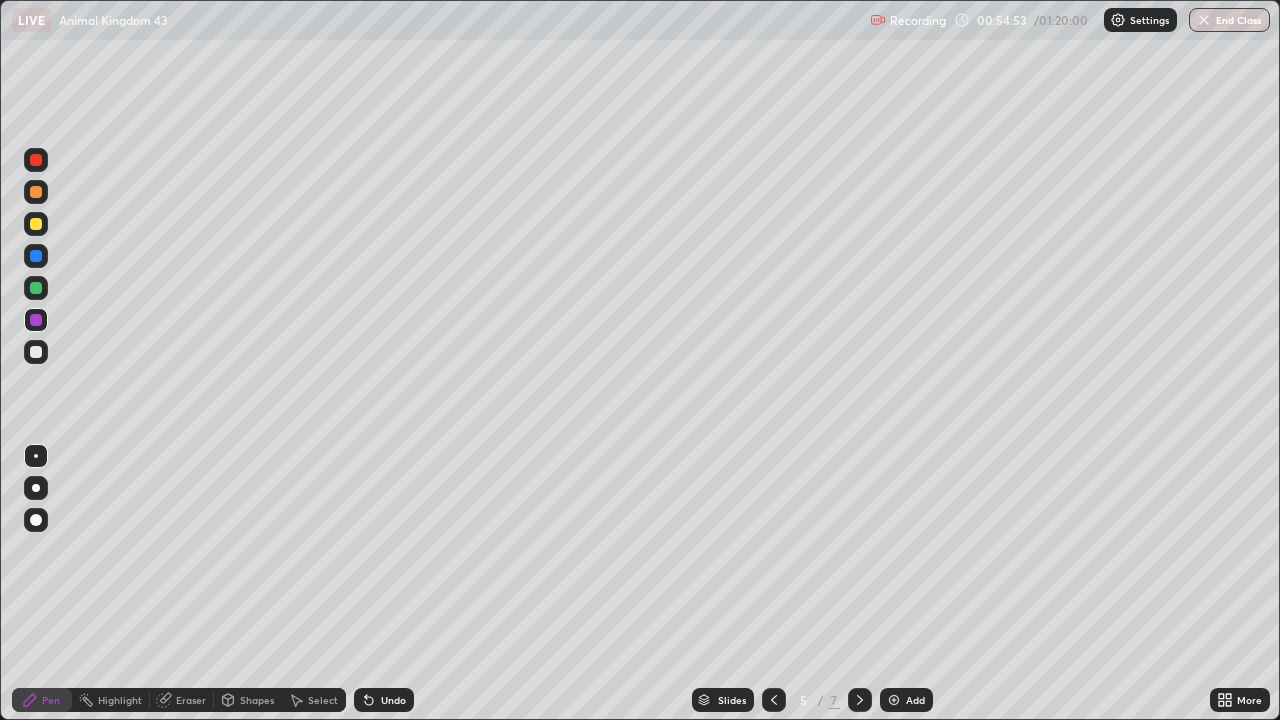 click 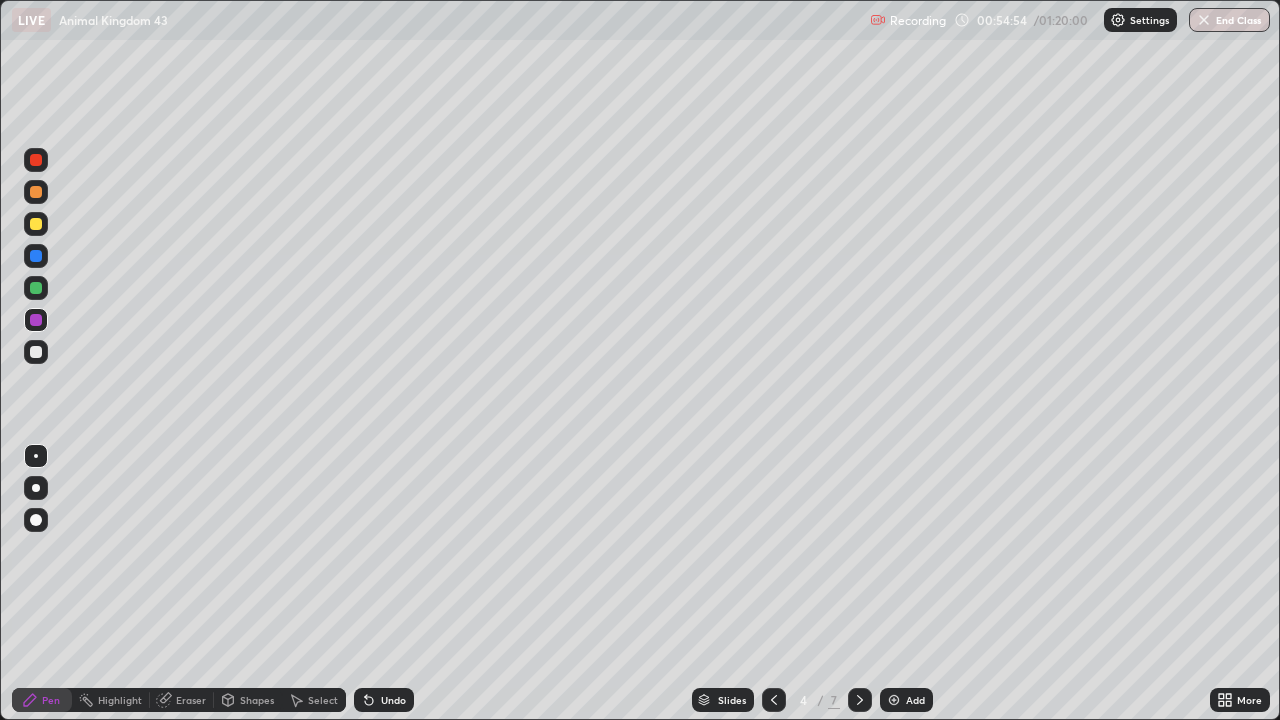 click at bounding box center [774, 700] 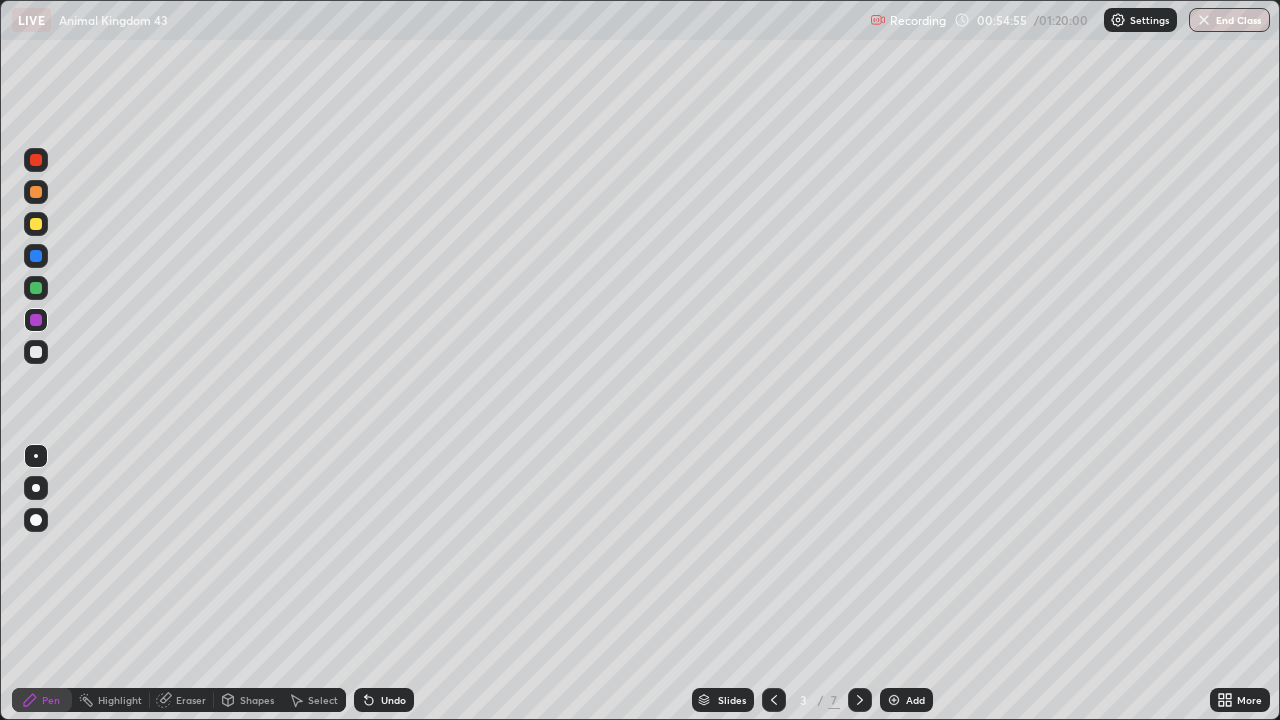 click 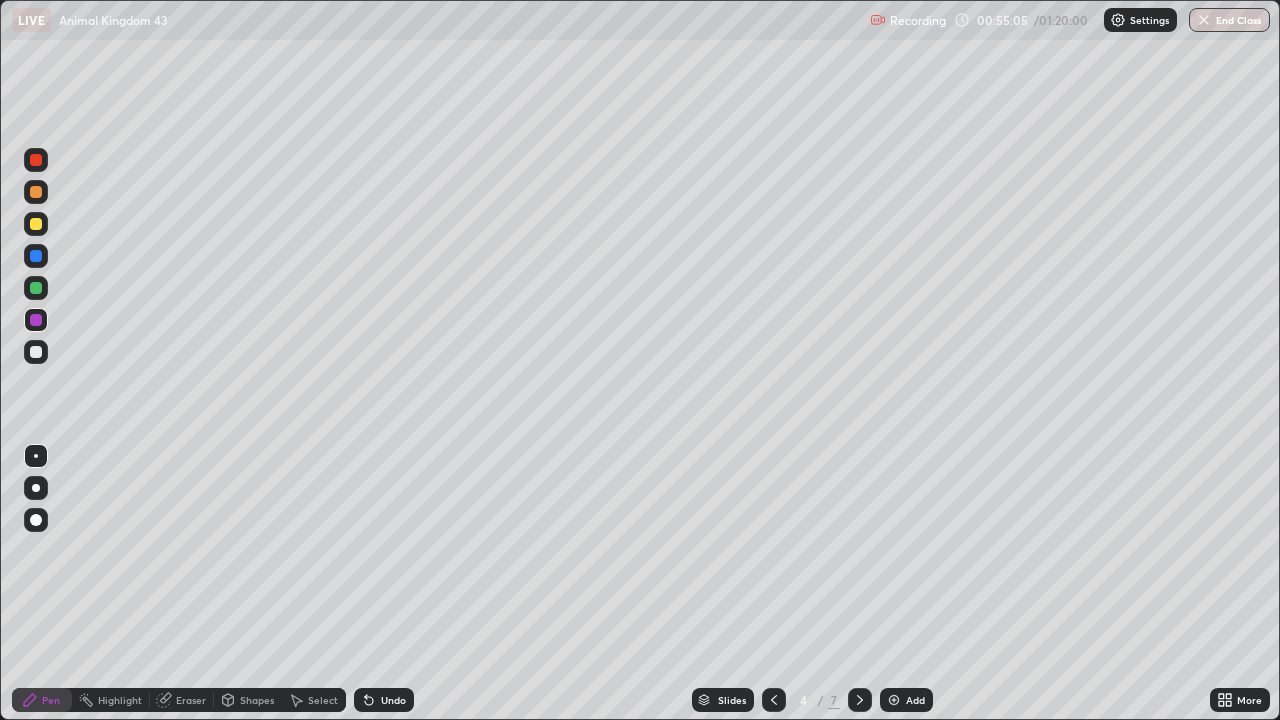 click 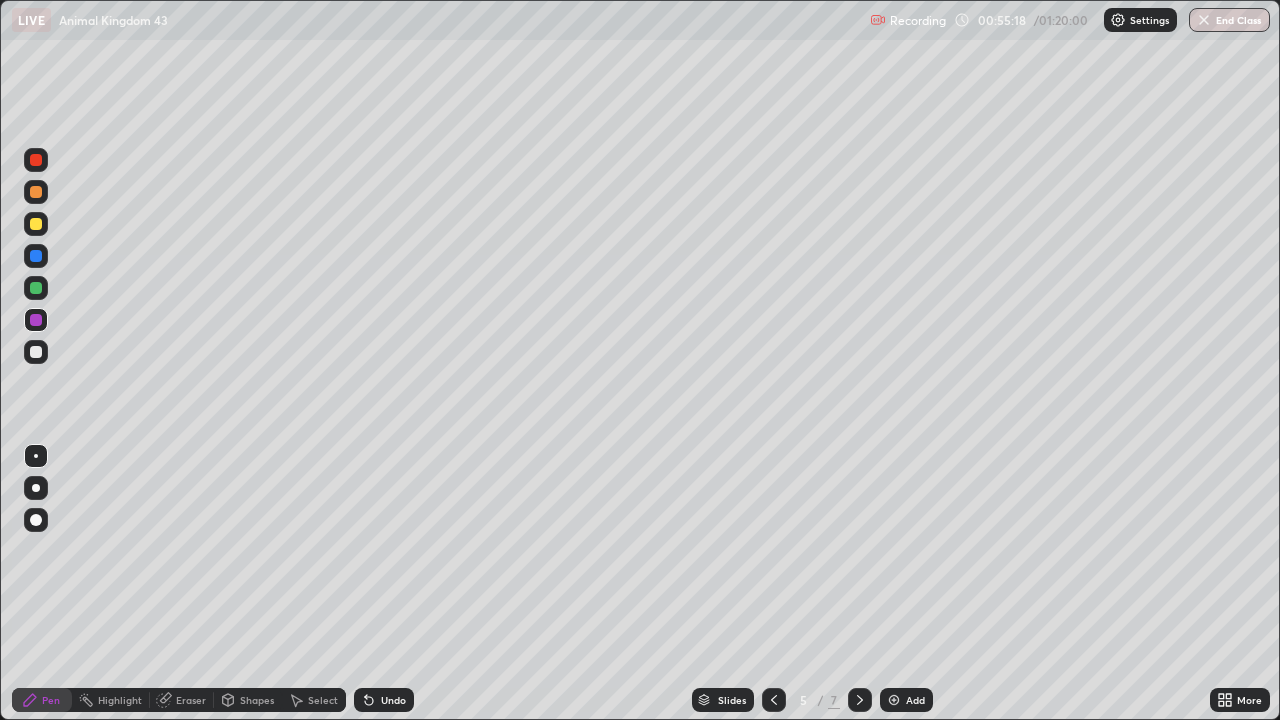 click 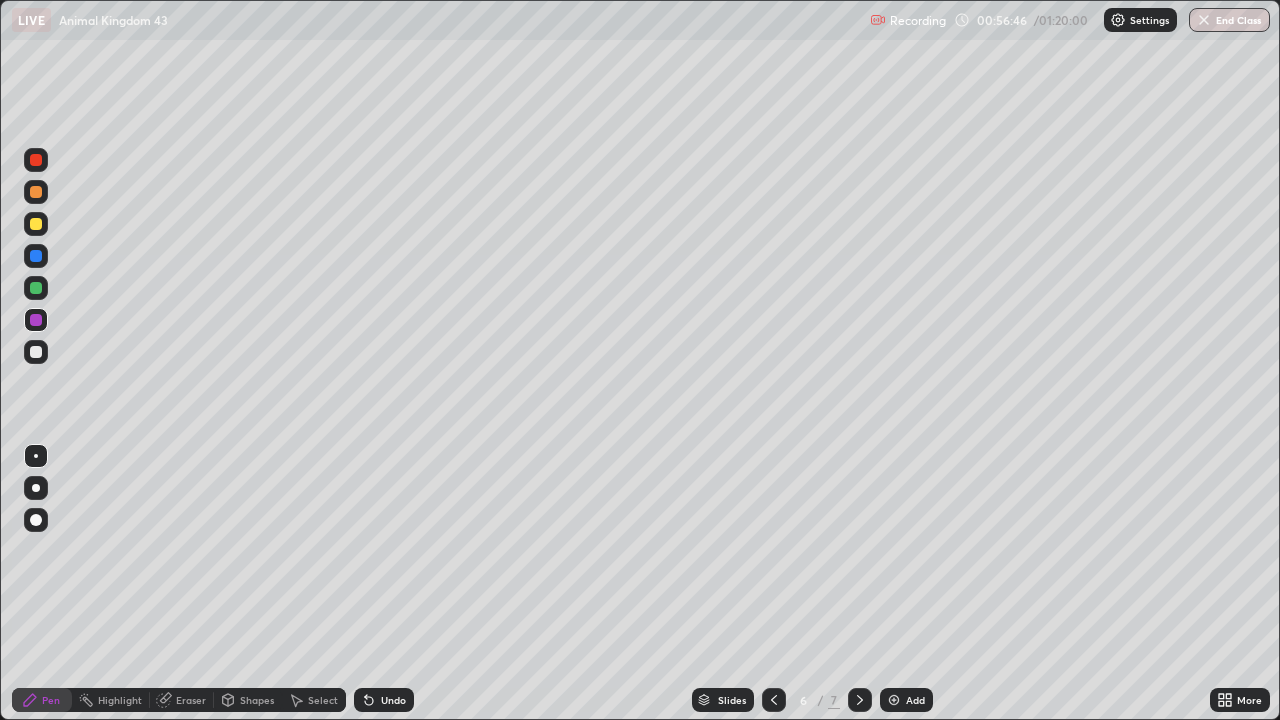 click 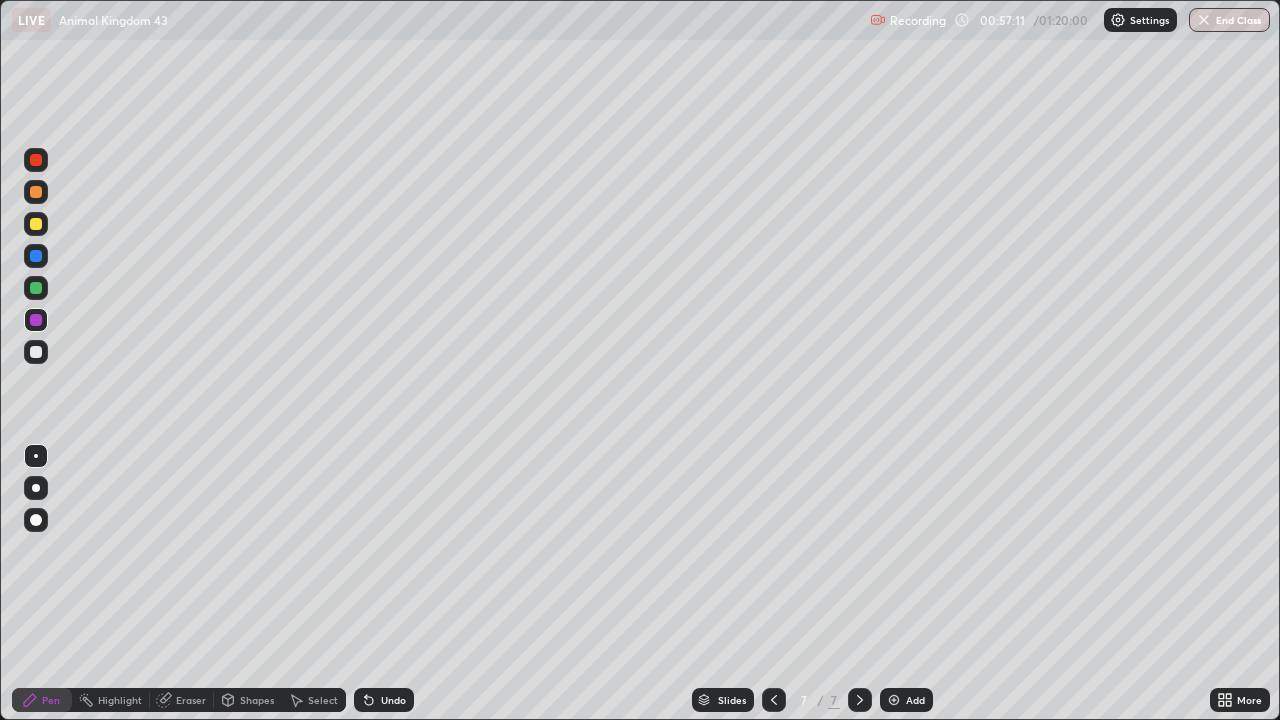 click on "Add" at bounding box center [915, 700] 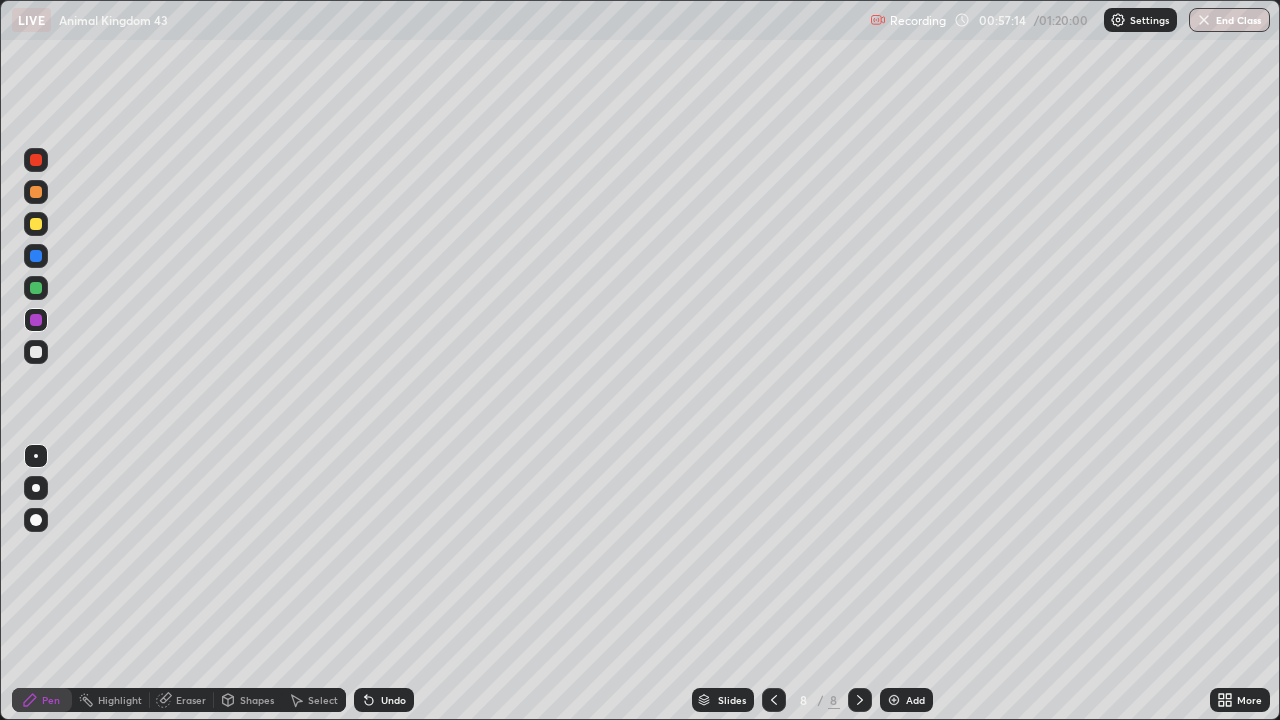 click at bounding box center [36, 352] 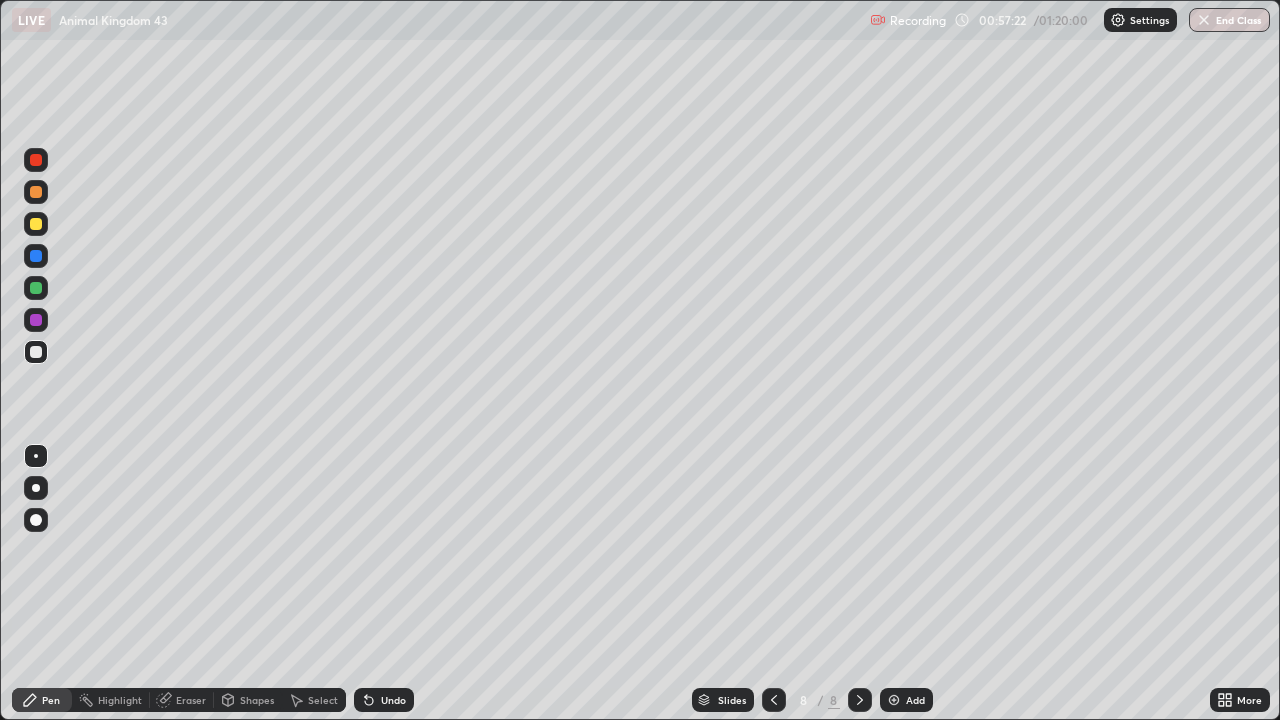 click at bounding box center [36, 288] 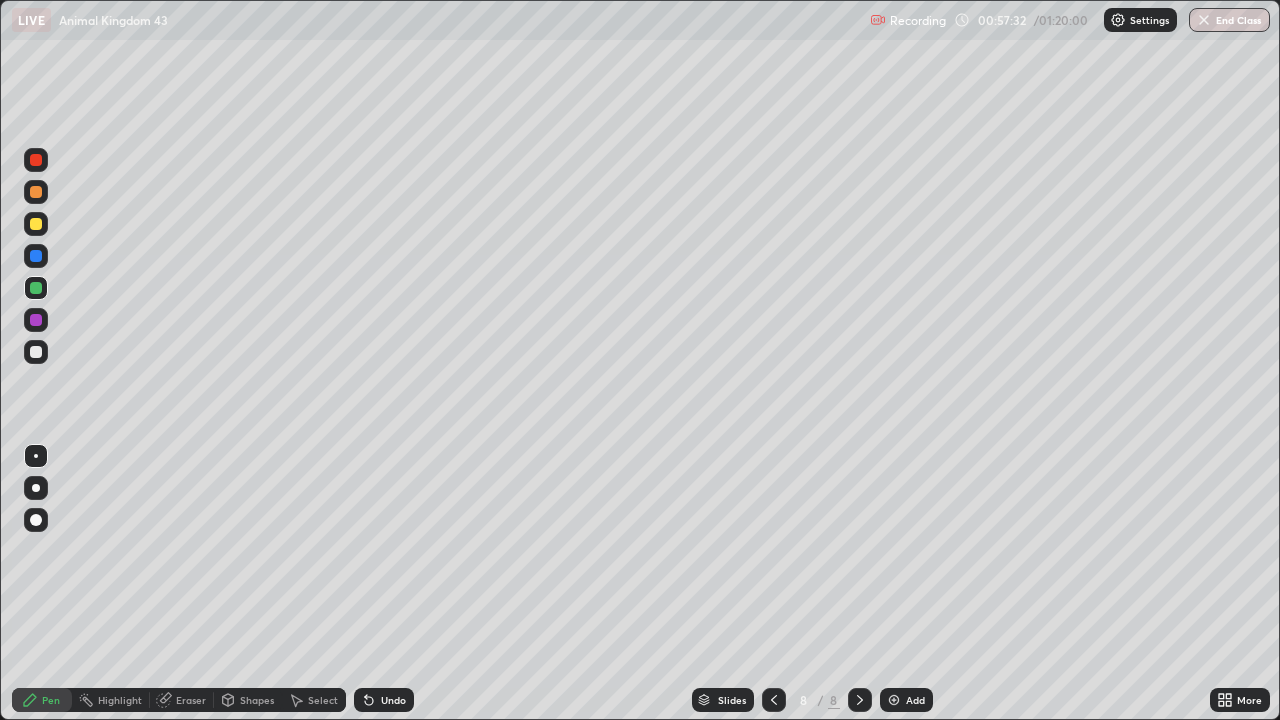 click on "Undo" at bounding box center (393, 700) 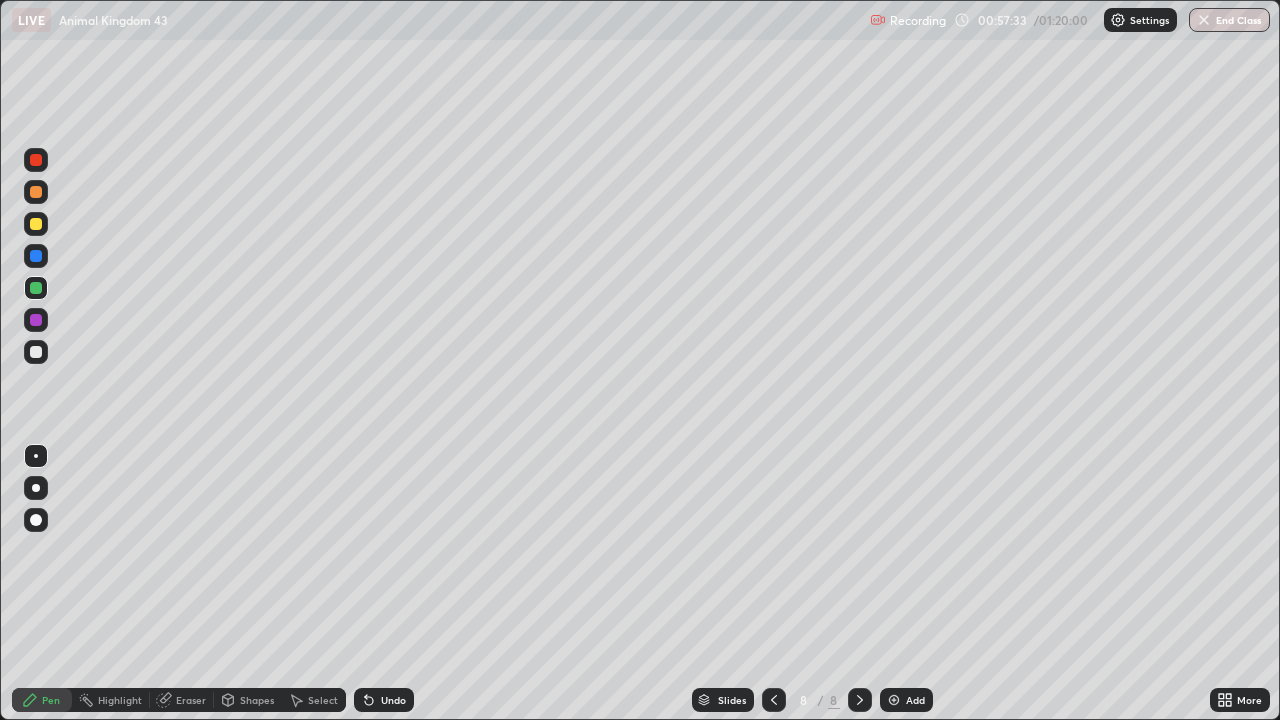 click on "Undo" at bounding box center (393, 700) 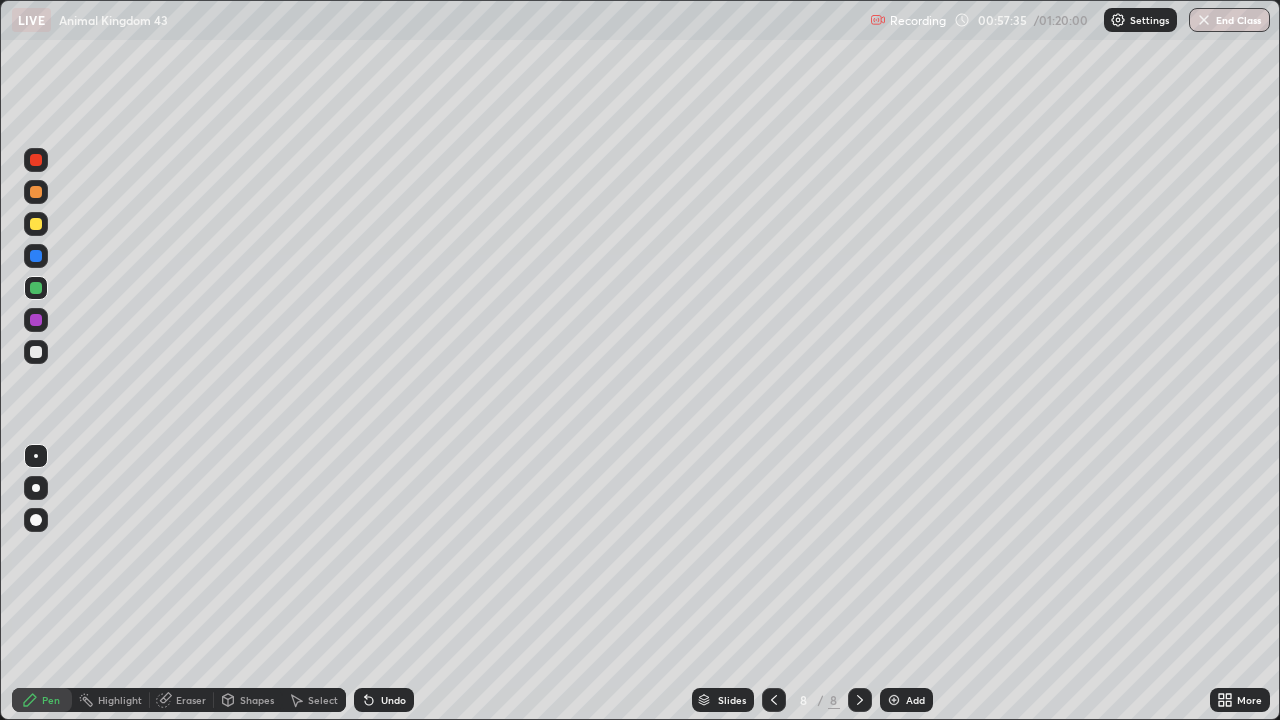 click on "Undo" at bounding box center (393, 700) 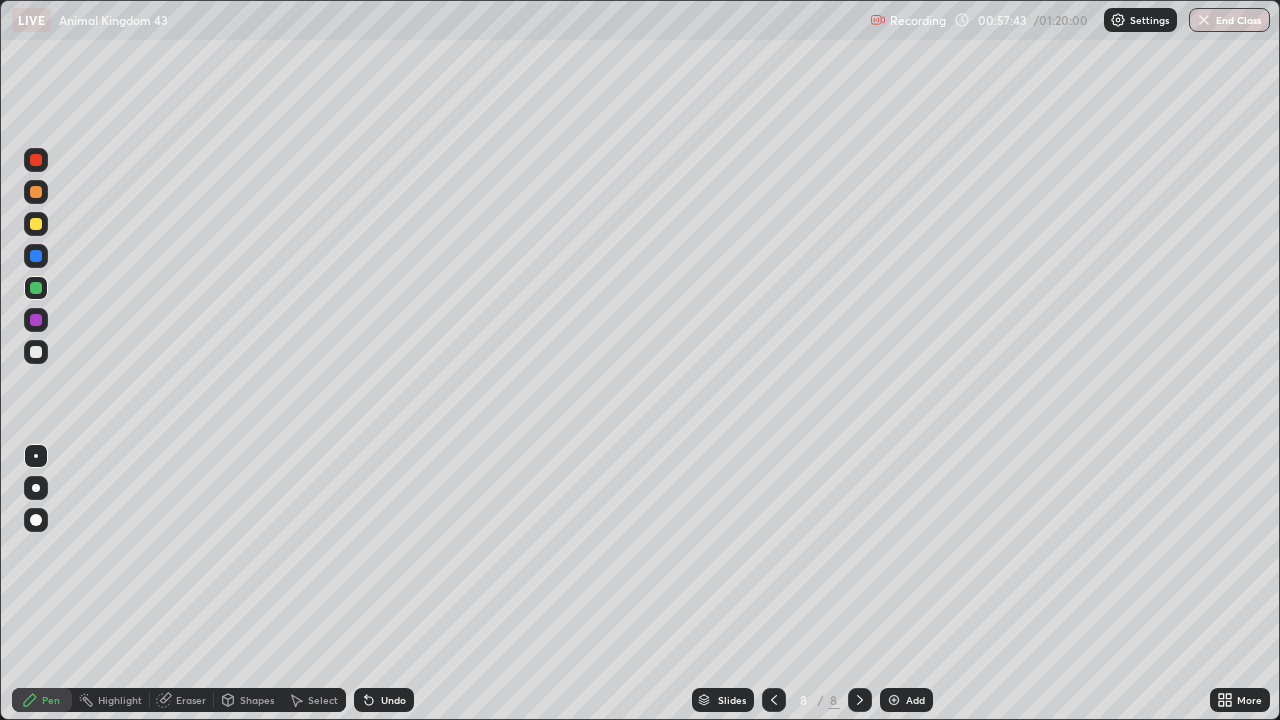 click at bounding box center (36, 192) 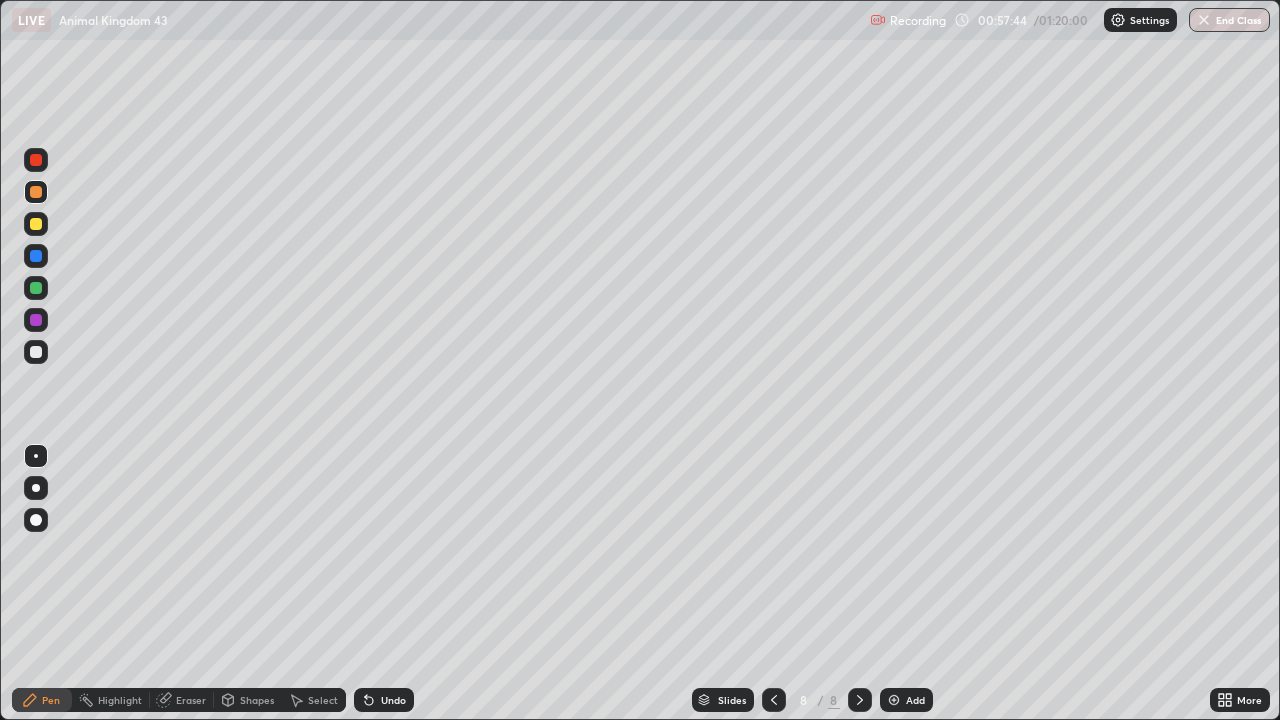 click at bounding box center (36, 520) 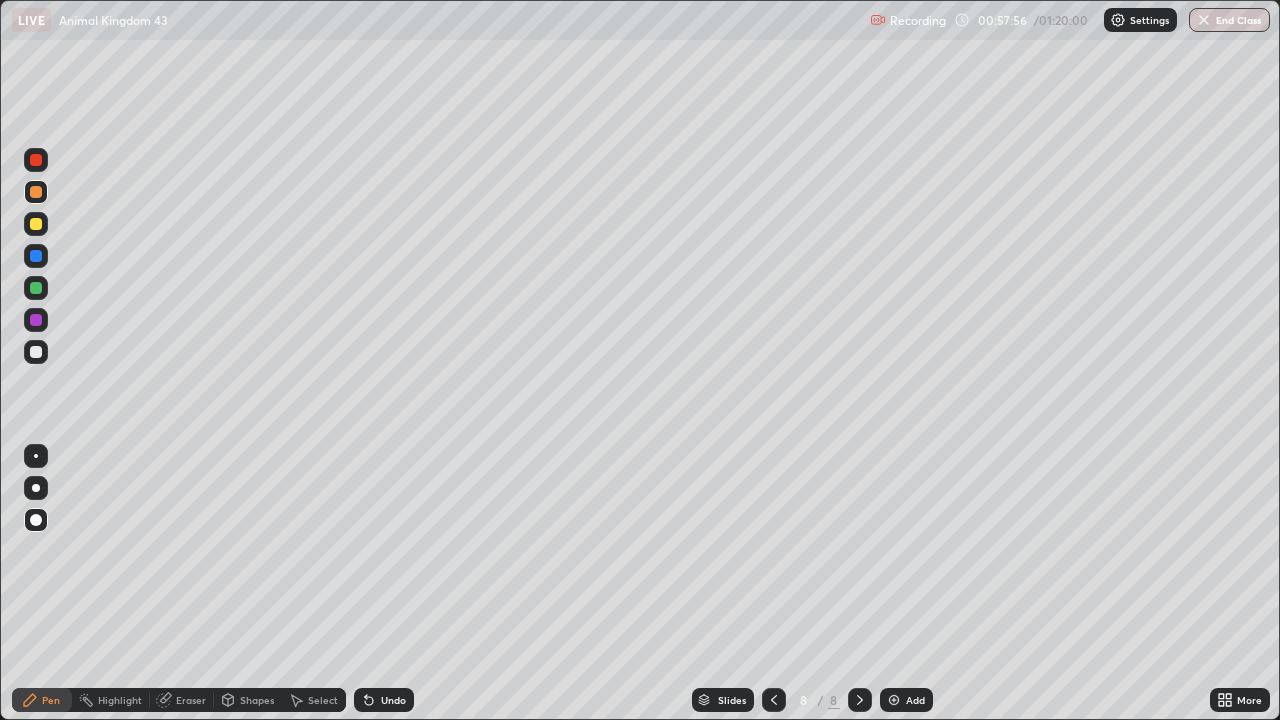 click on "Select" at bounding box center [323, 700] 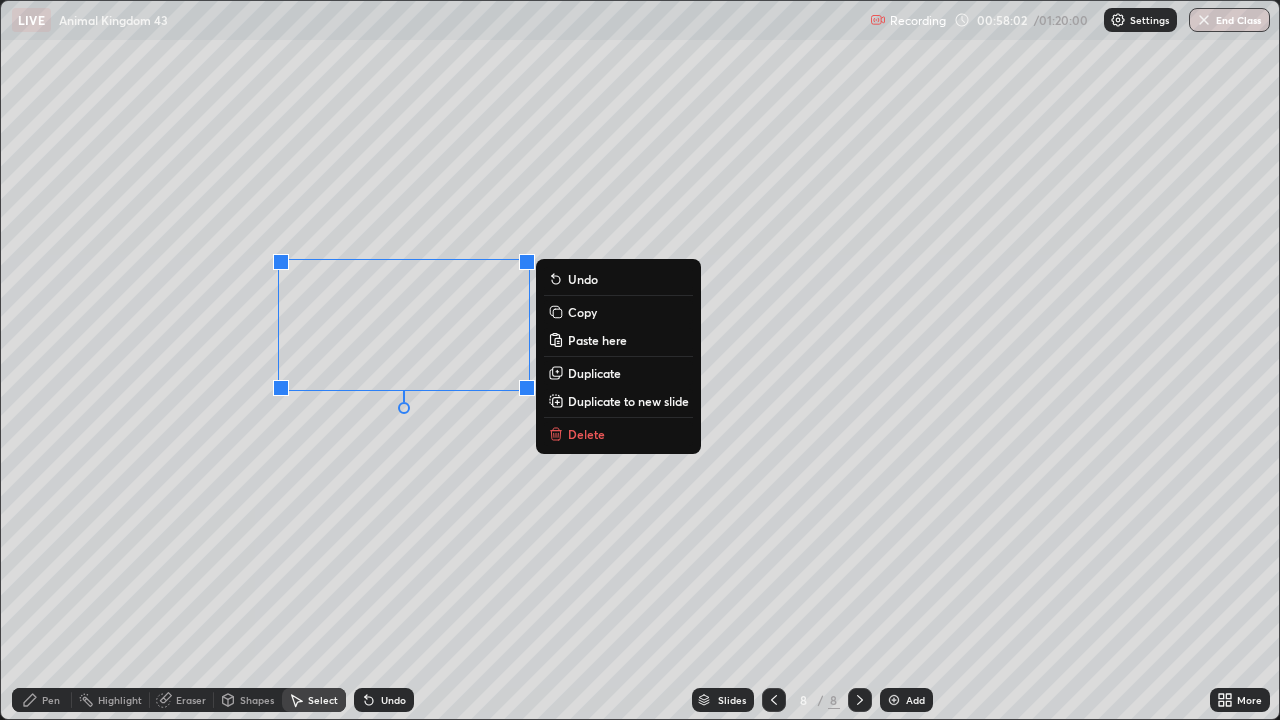 click on "0 ° Undo Copy Paste here Duplicate Duplicate to new slide Delete" at bounding box center [640, 360] 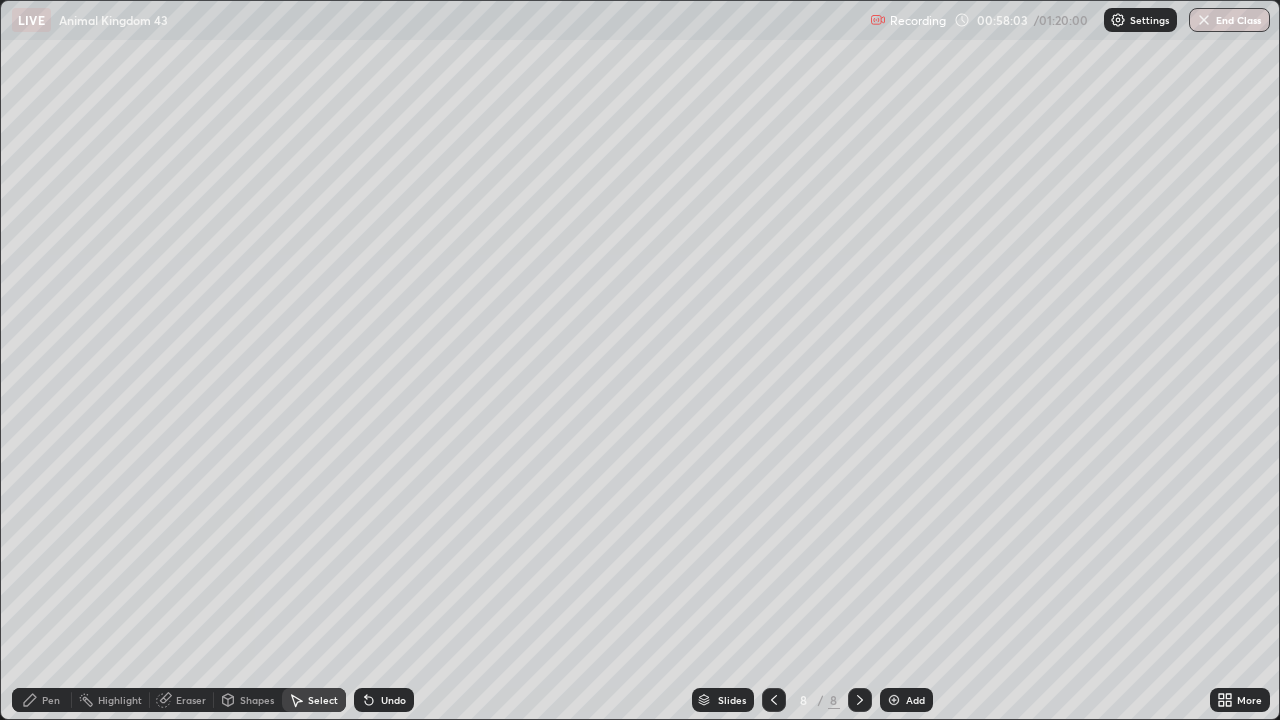 click on "Pen" at bounding box center (51, 700) 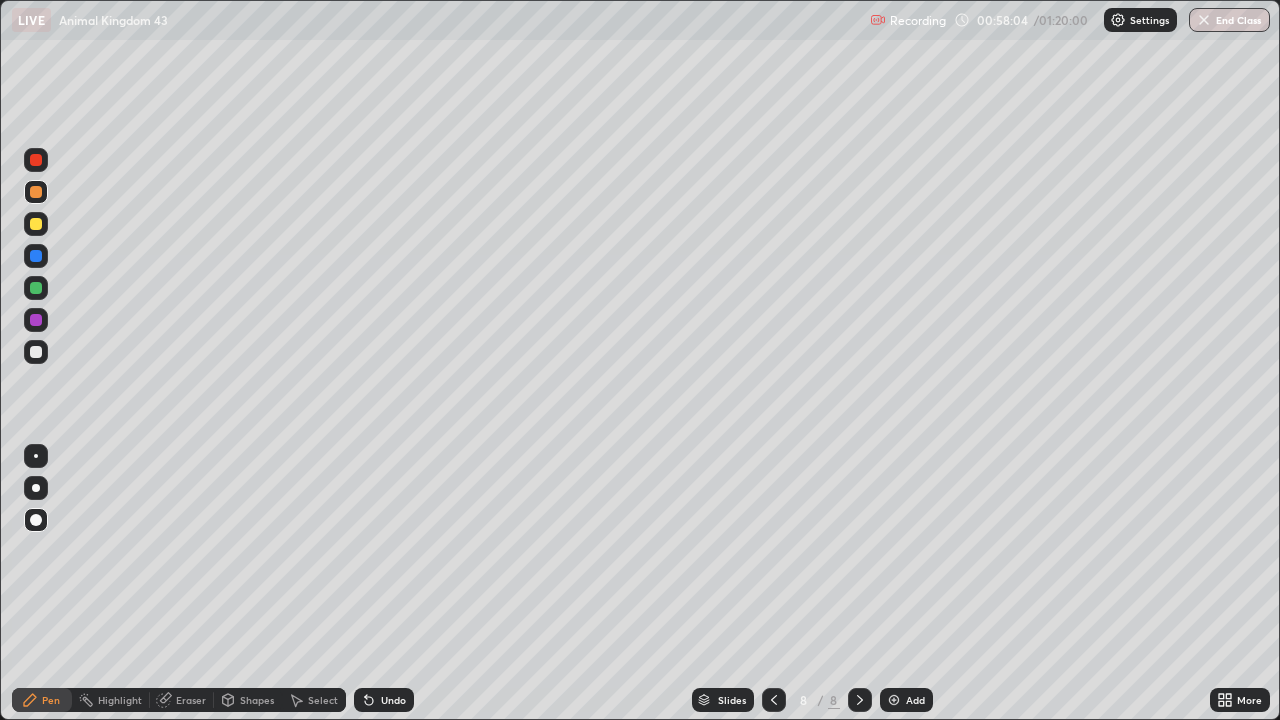 click at bounding box center [36, 352] 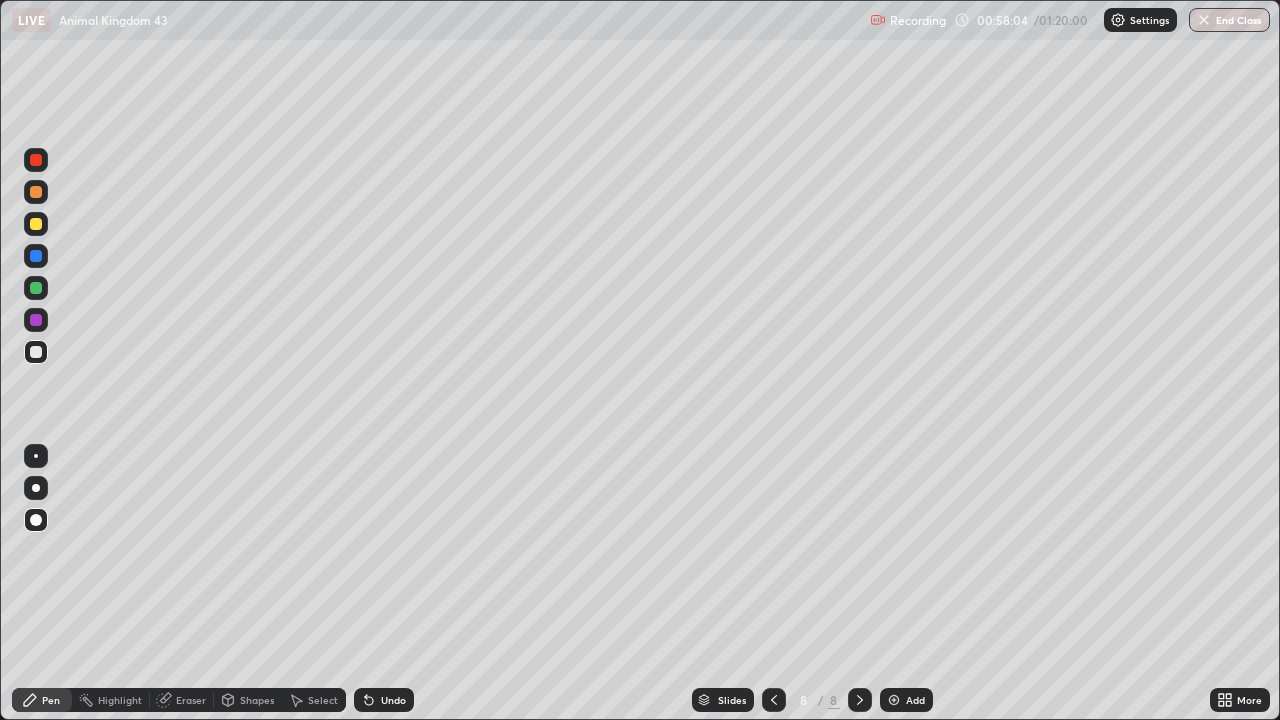 click at bounding box center [36, 456] 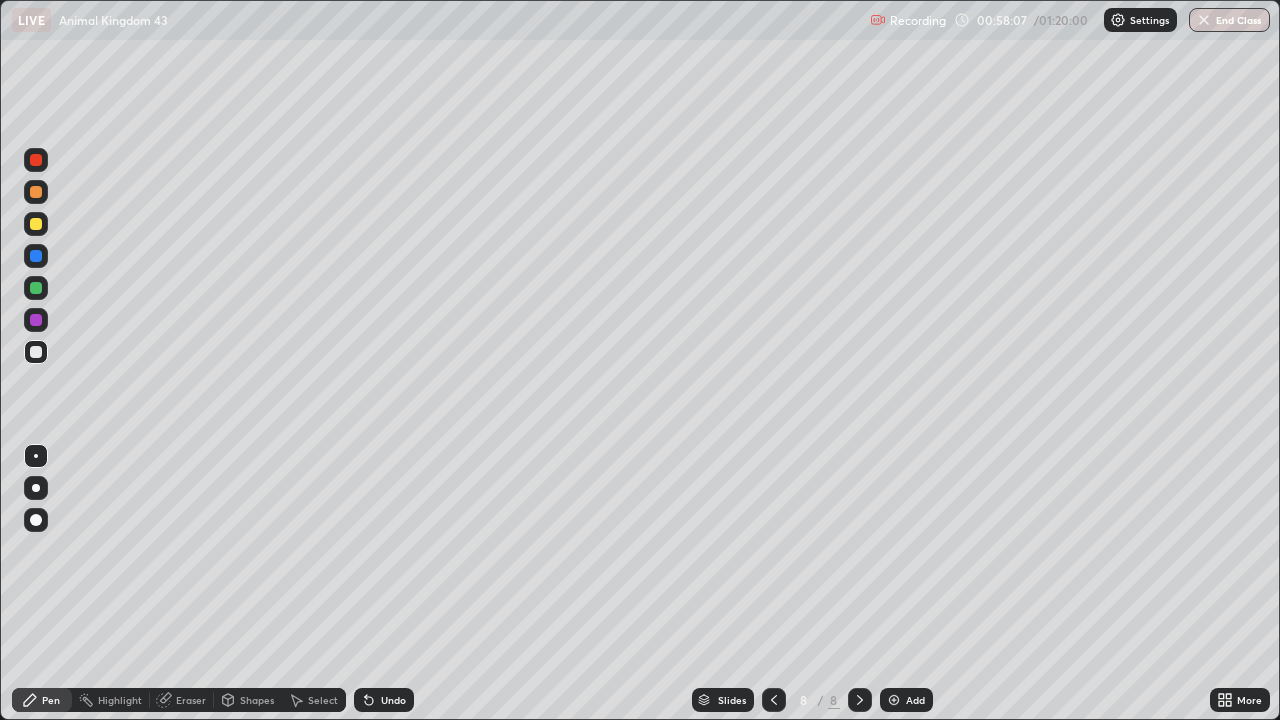 click at bounding box center (36, 192) 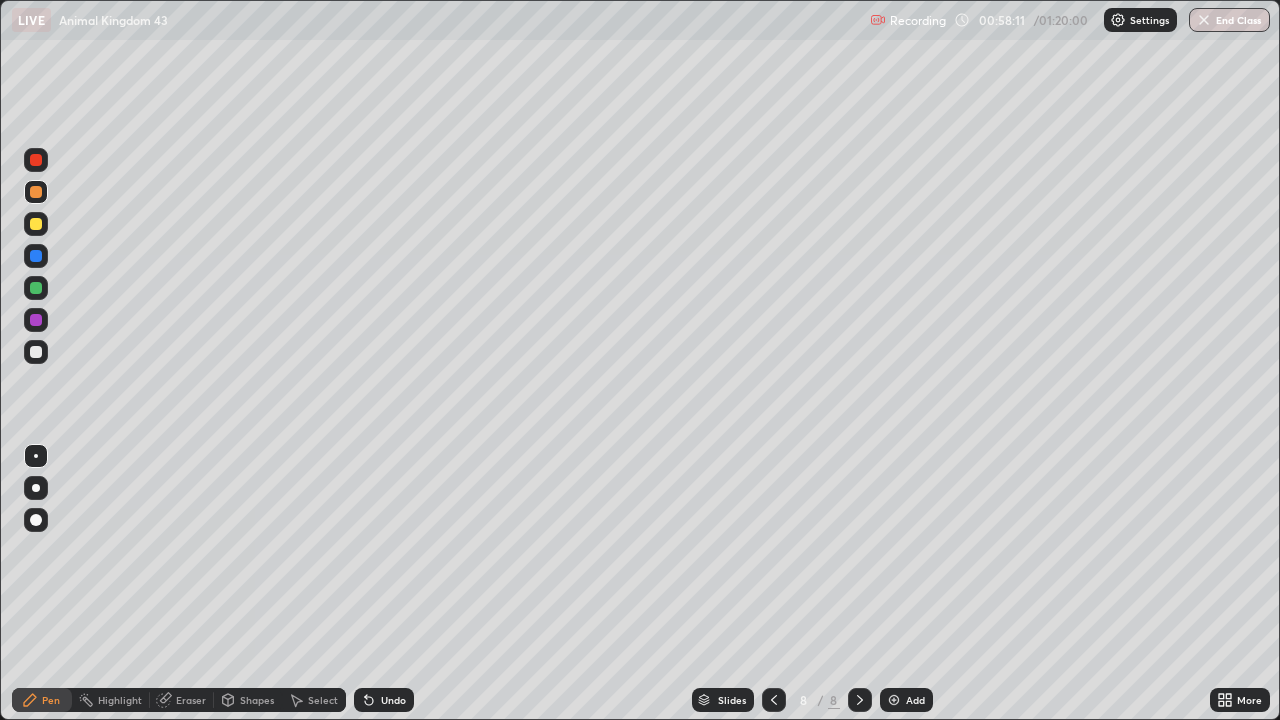 click at bounding box center (36, 224) 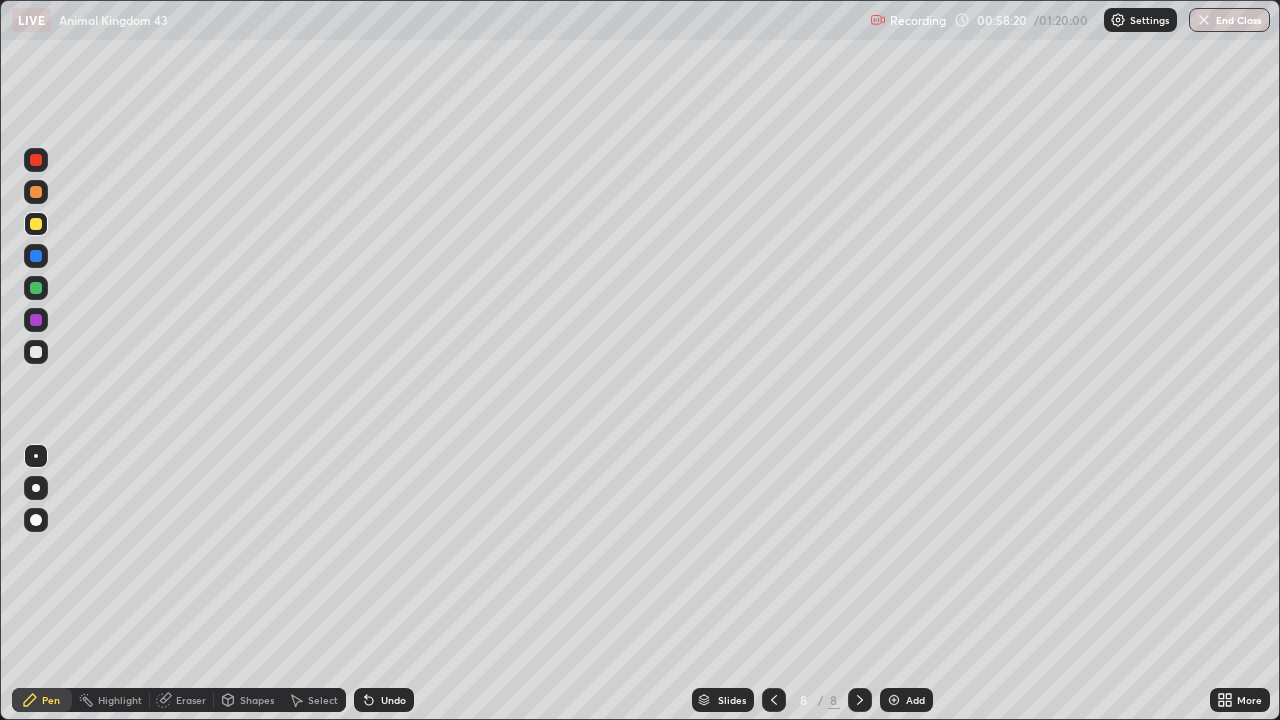 click on "Select" at bounding box center [323, 700] 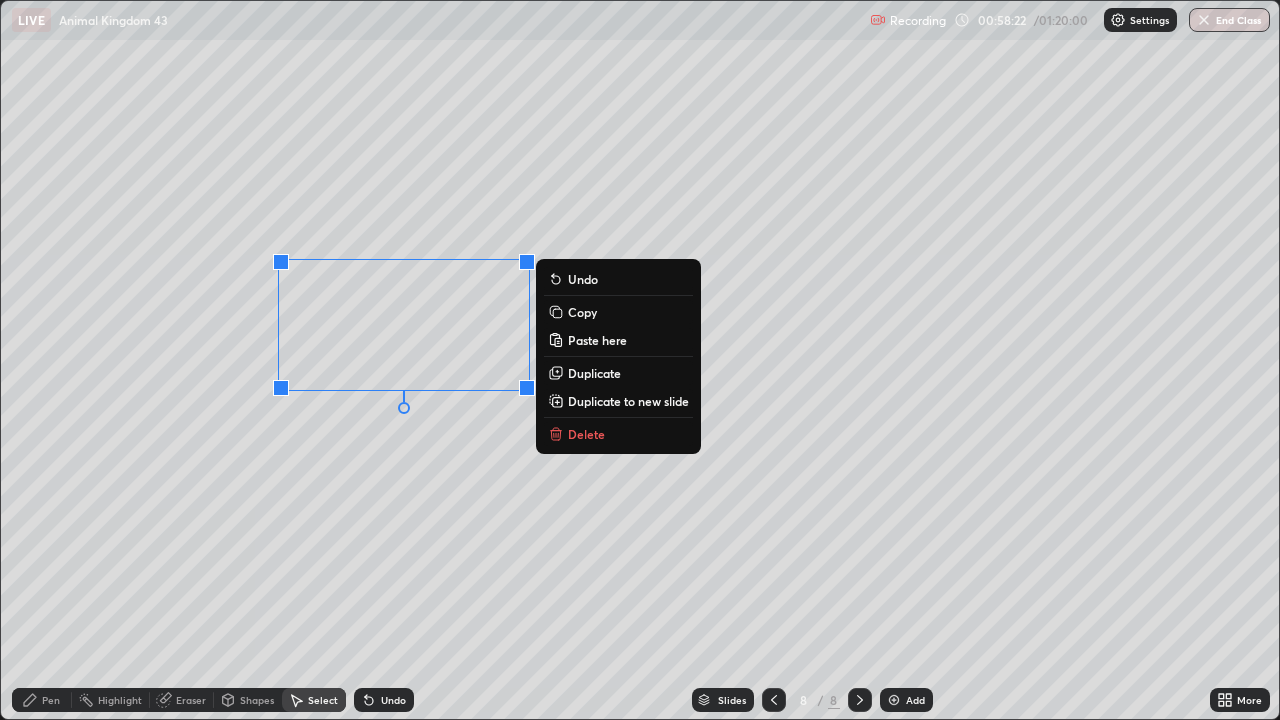 click on "Copy" at bounding box center (582, 312) 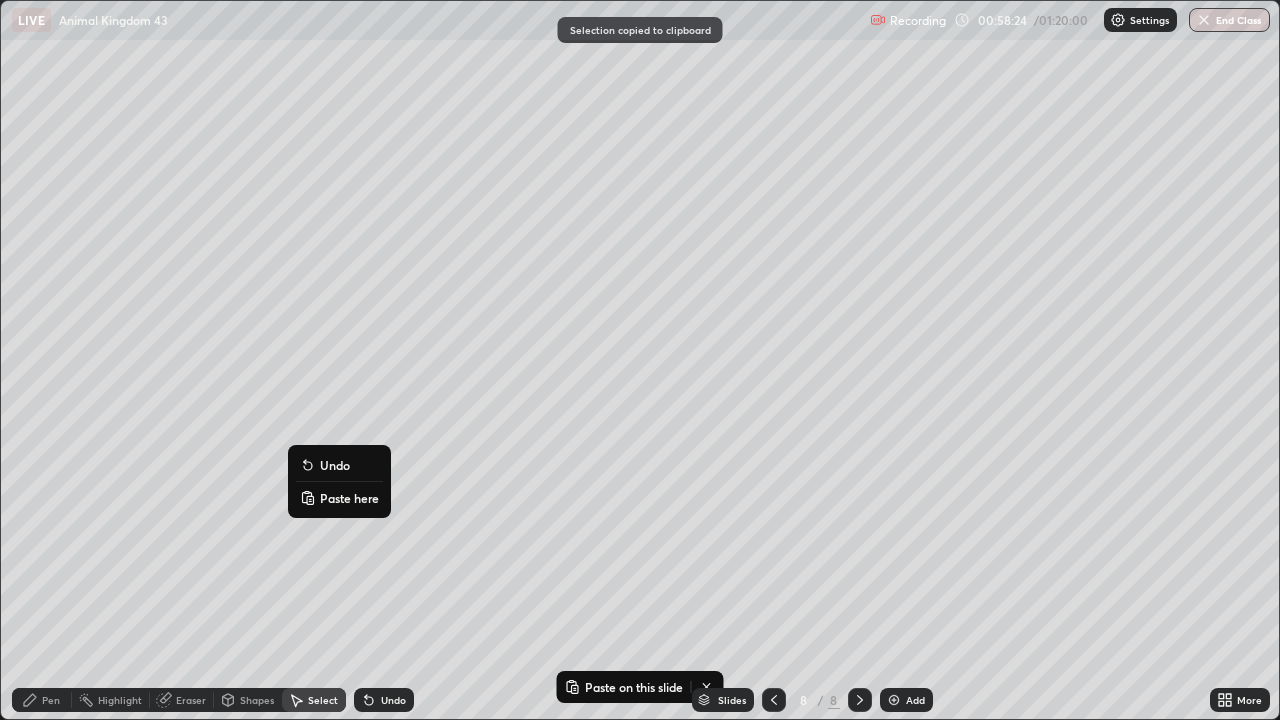 click on "Paste here" at bounding box center [349, 498] 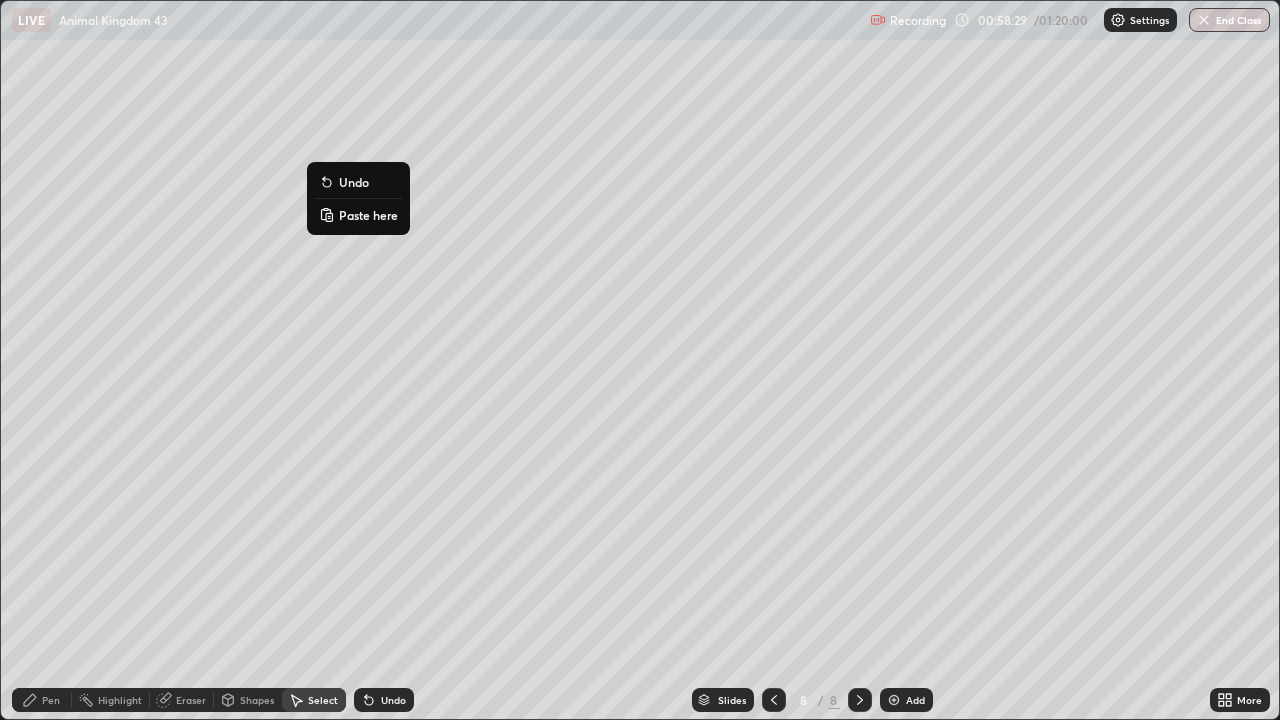 click on "Paste here" at bounding box center (368, 215) 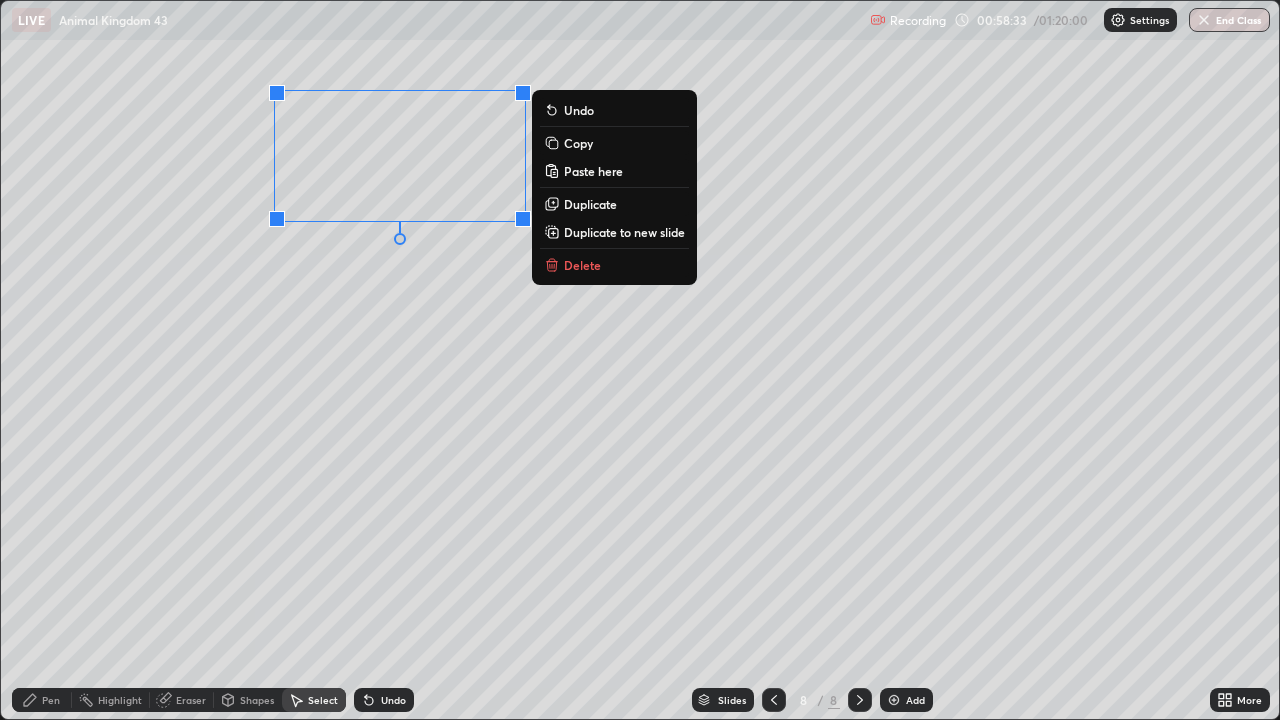 click on "0 ° Undo Copy Paste here Duplicate Duplicate to new slide Delete" at bounding box center (640, 360) 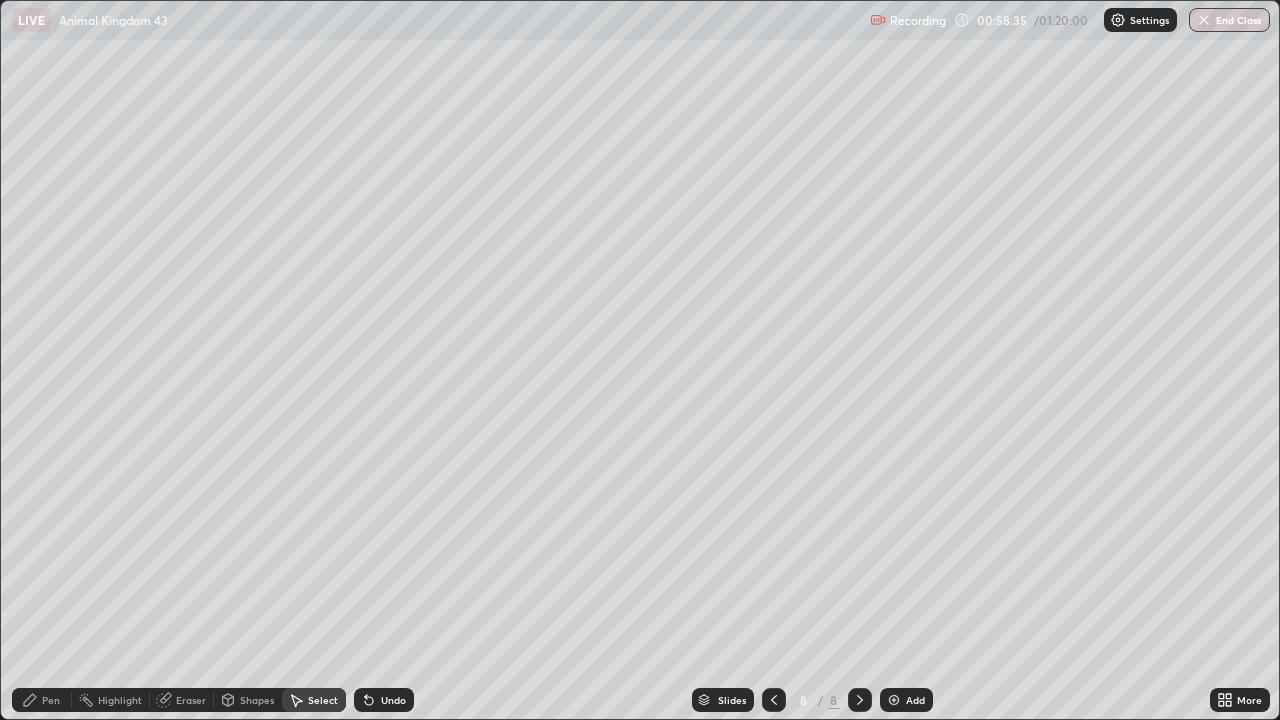 click on "Pen" at bounding box center [51, 700] 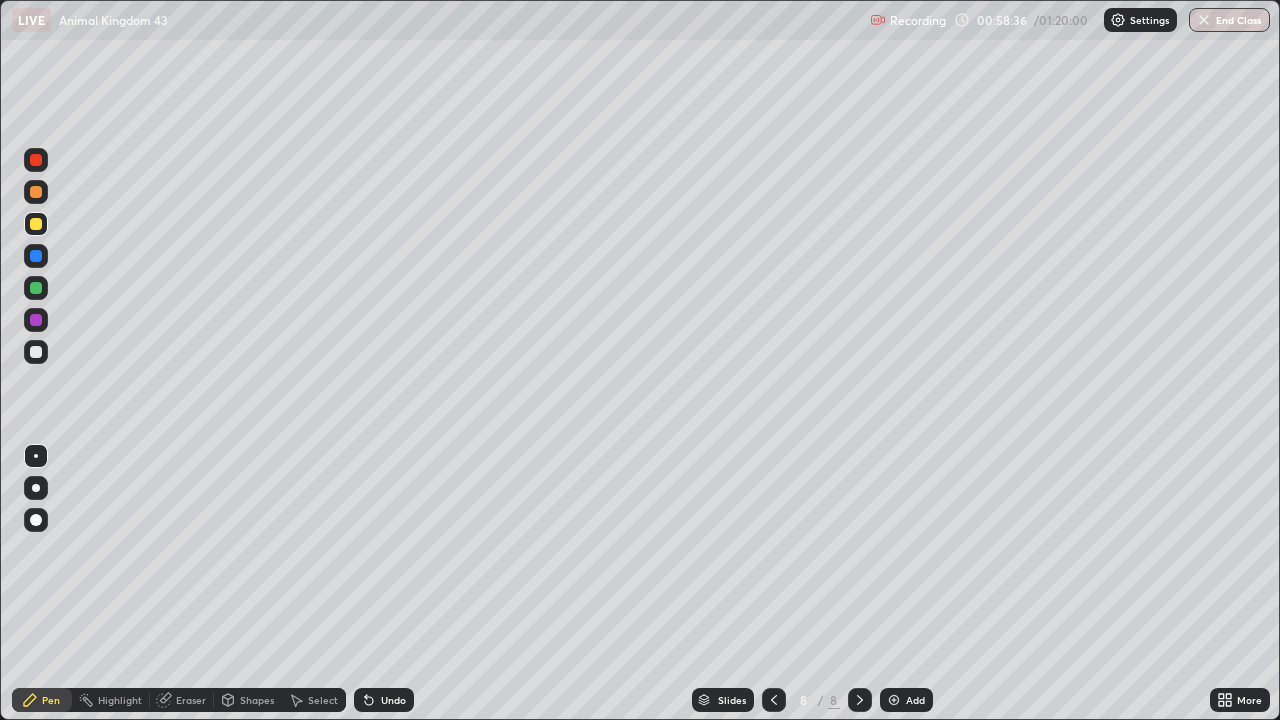 click at bounding box center [36, 192] 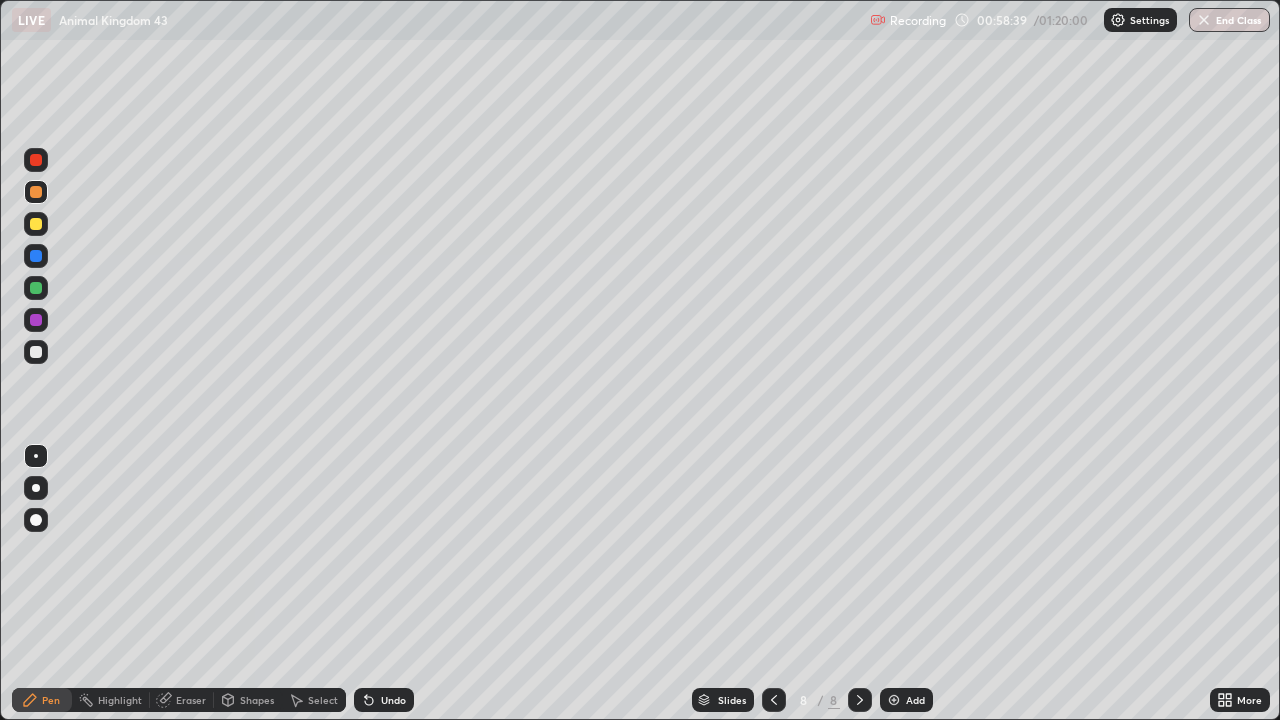 click at bounding box center [36, 488] 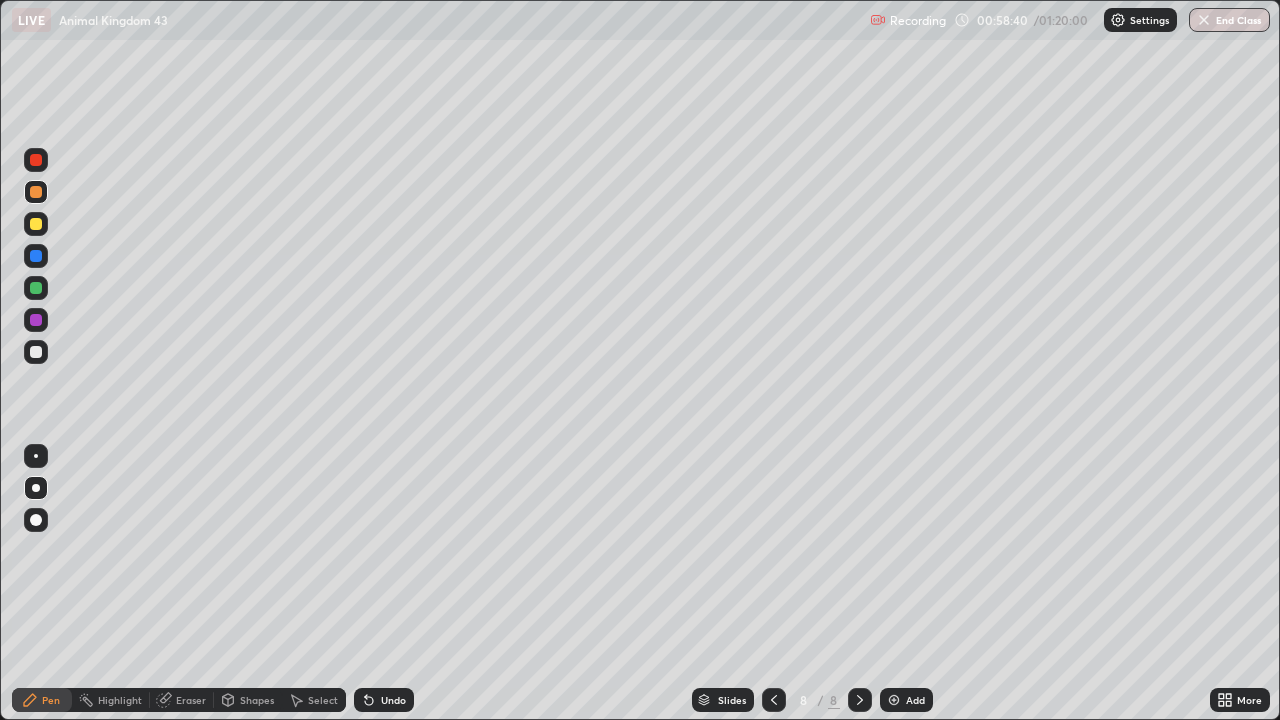 click at bounding box center (36, 520) 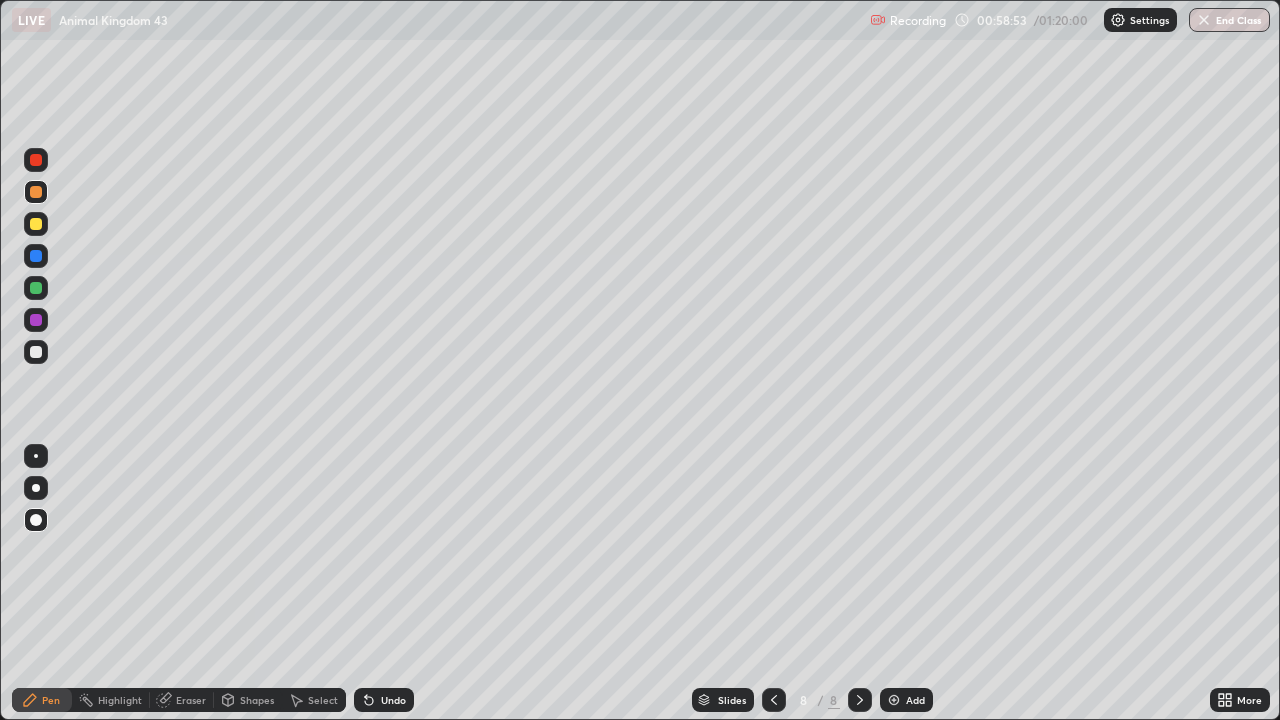 click on "Undo" at bounding box center [384, 700] 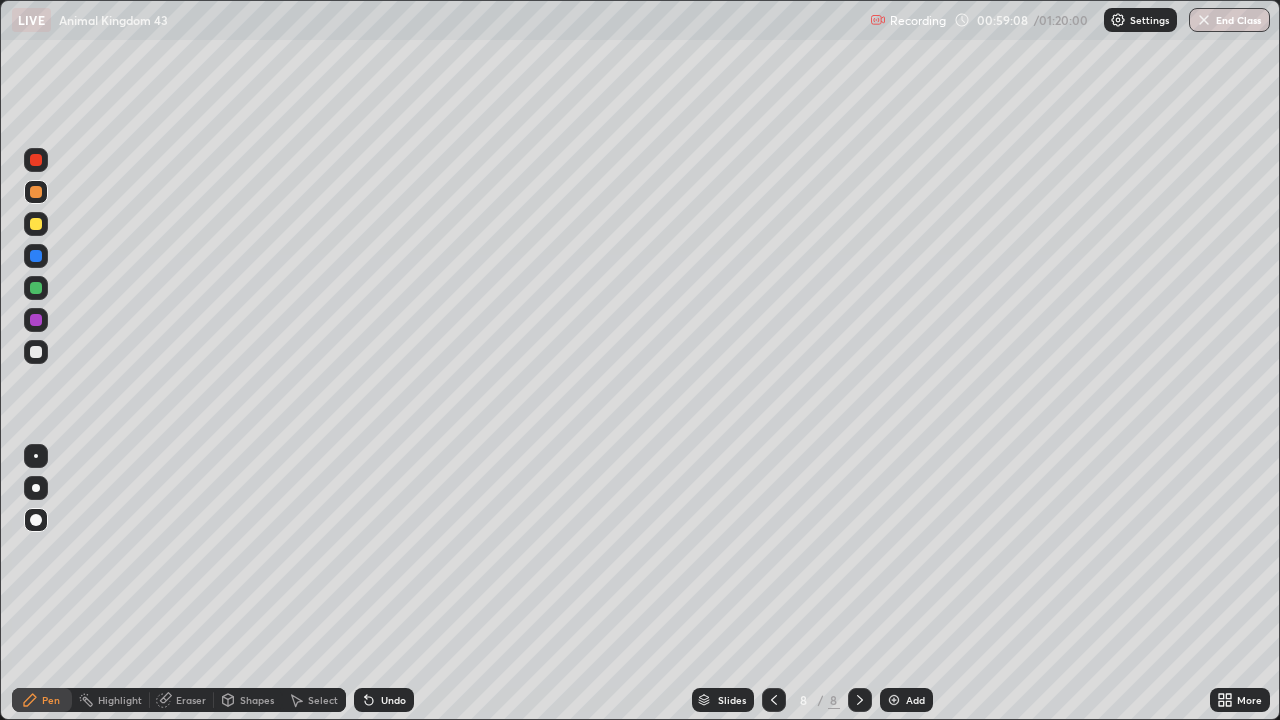 click at bounding box center (36, 456) 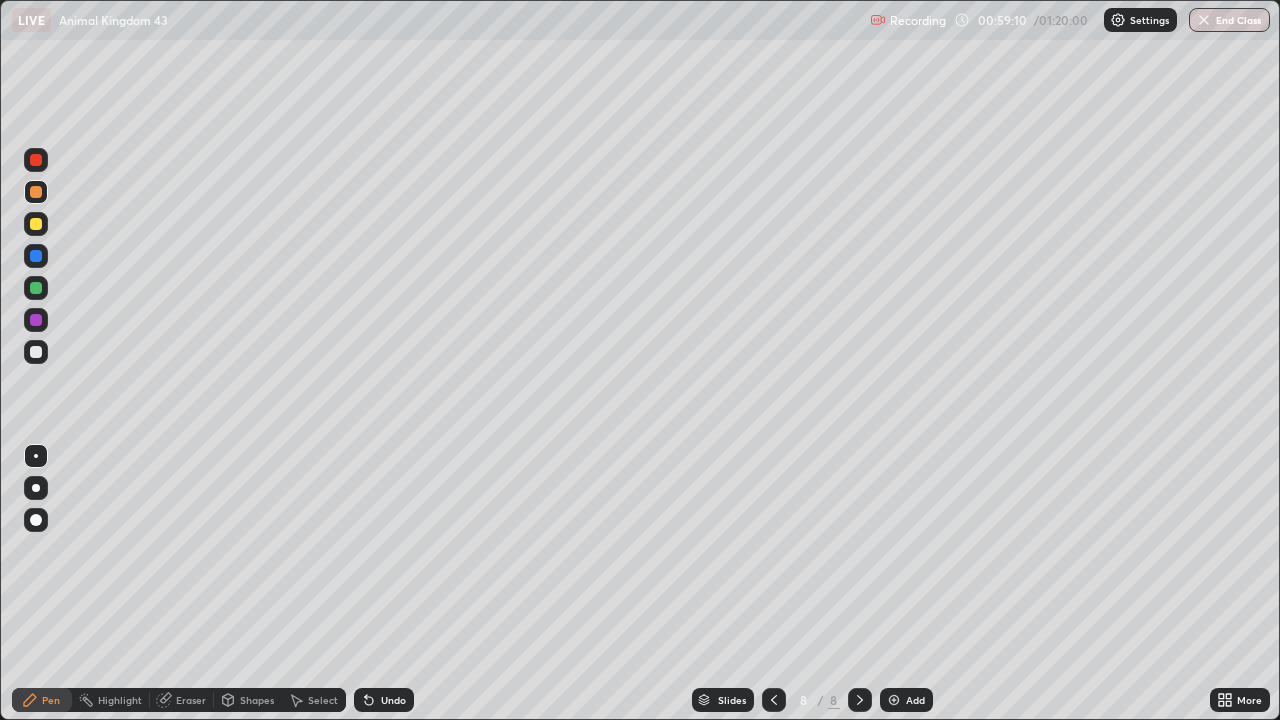 click at bounding box center (36, 288) 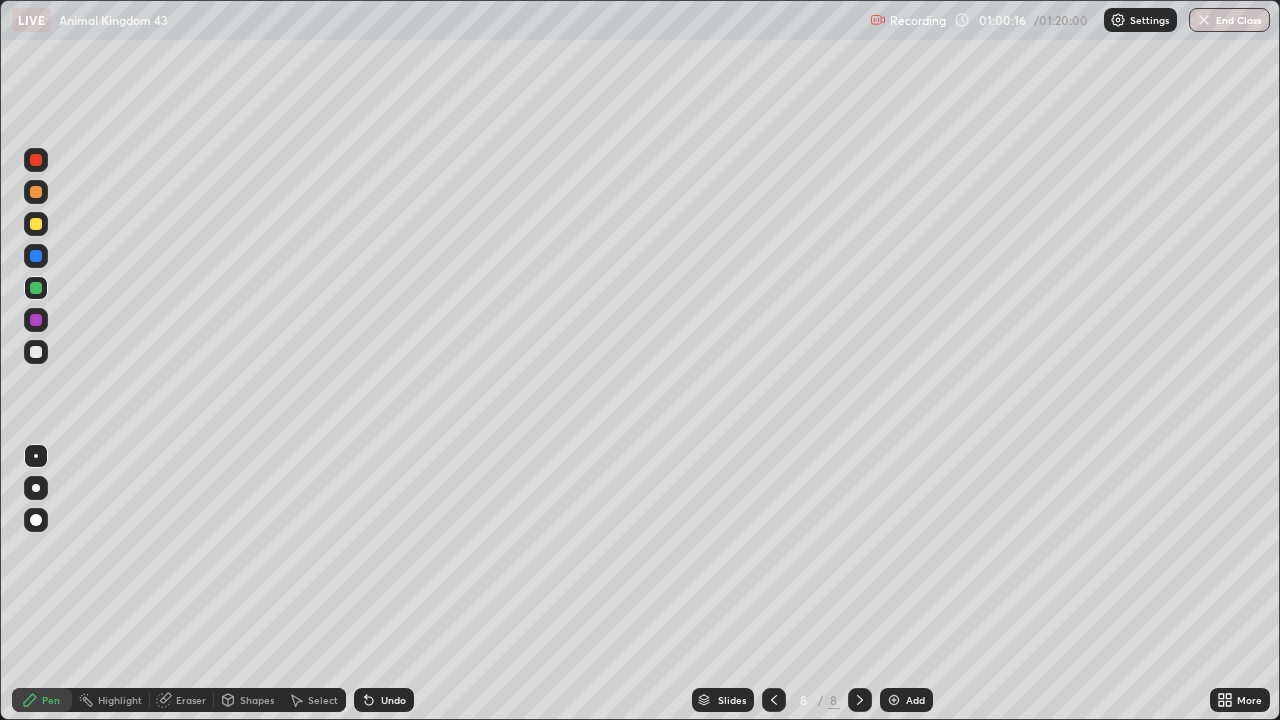 click at bounding box center (36, 192) 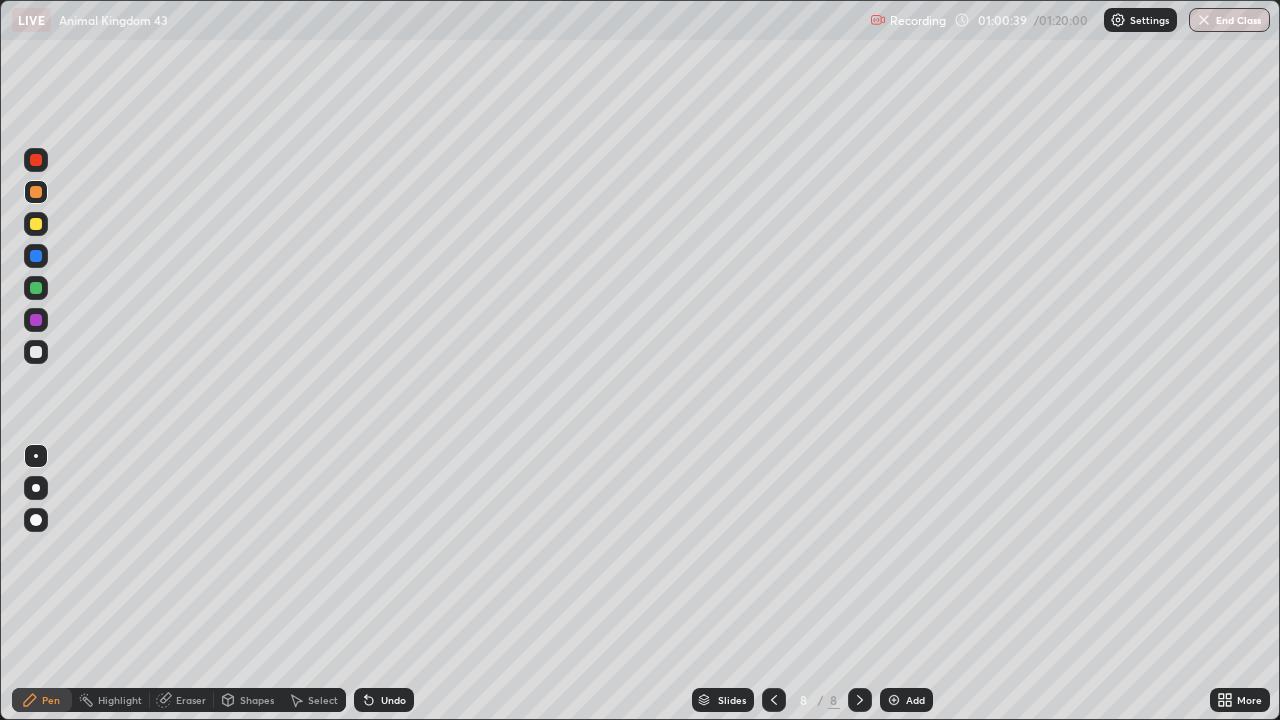 click on "Select" at bounding box center [323, 700] 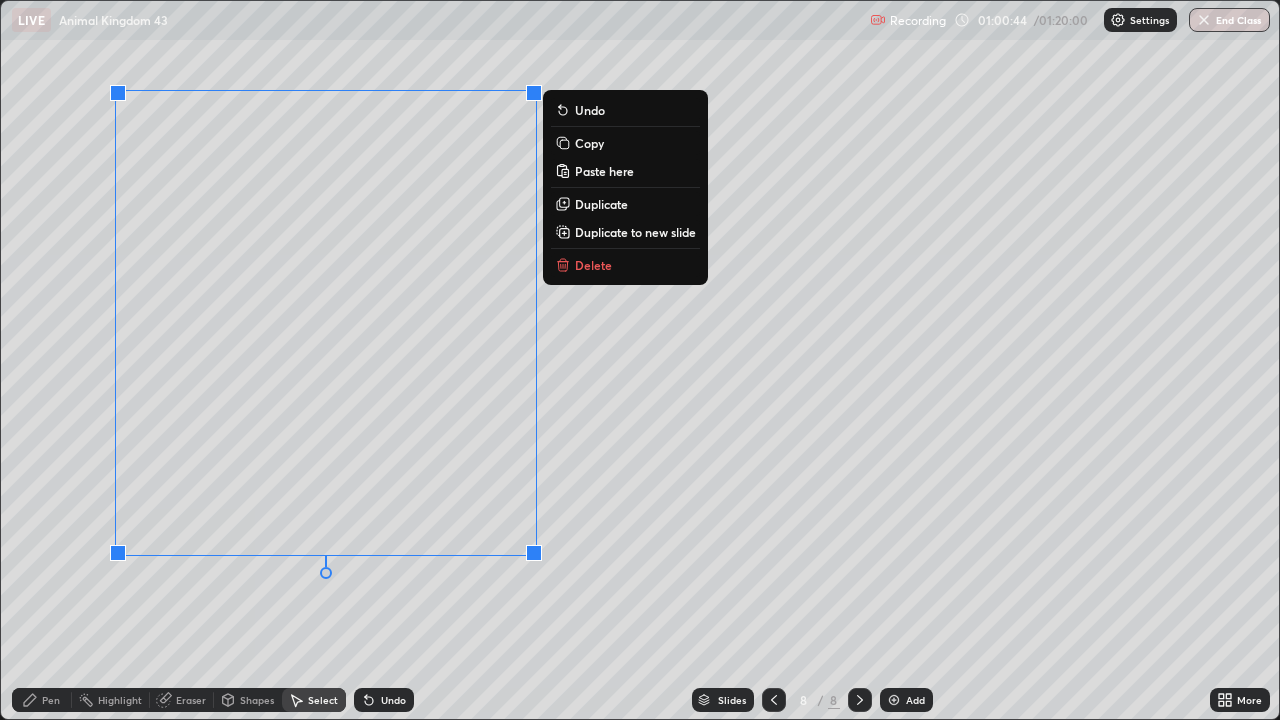 click on "0 ° Undo Copy Paste here Duplicate Duplicate to new slide Delete" at bounding box center (640, 360) 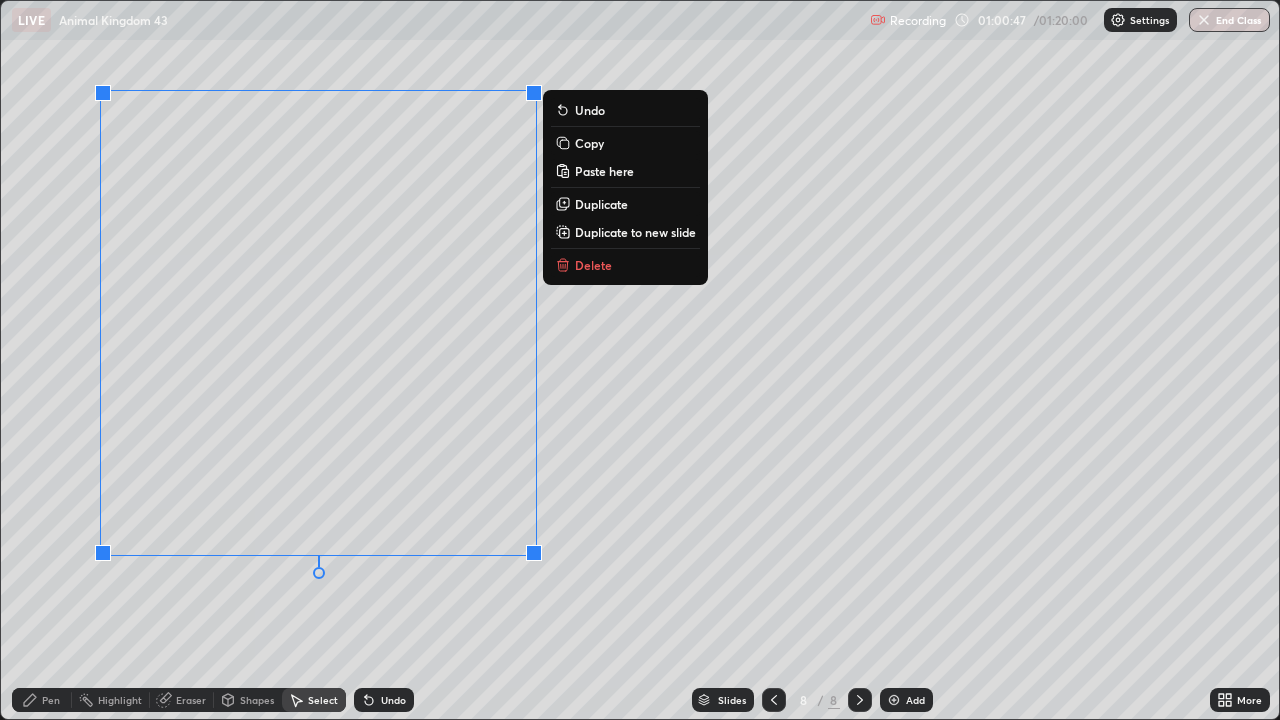 click on "Copy" at bounding box center (589, 143) 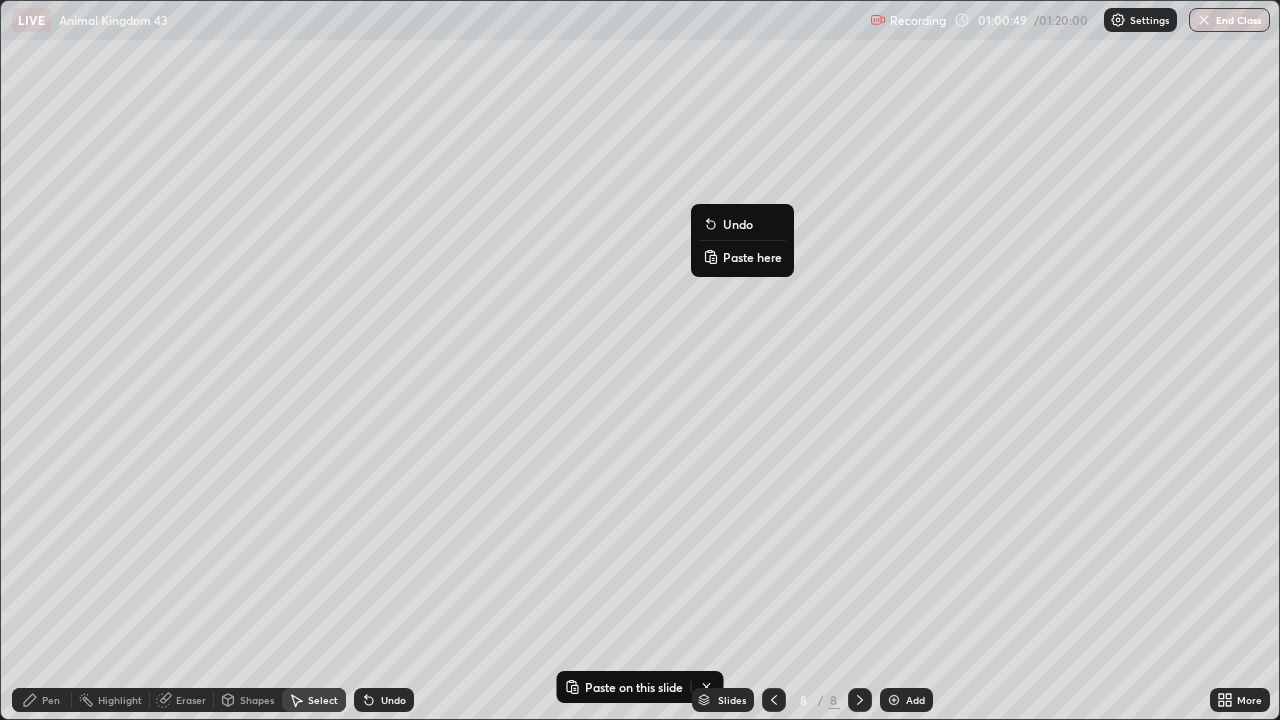 click on "Paste here" at bounding box center [752, 257] 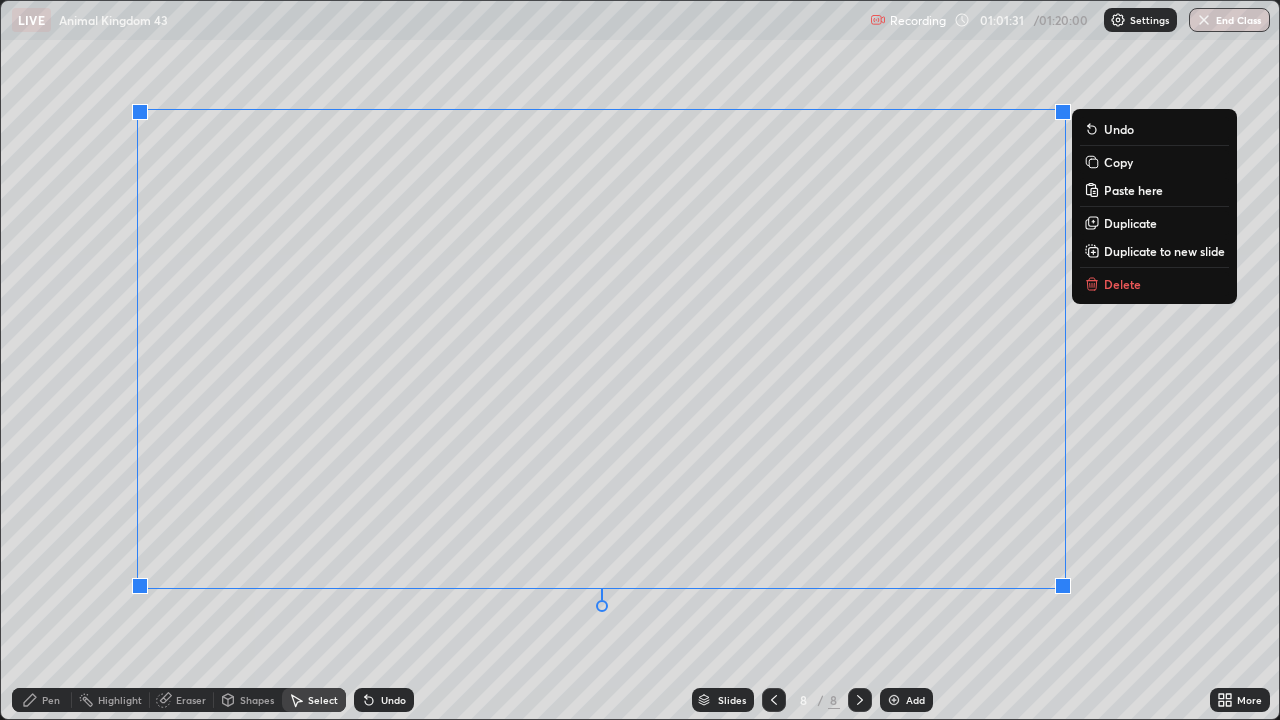 click on "0 ° Undo Copy Paste here Duplicate Duplicate to new slide Delete" at bounding box center (640, 360) 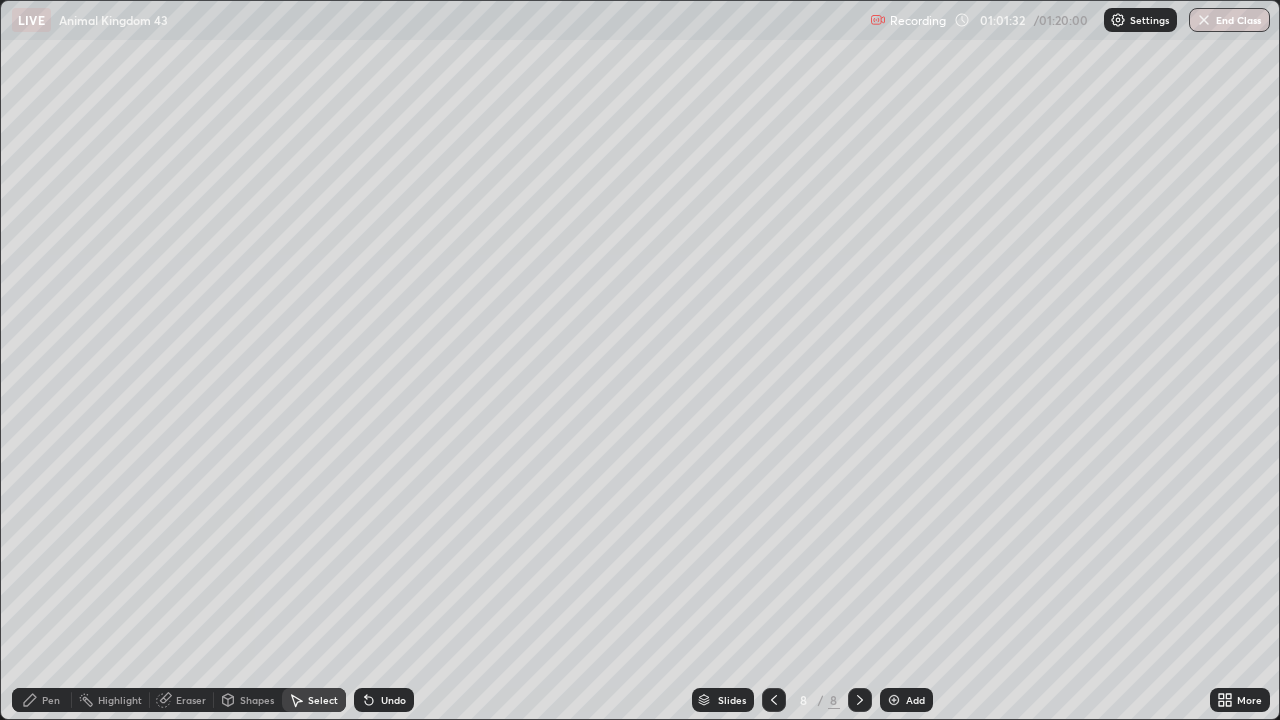 click on "Pen" at bounding box center [51, 700] 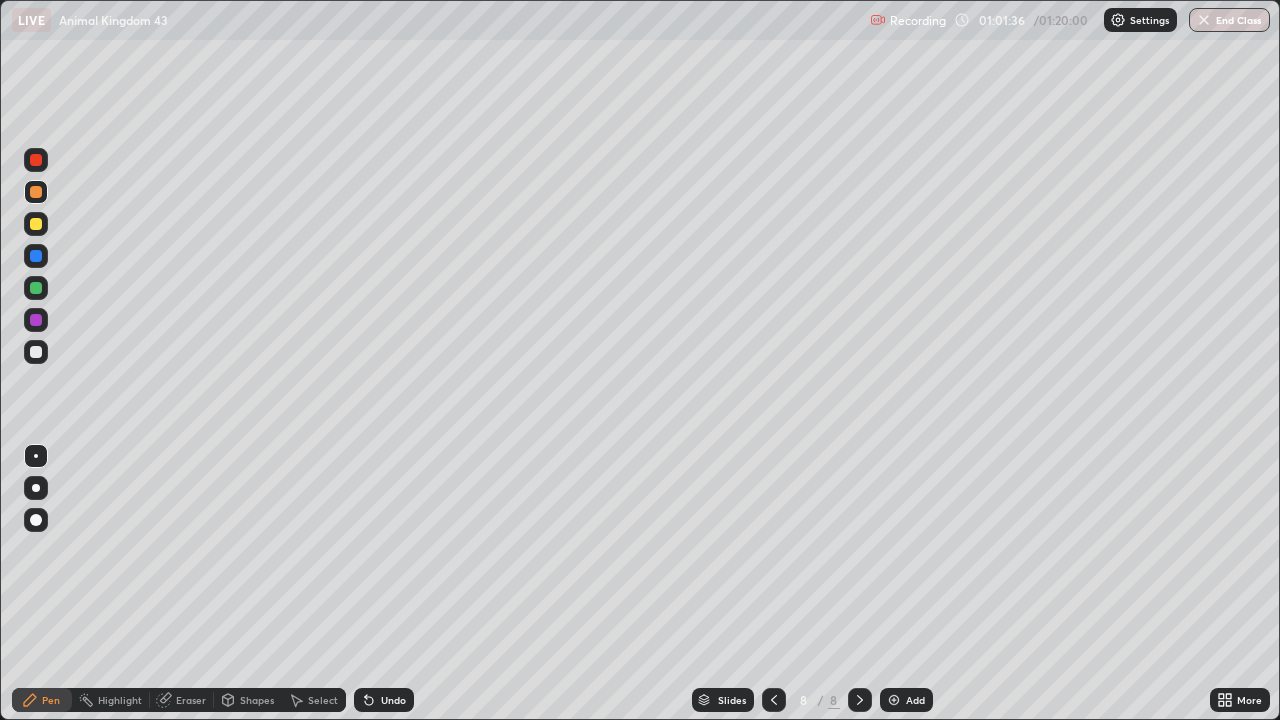 click on "Eraser" at bounding box center [191, 700] 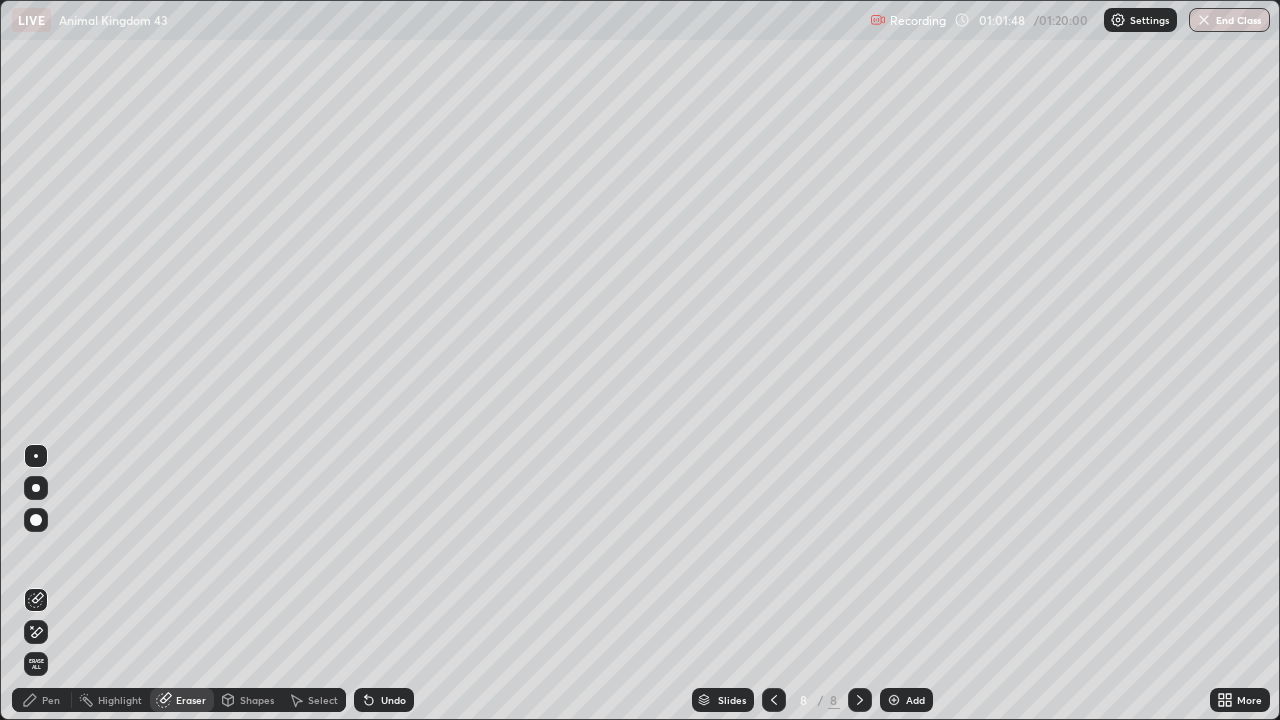 click on "Pen" at bounding box center [51, 700] 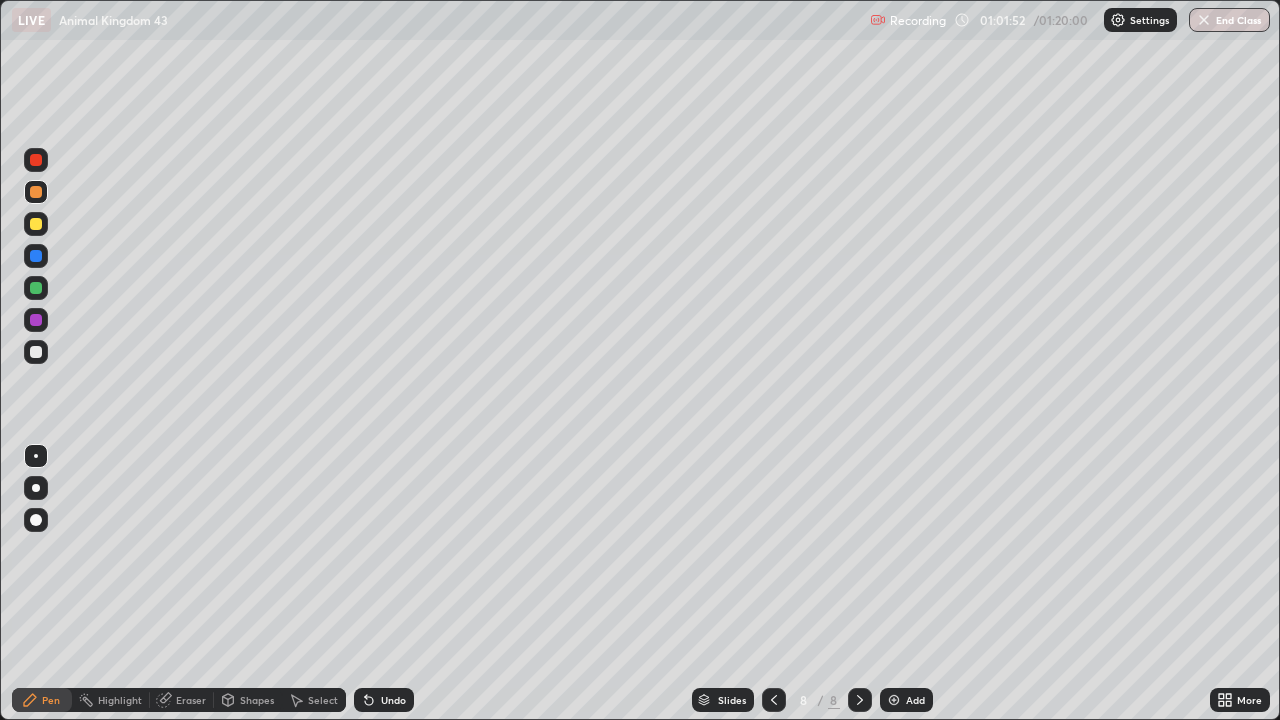 click on "Eraser" at bounding box center [191, 700] 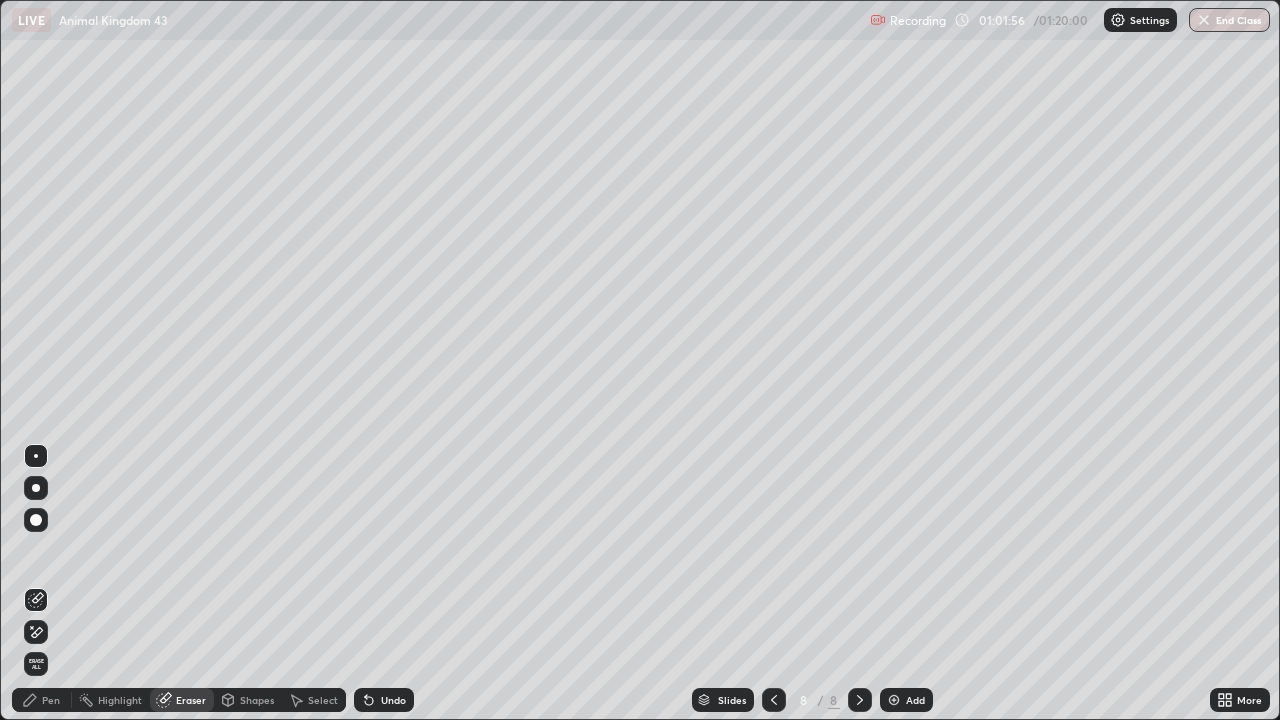 click on "Pen" at bounding box center [42, 700] 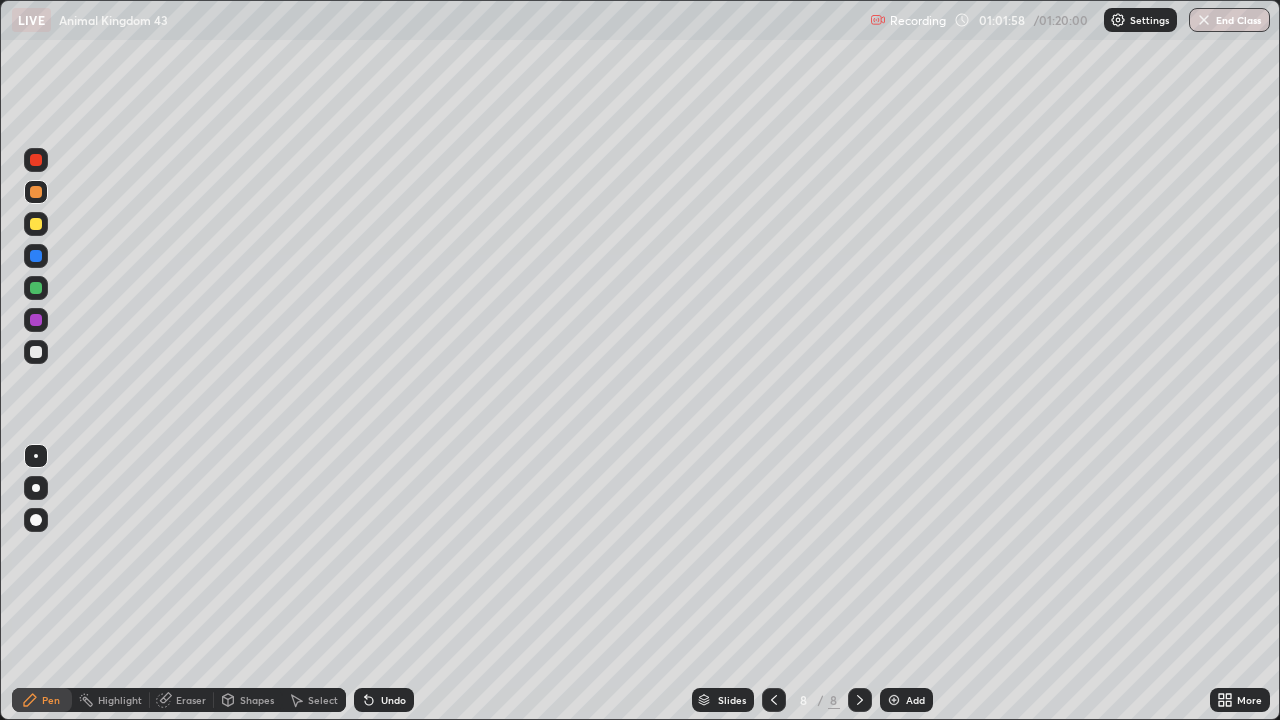 click at bounding box center (36, 520) 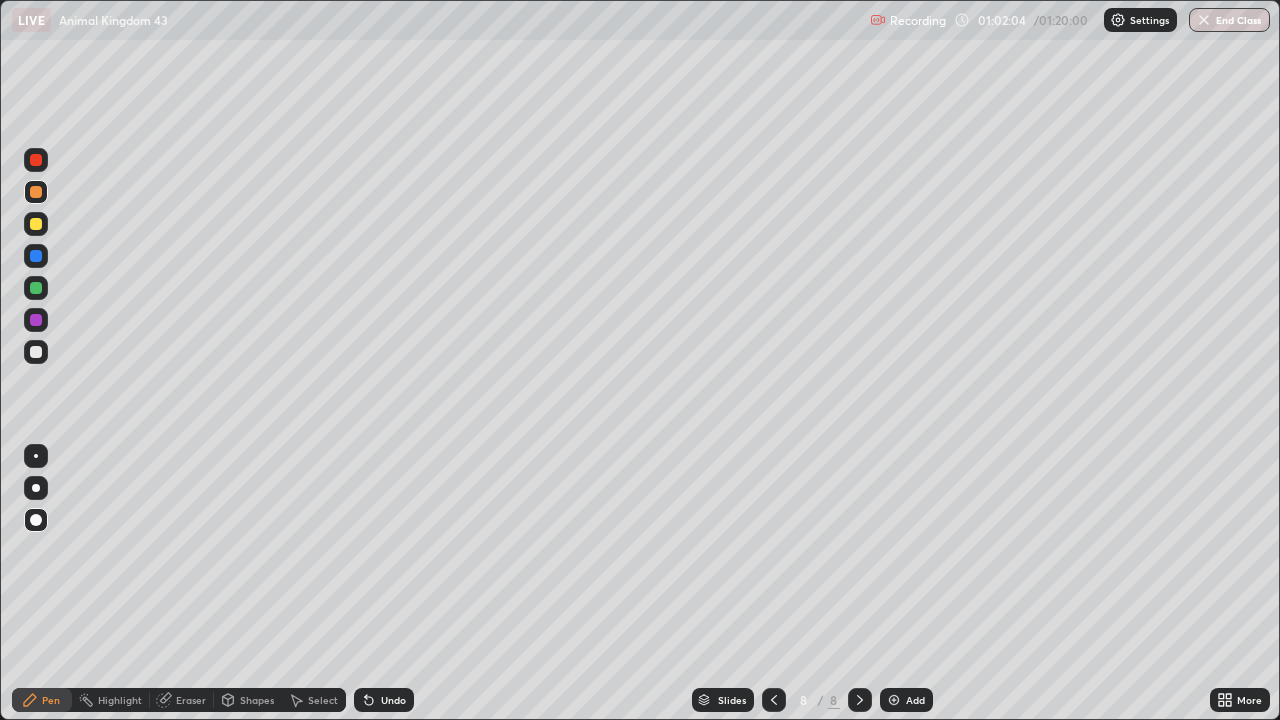 click at bounding box center (36, 456) 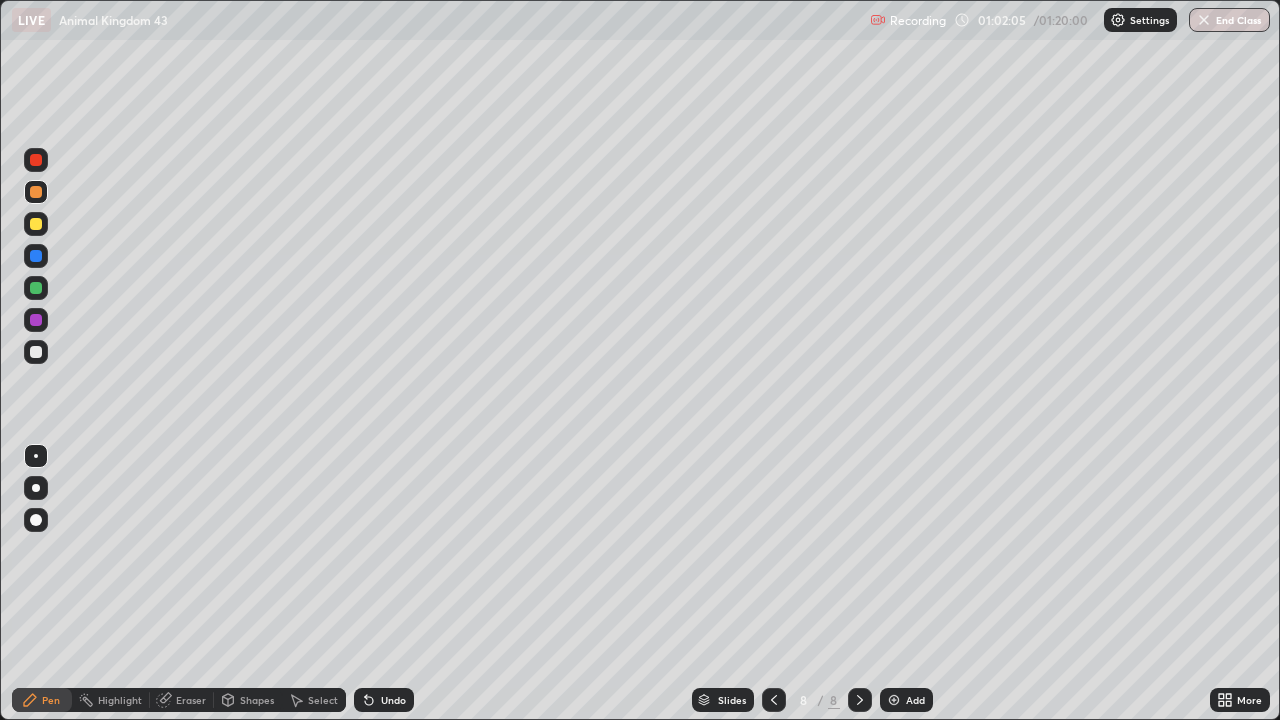 click at bounding box center [36, 288] 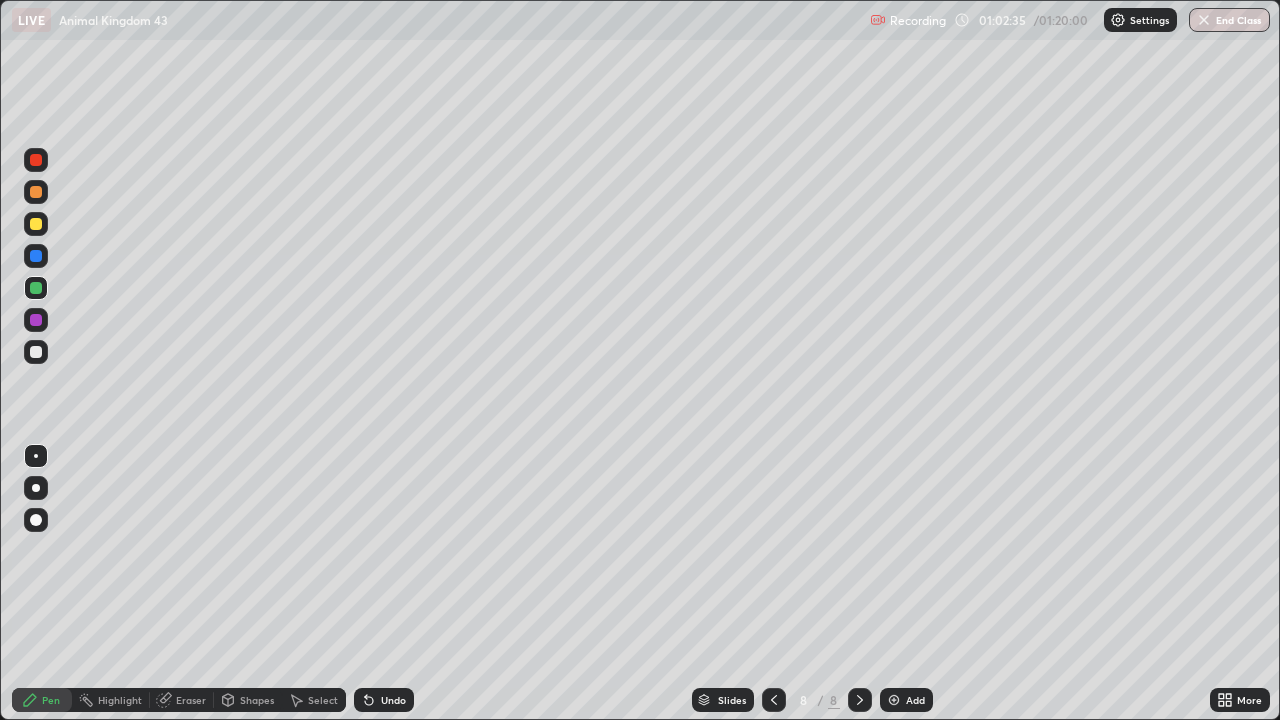 click 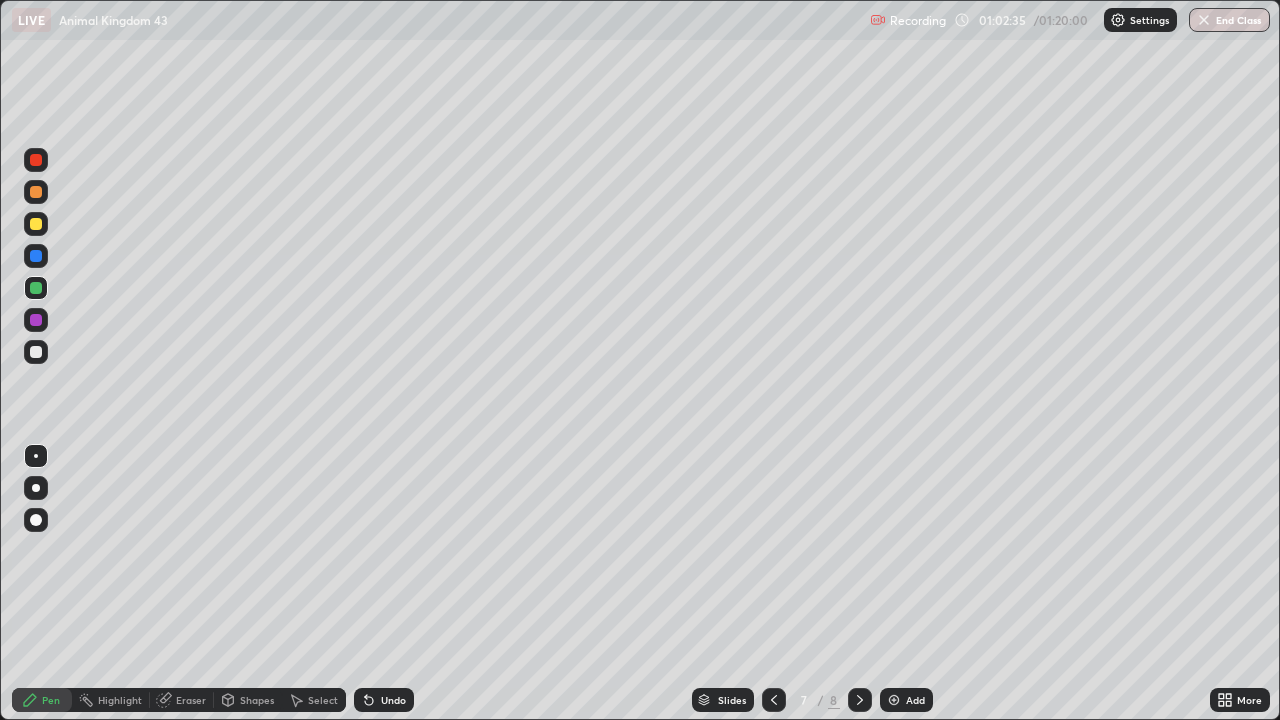 click 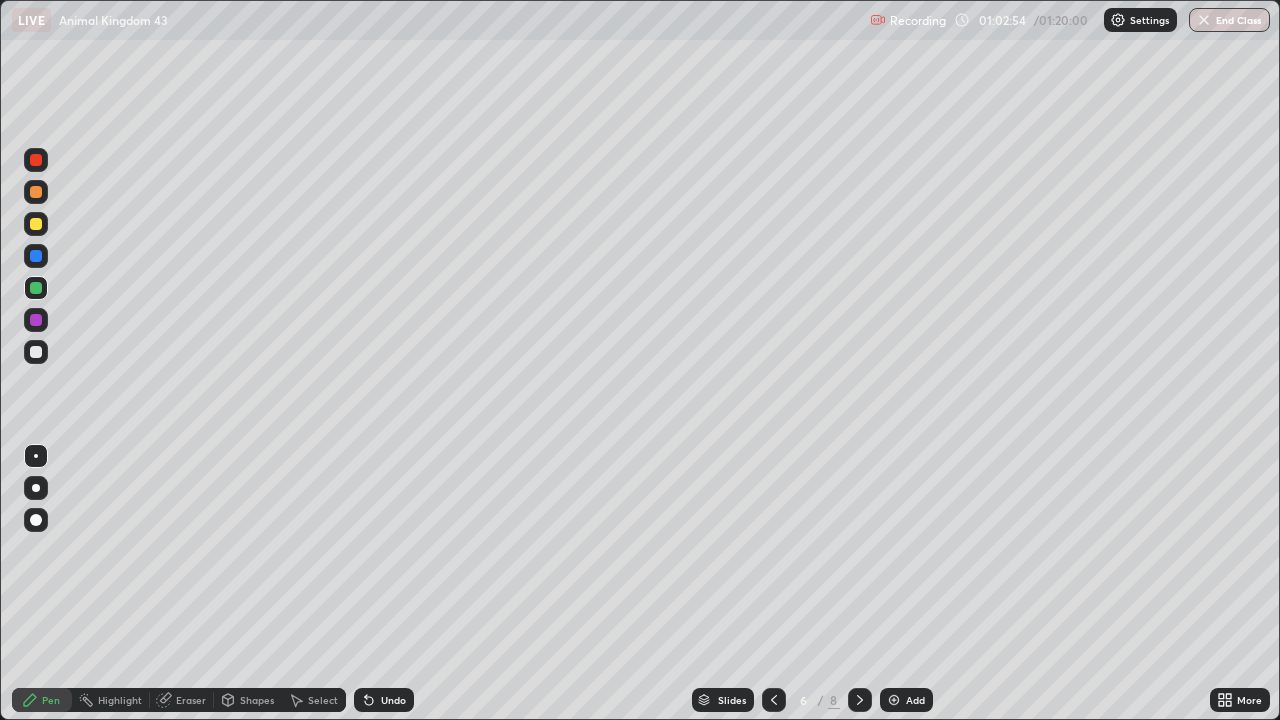 click 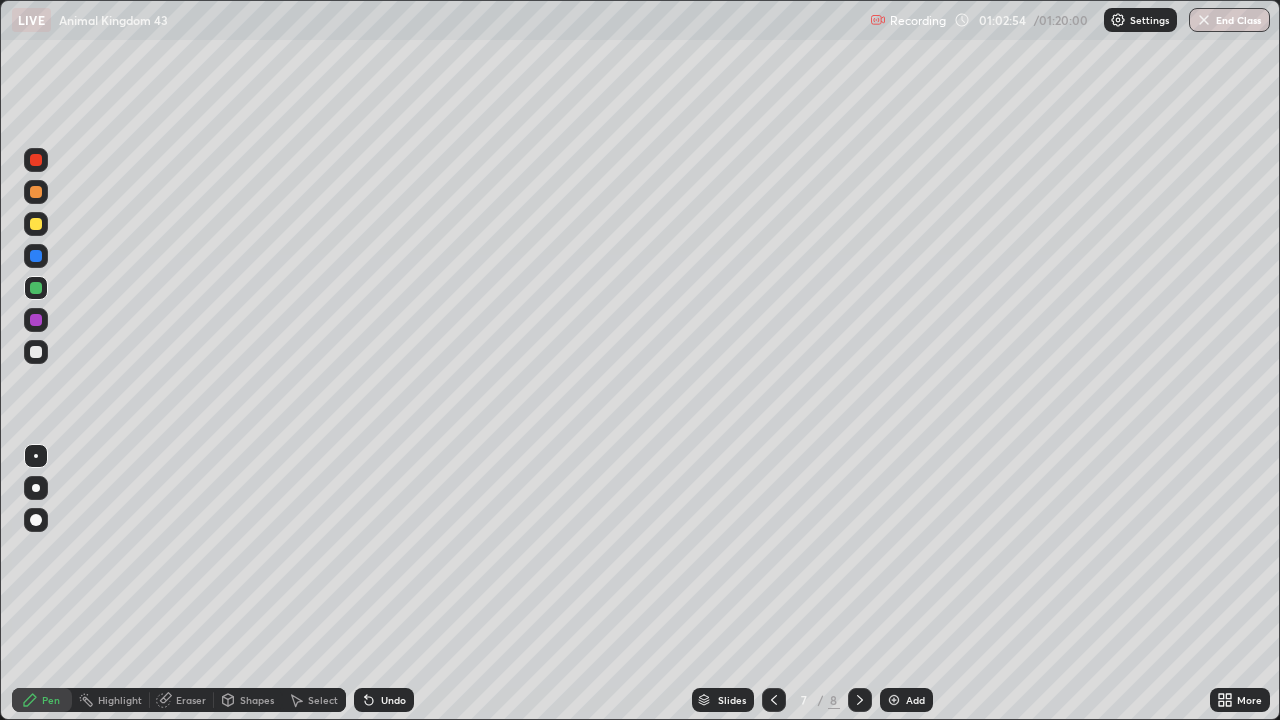 click 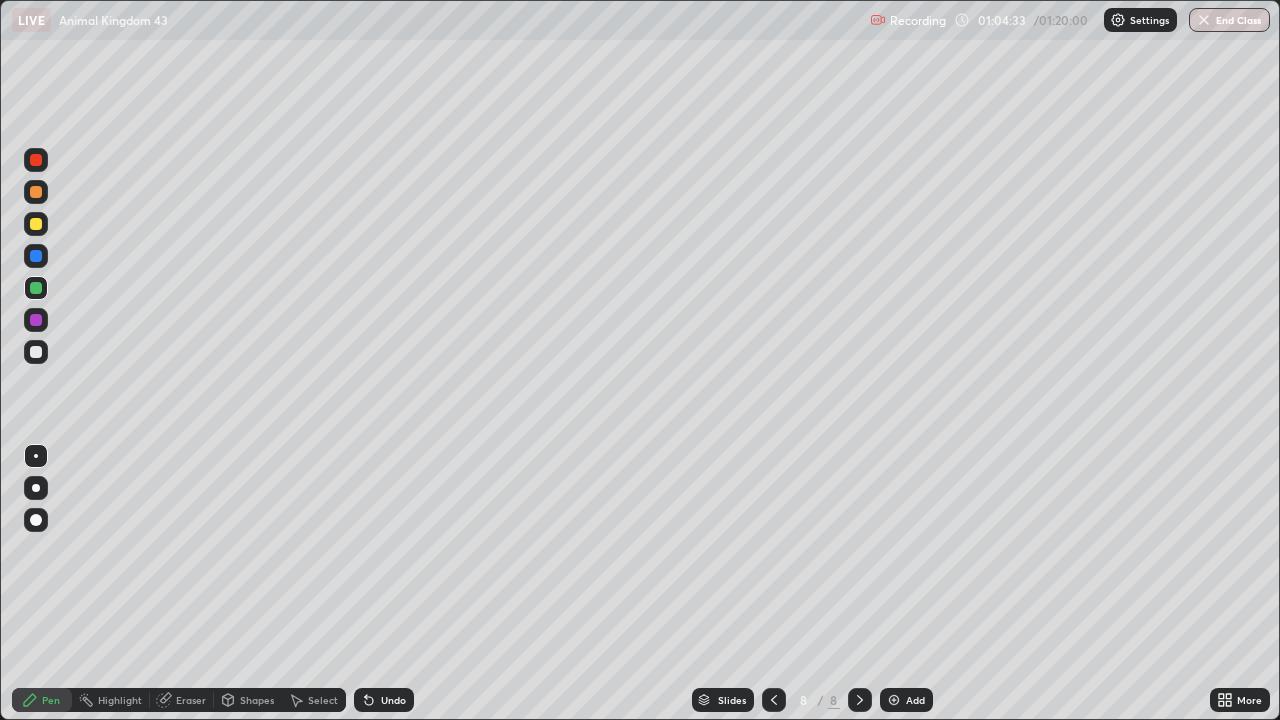 click on "Undo" at bounding box center (393, 700) 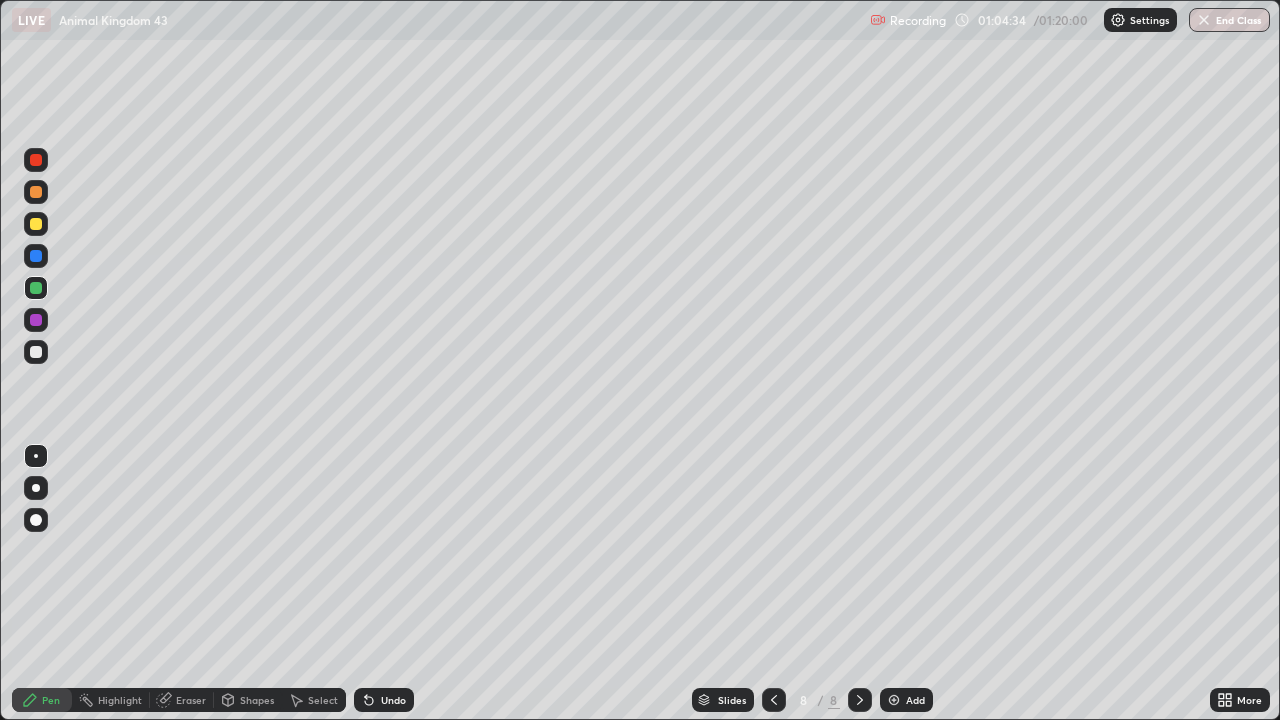 click at bounding box center (36, 192) 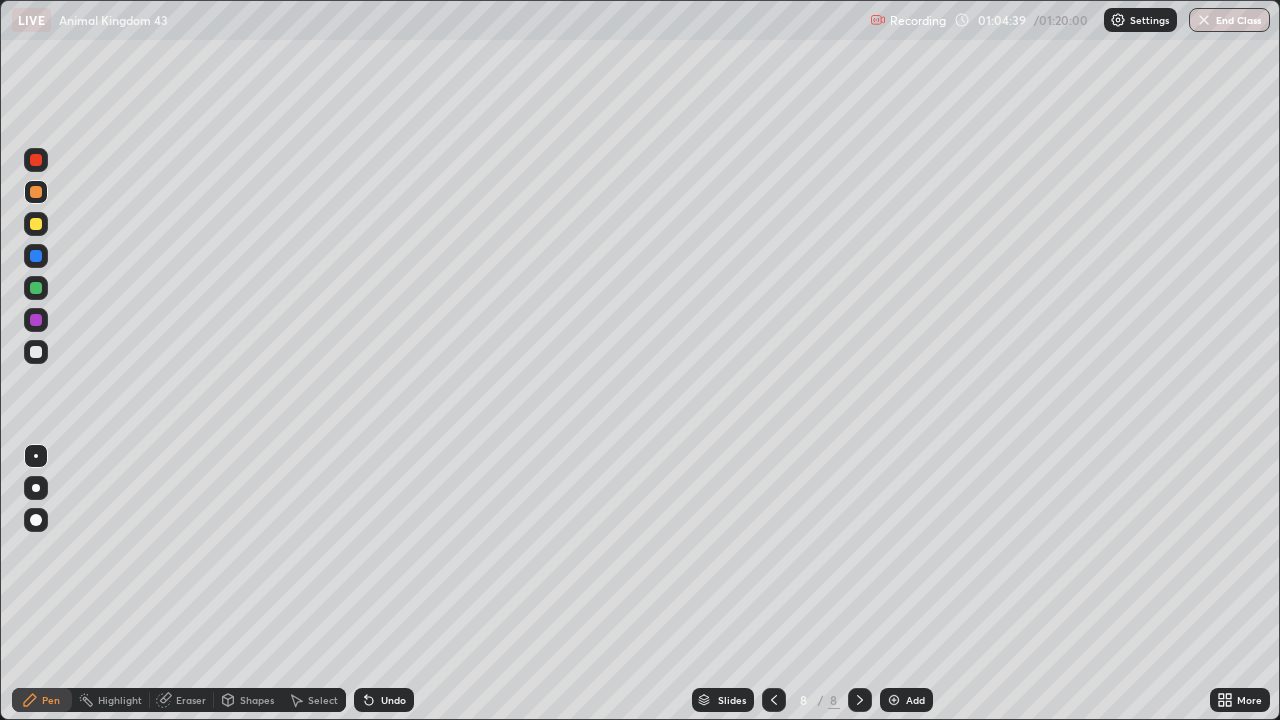 click at bounding box center (36, 224) 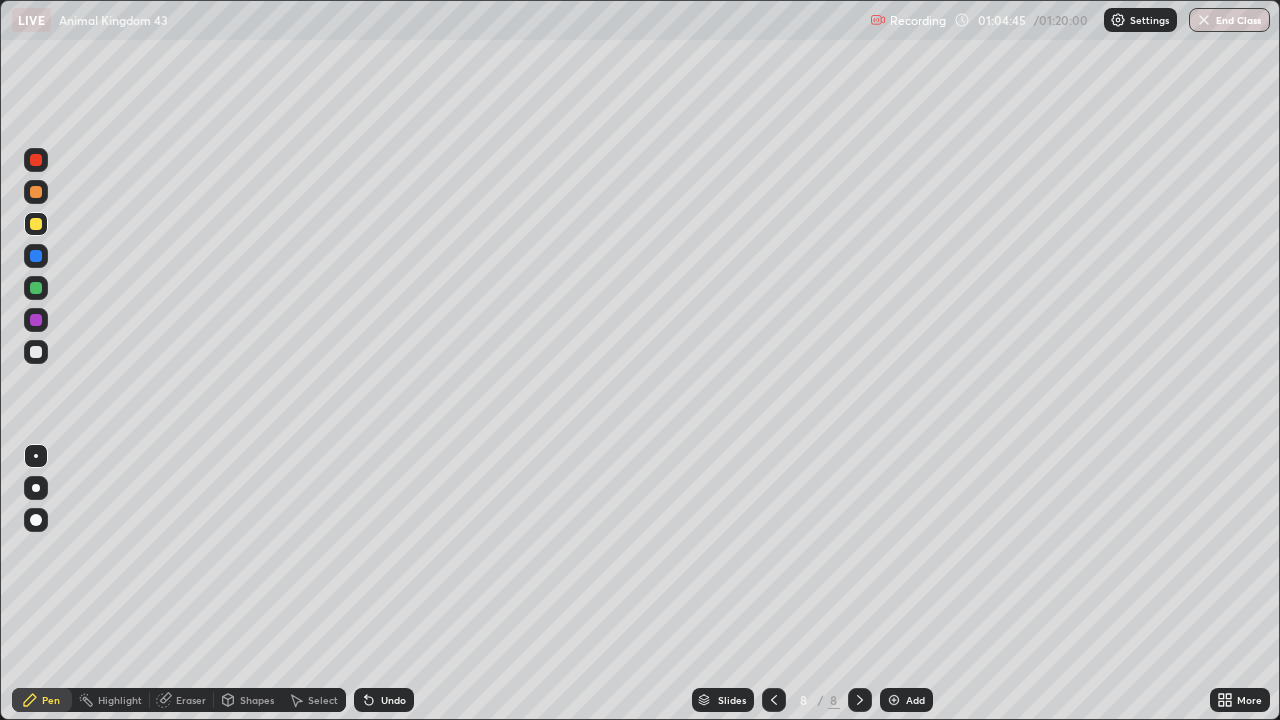 click at bounding box center [36, 192] 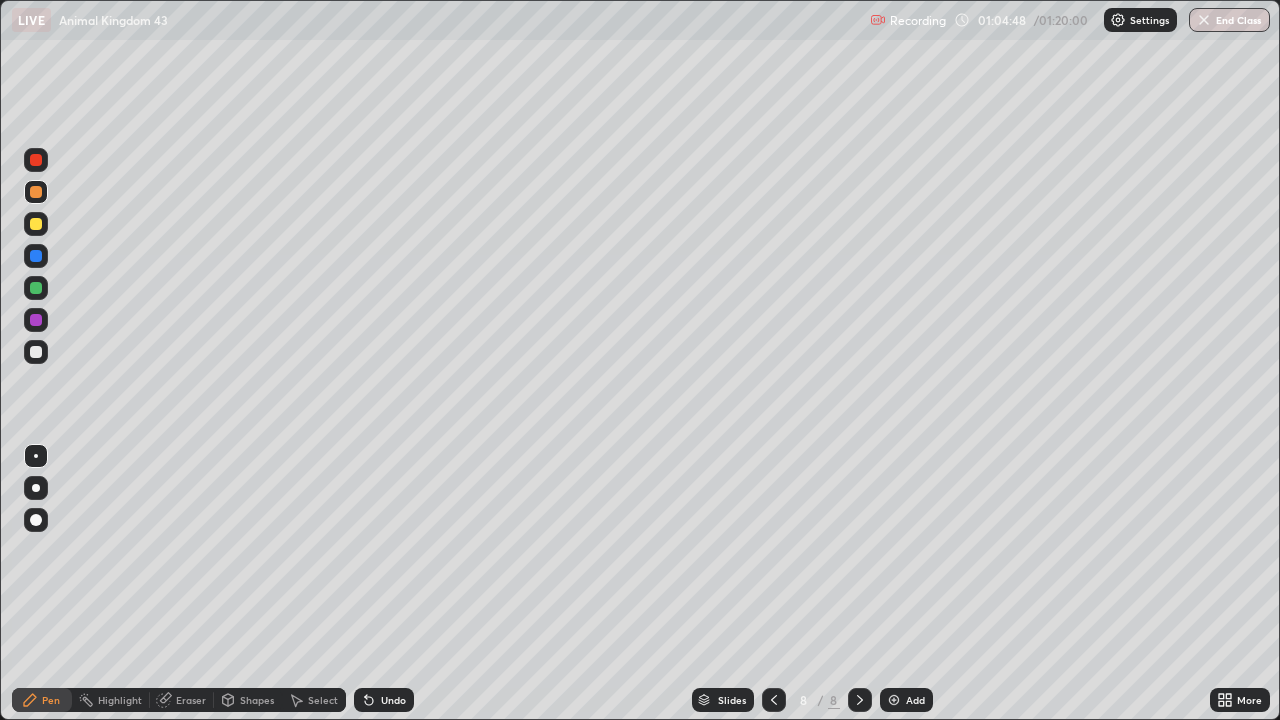 click at bounding box center (36, 224) 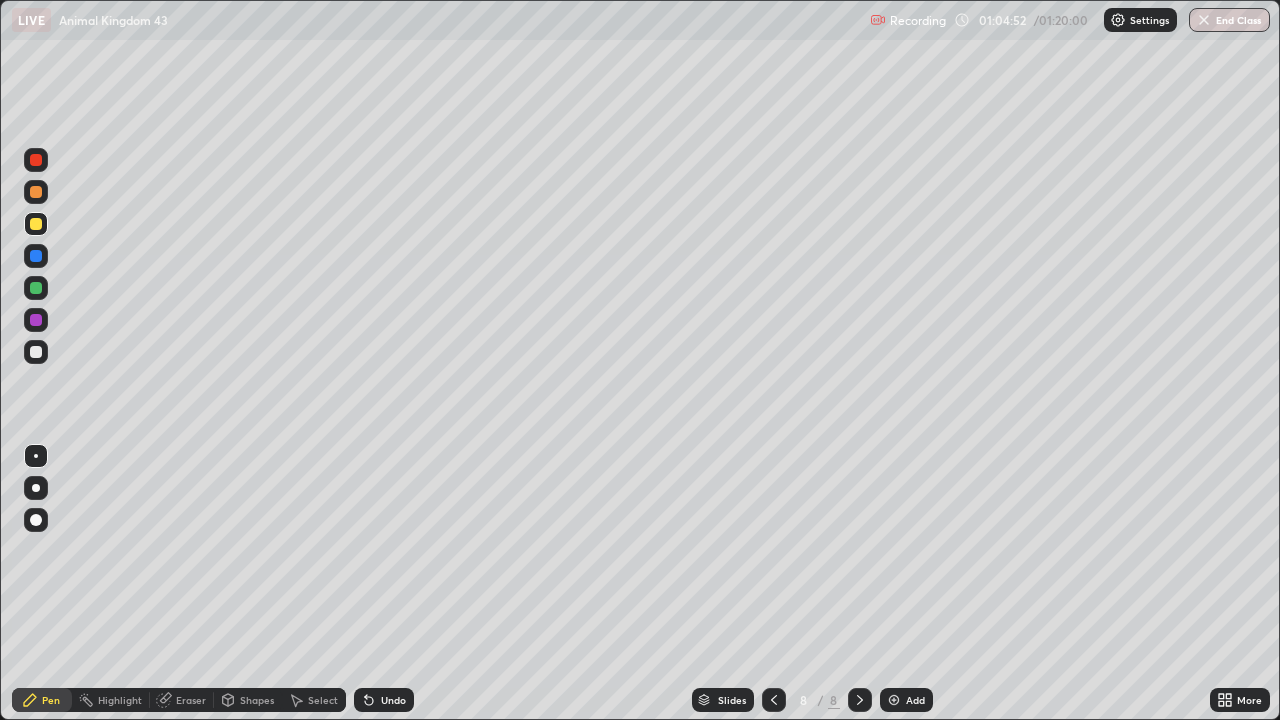 click at bounding box center [36, 224] 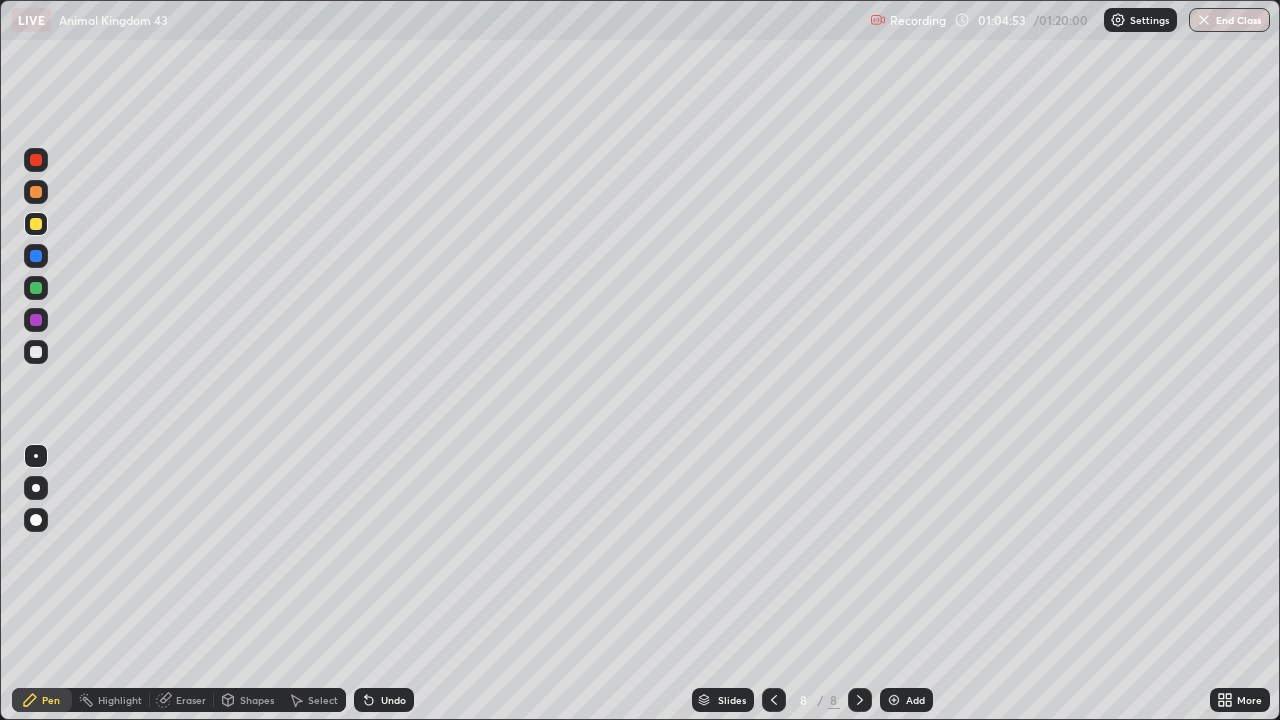 click at bounding box center [36, 192] 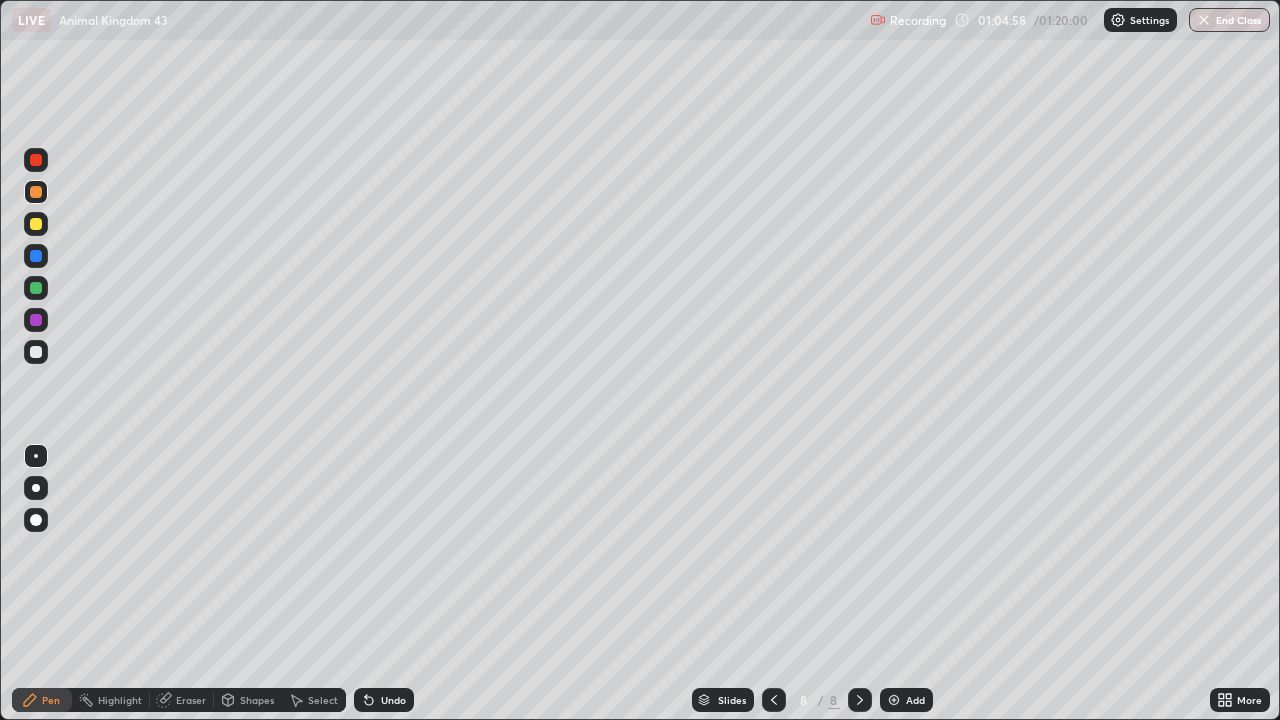 click on "Eraser" at bounding box center (182, 700) 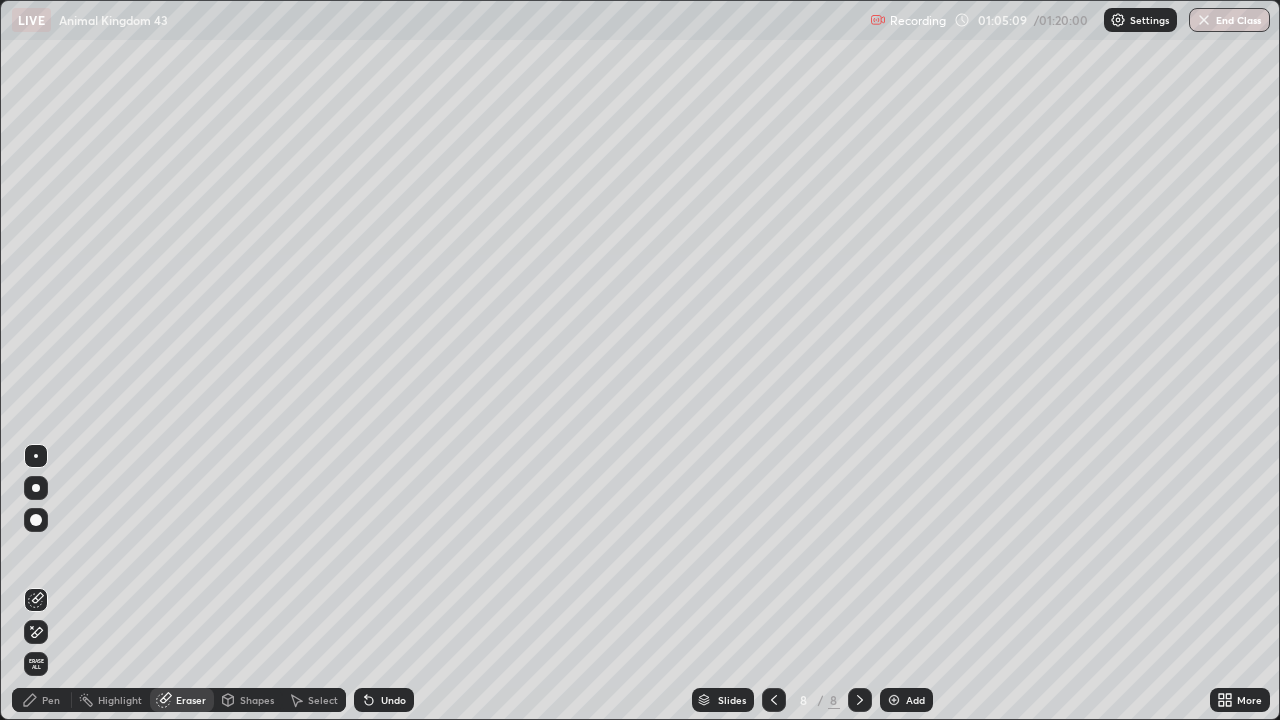 click on "Pen" at bounding box center (51, 700) 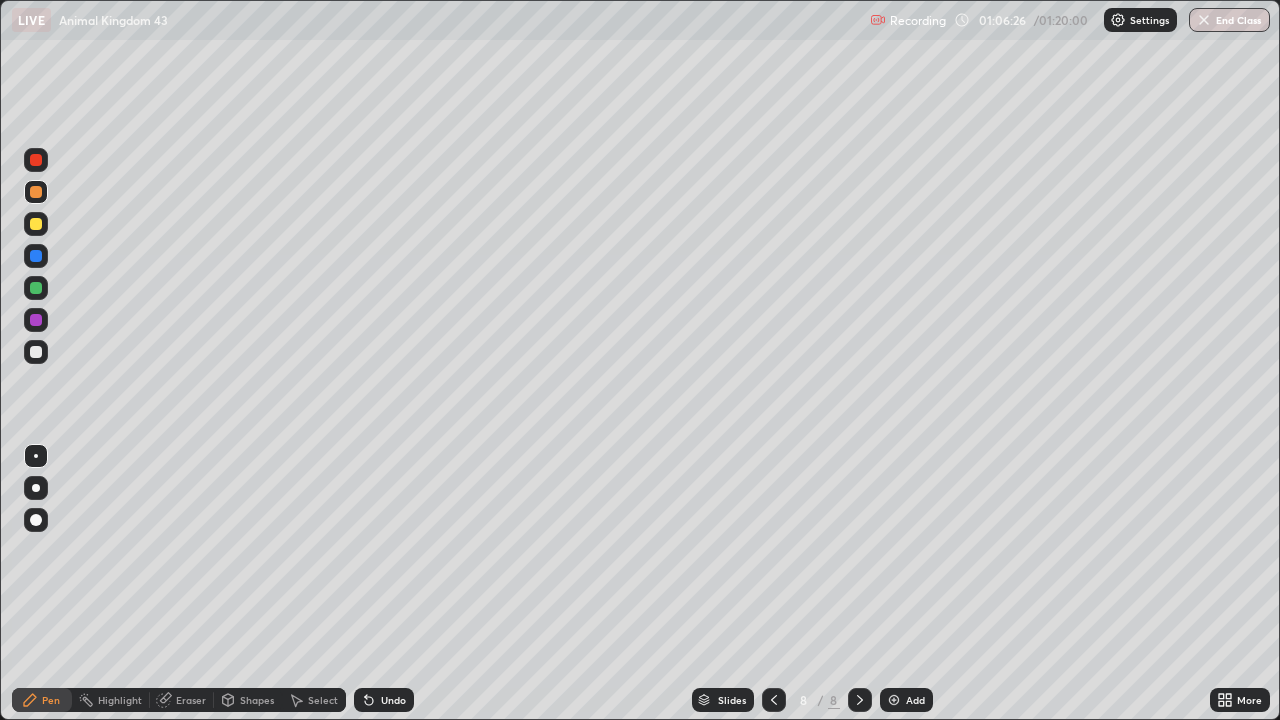 click on "Undo" at bounding box center (393, 700) 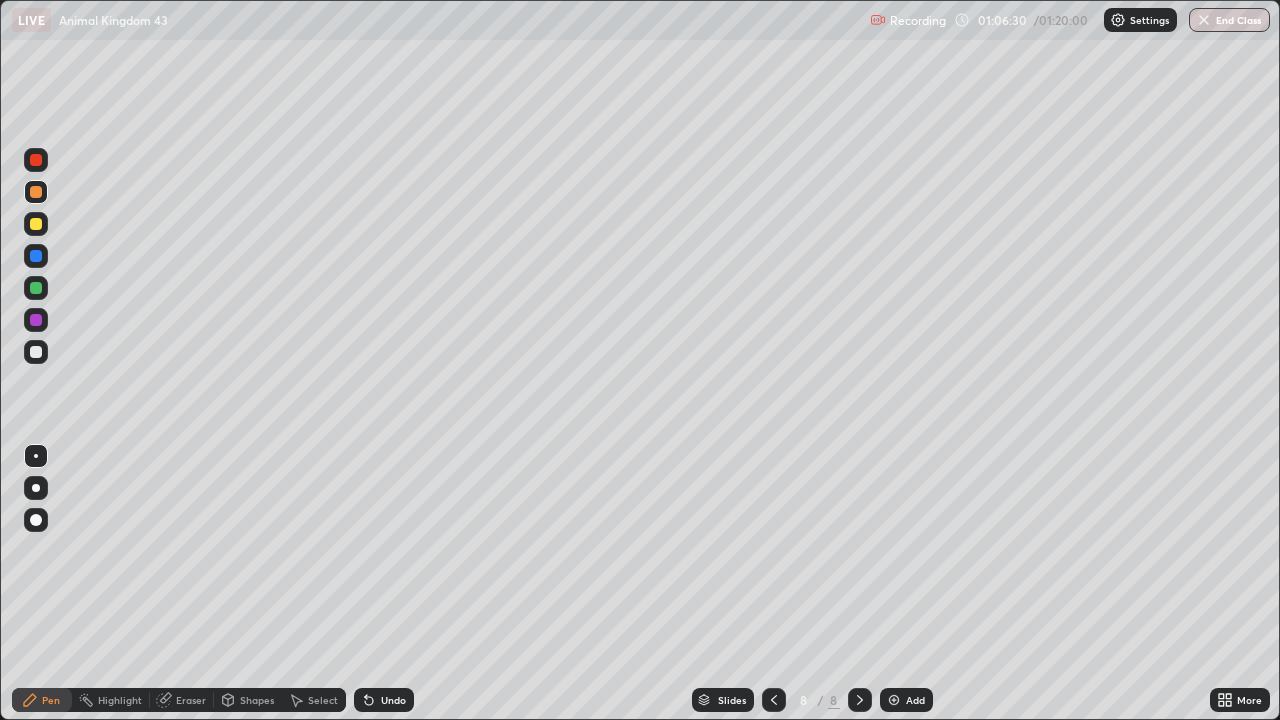 click at bounding box center [36, 352] 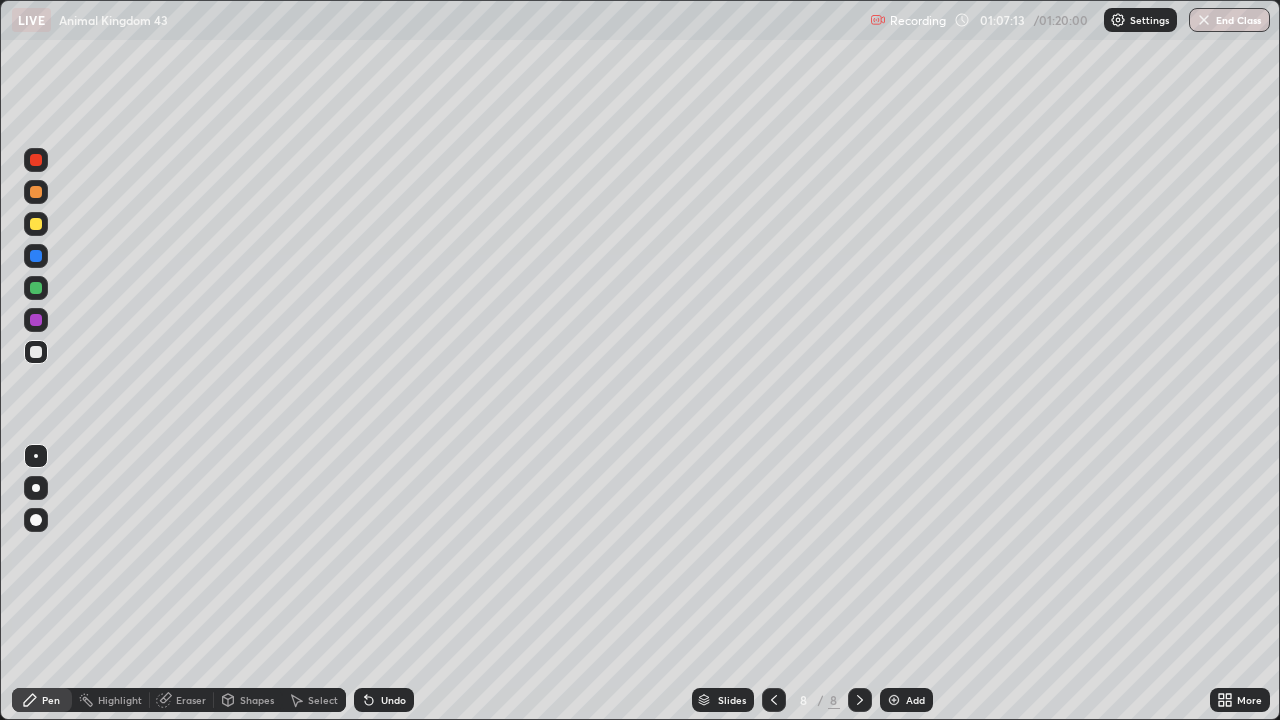 click on "Undo" at bounding box center [393, 700] 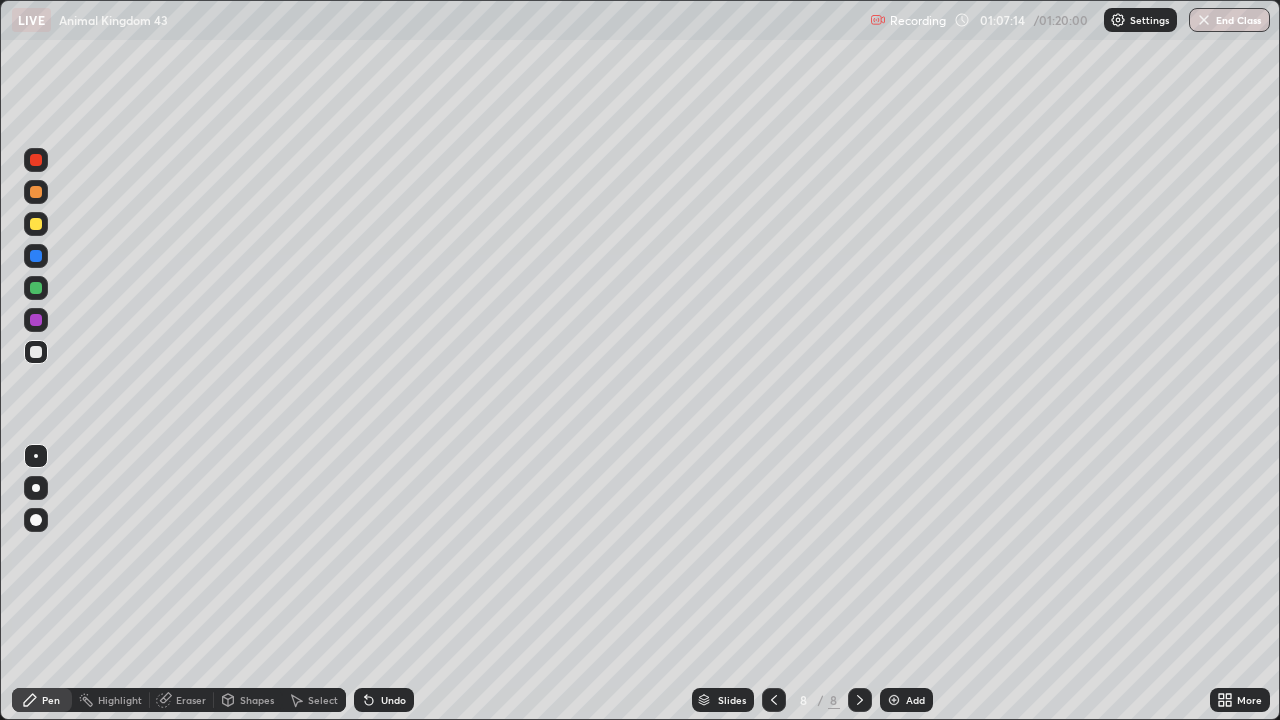 click on "Undo" at bounding box center [393, 700] 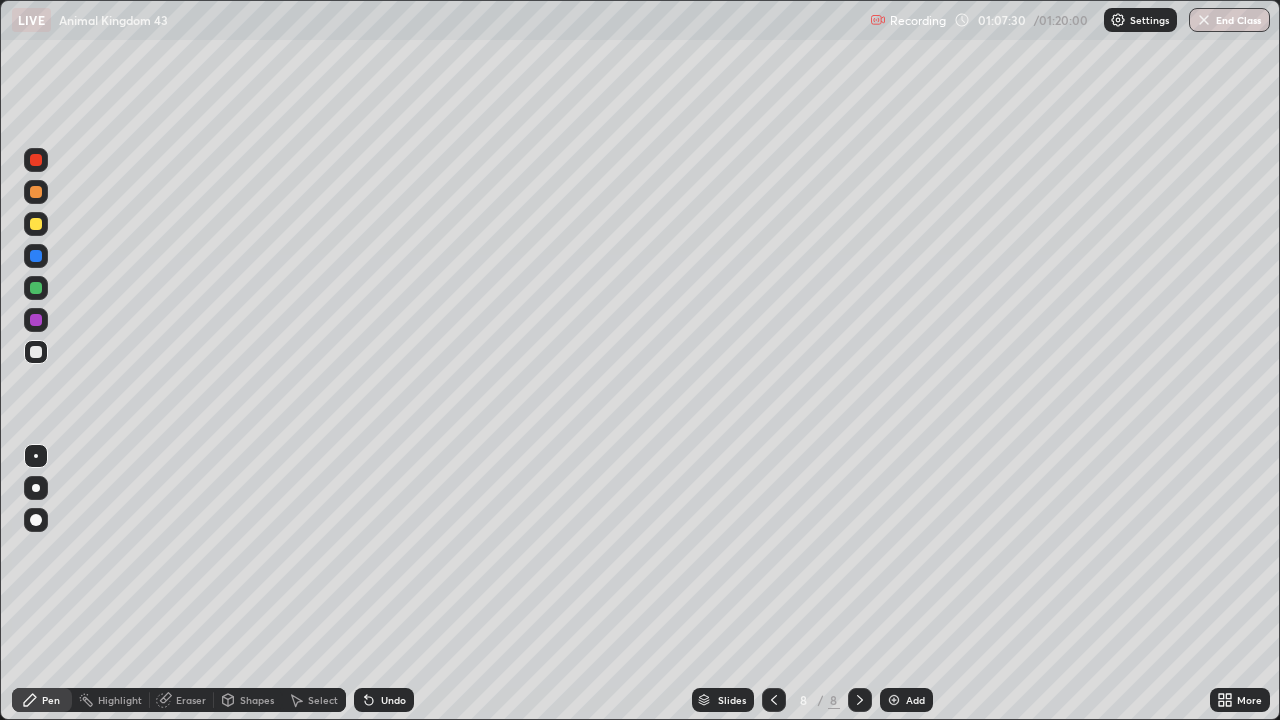 click on "Undo" at bounding box center (393, 700) 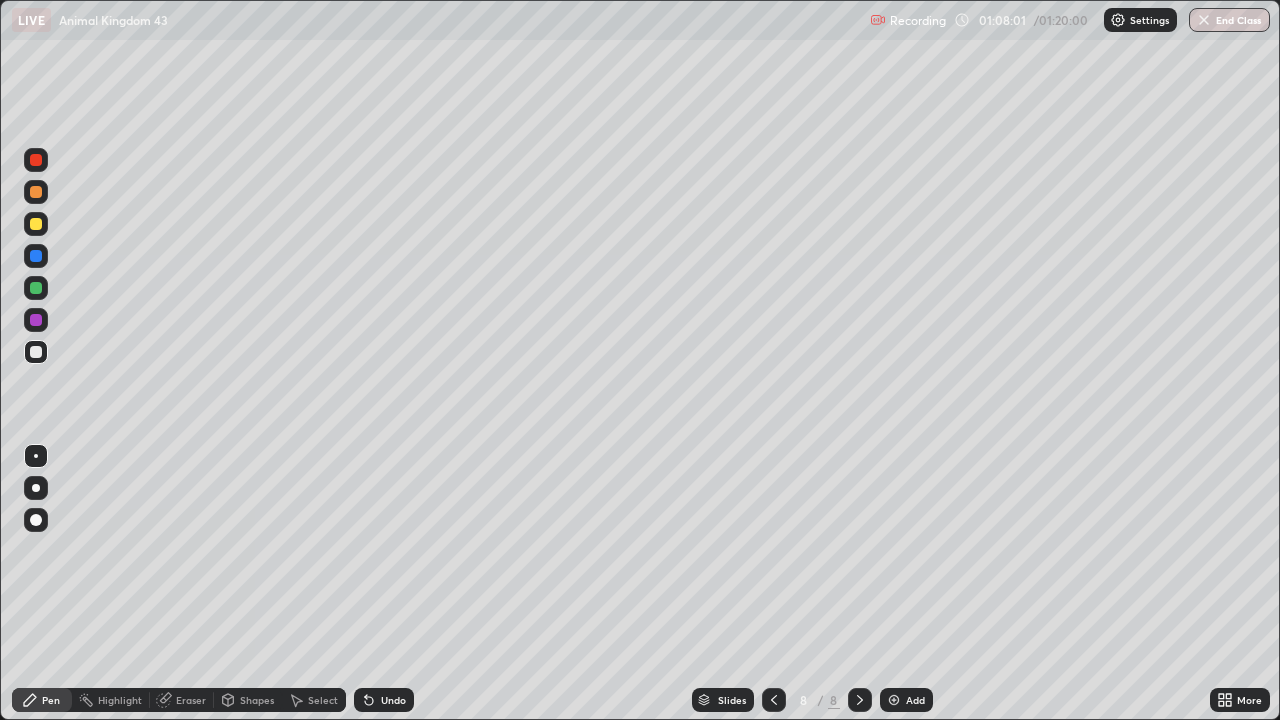 click at bounding box center [36, 320] 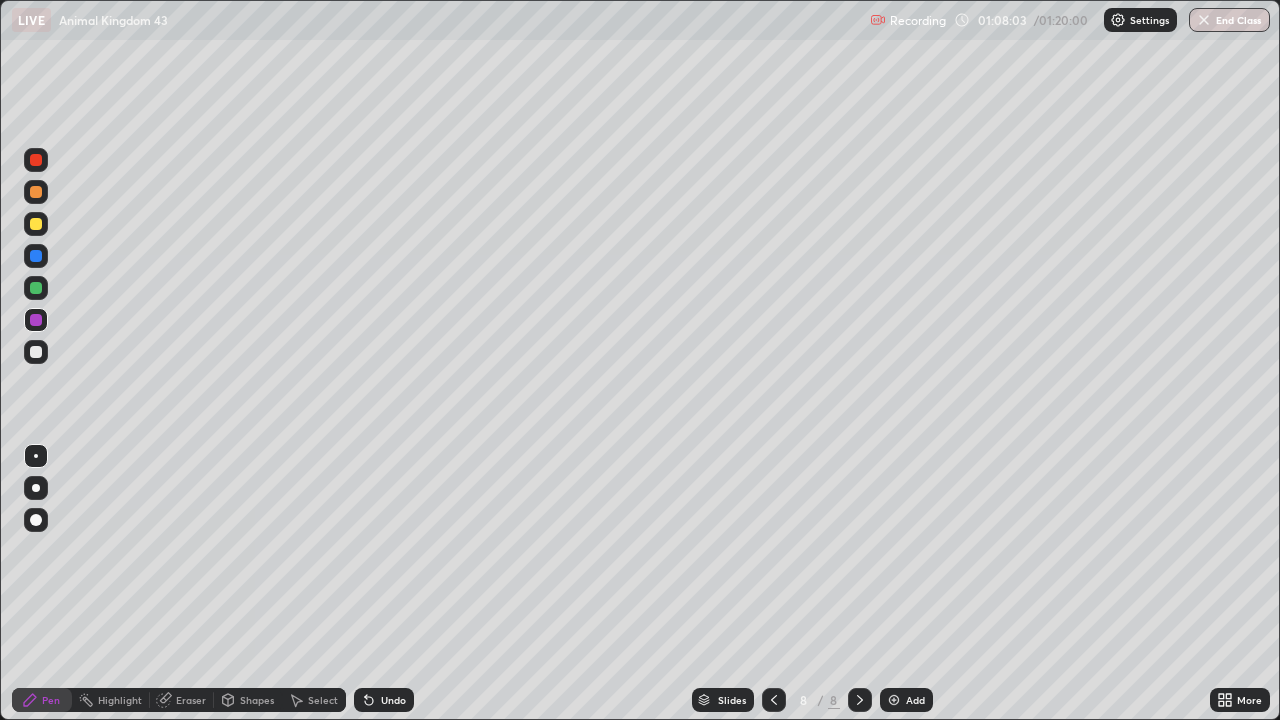 click at bounding box center [36, 456] 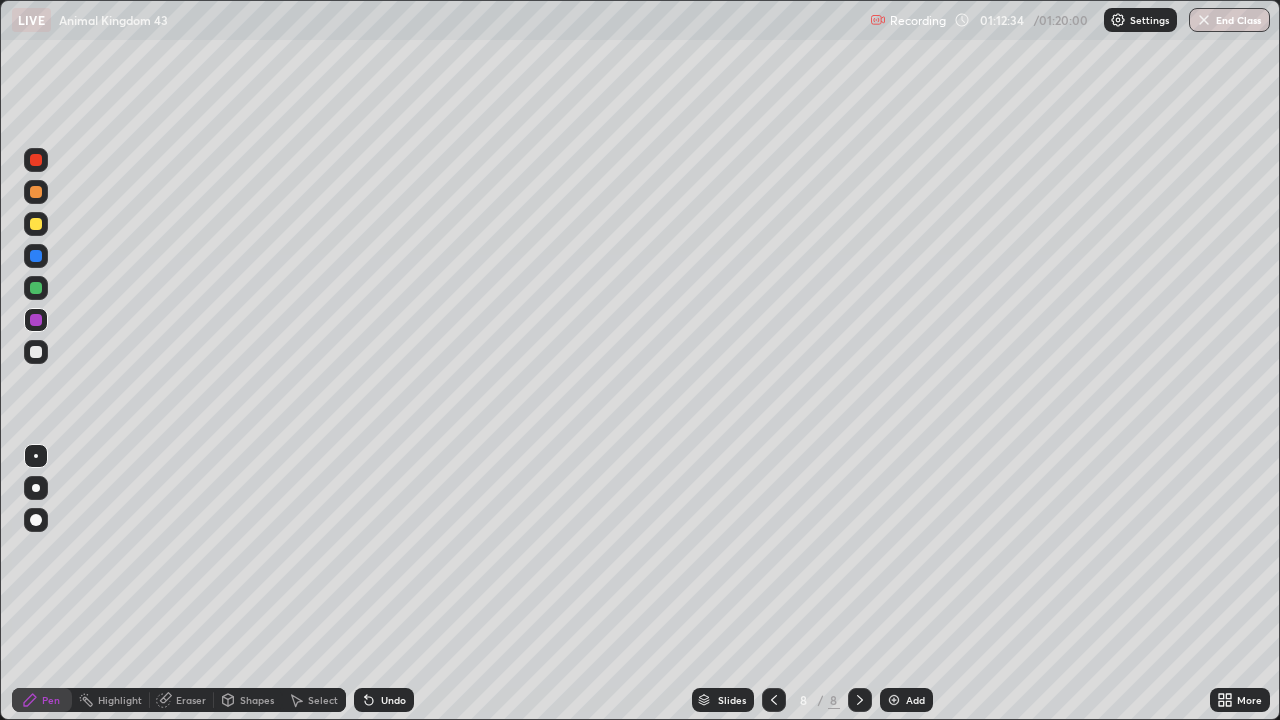 click on "End Class" at bounding box center [1229, 20] 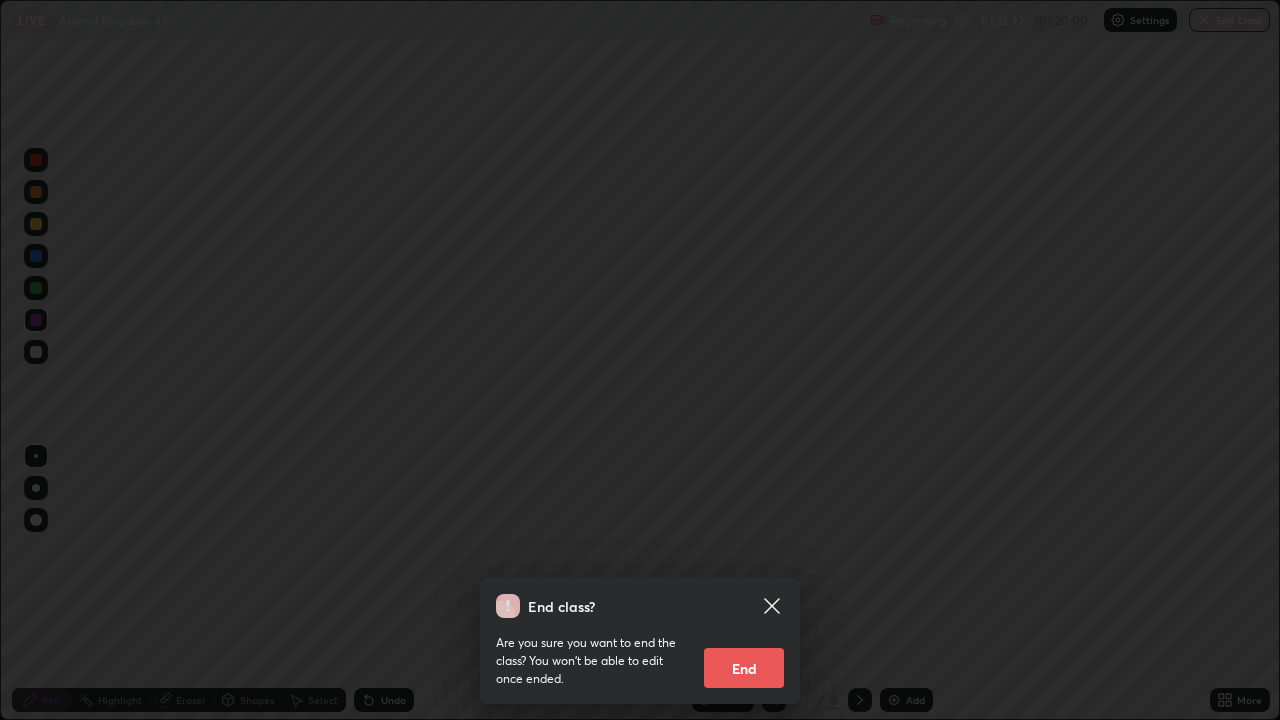 click 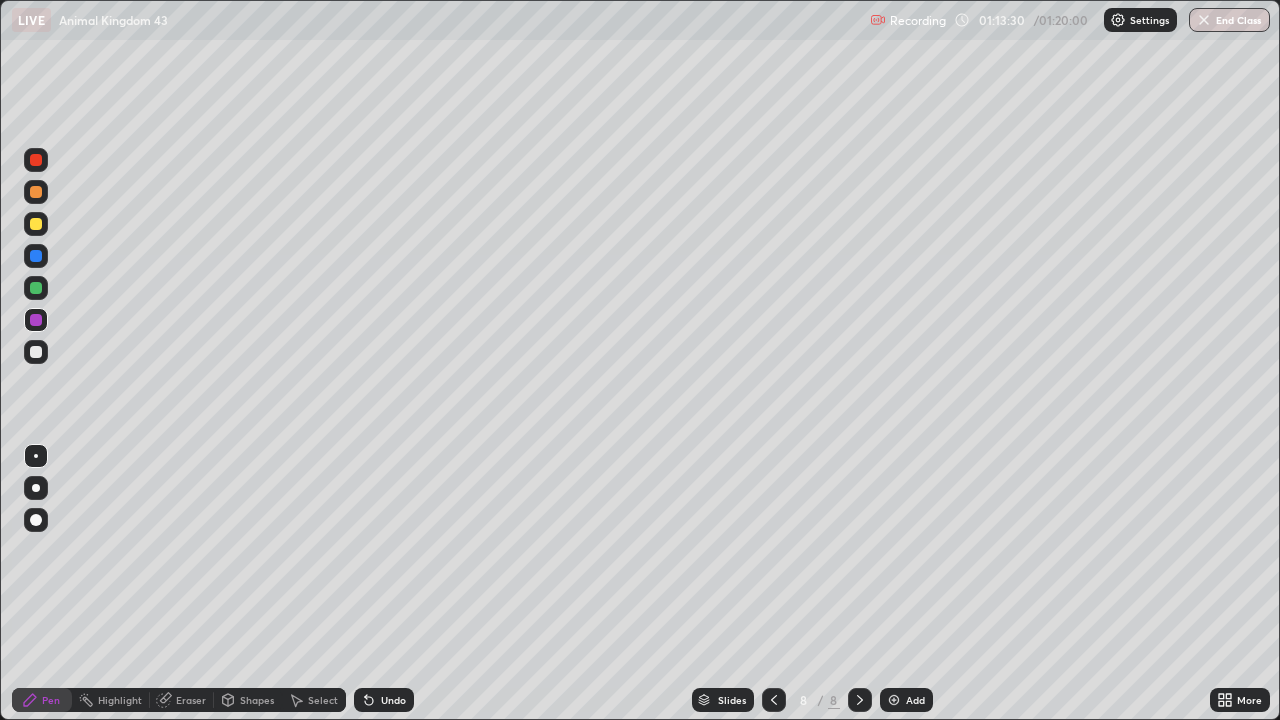 click at bounding box center [1204, 20] 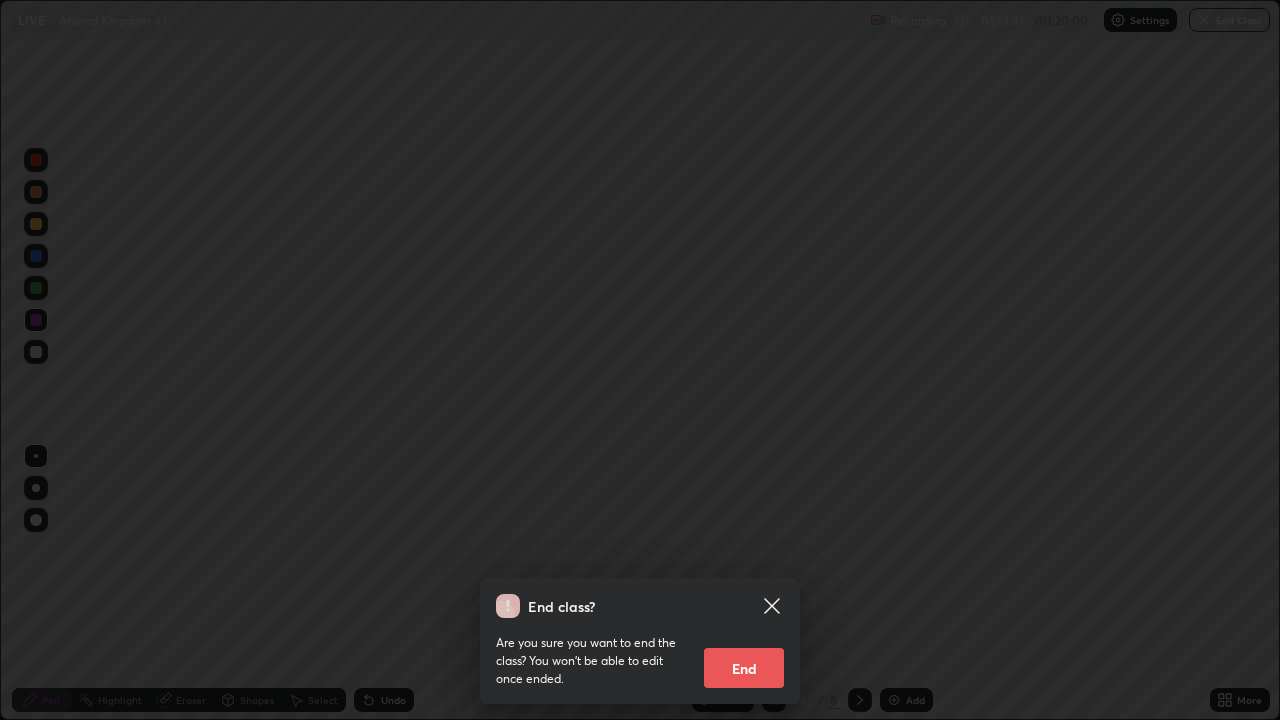 click on "End" at bounding box center [744, 668] 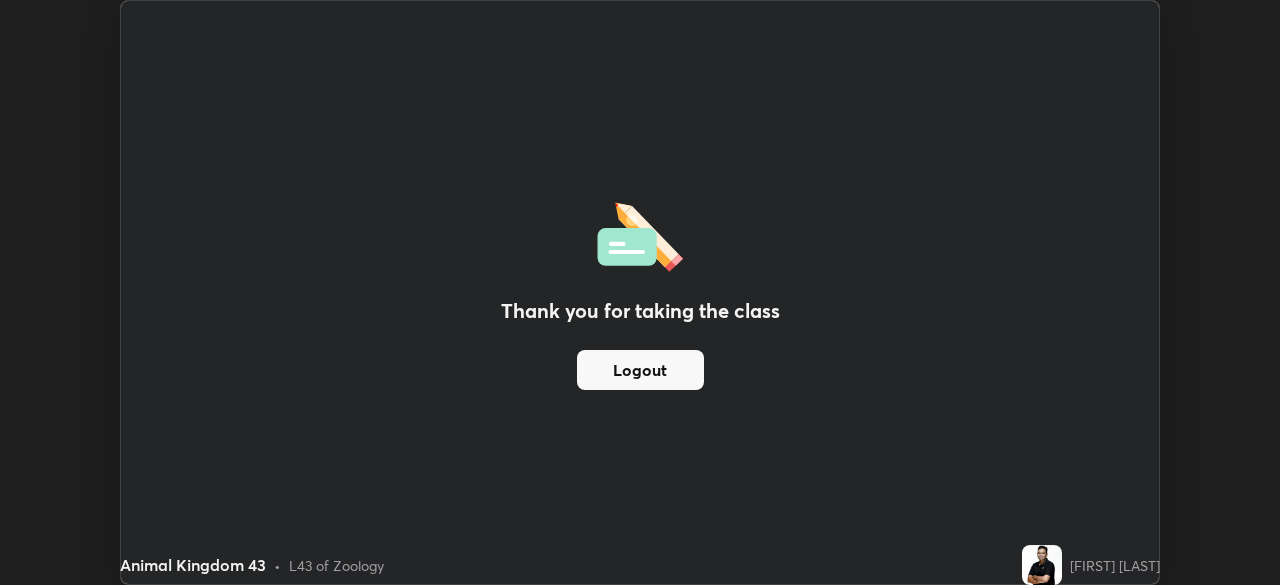 scroll, scrollTop: 585, scrollLeft: 1280, axis: both 